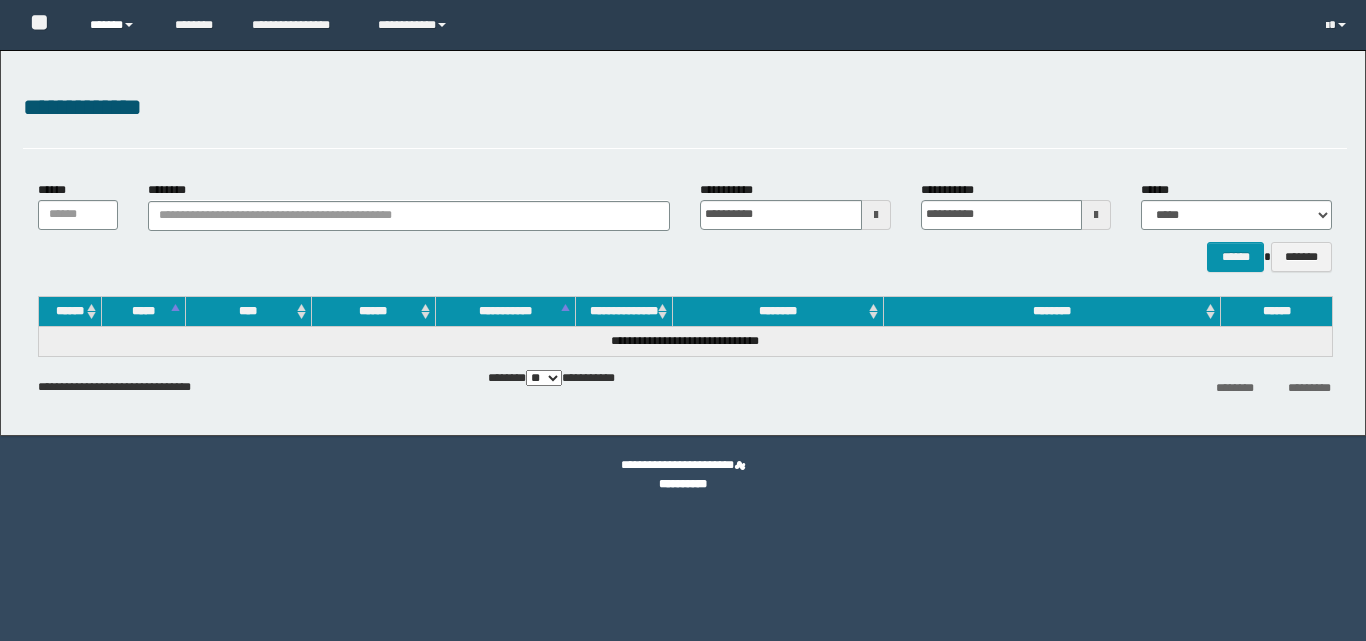 scroll, scrollTop: 0, scrollLeft: 0, axis: both 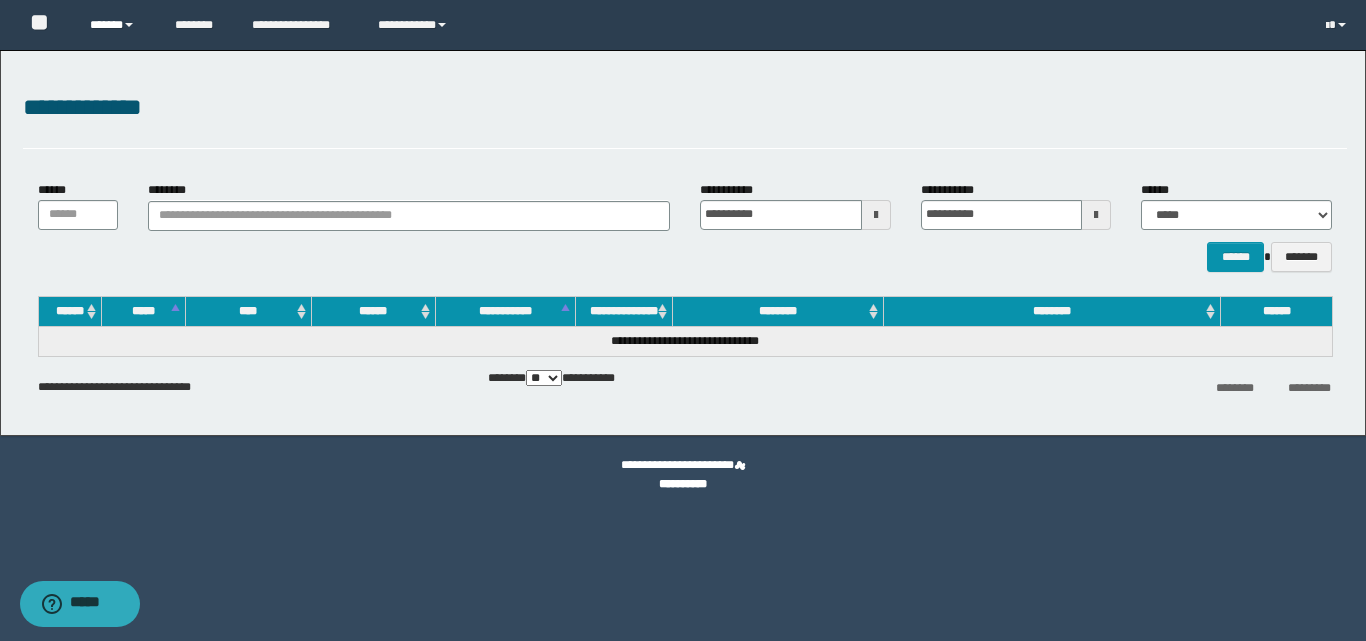 click on "******" at bounding box center (117, 25) 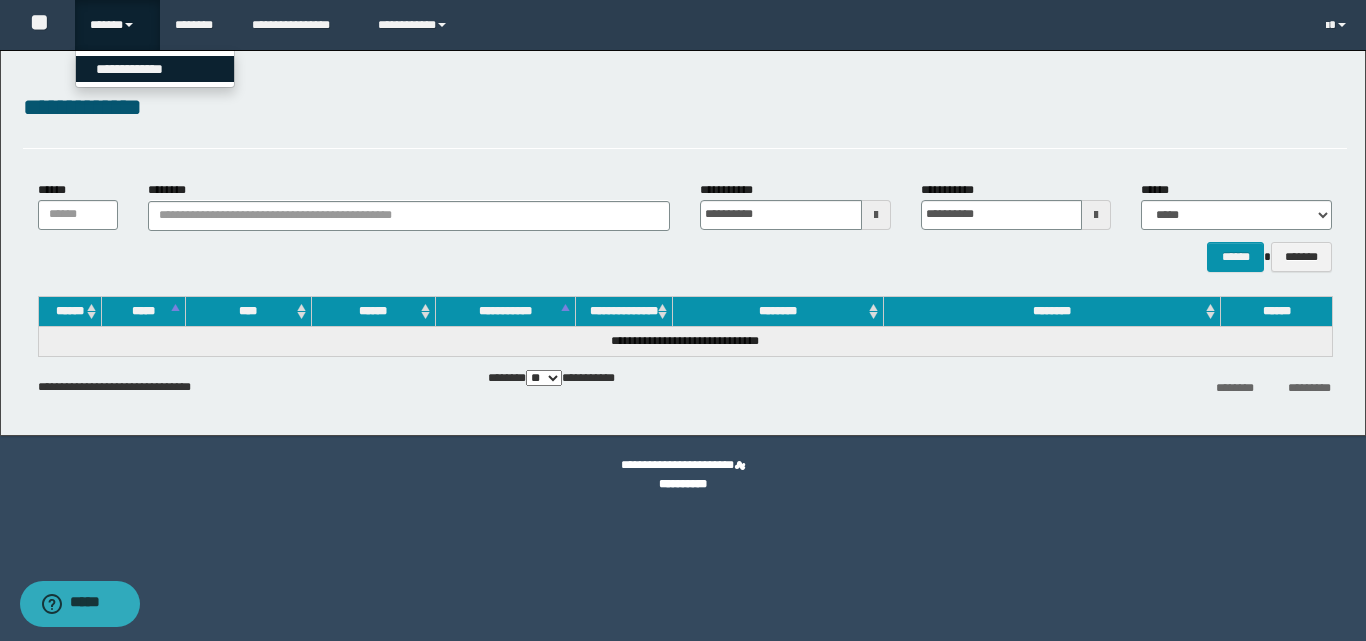 click on "**********" at bounding box center (155, 69) 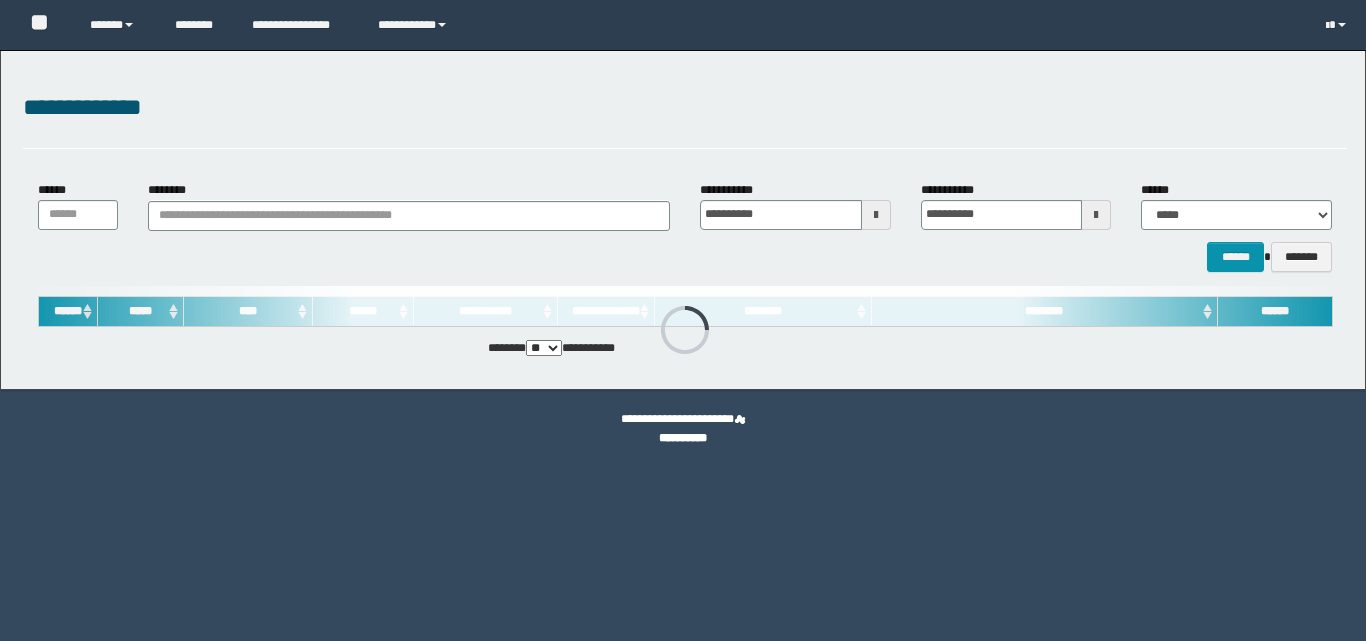 scroll, scrollTop: 0, scrollLeft: 0, axis: both 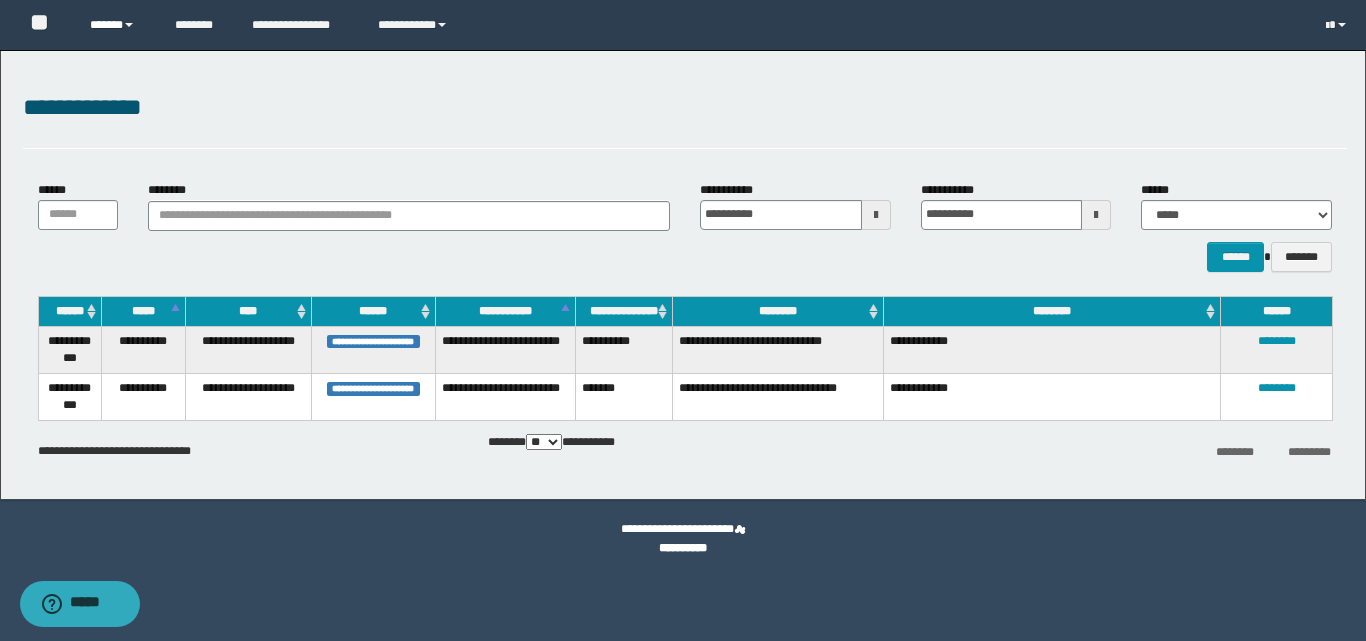 drag, startPoint x: 140, startPoint y: 21, endPoint x: 156, endPoint y: 46, distance: 29.681644 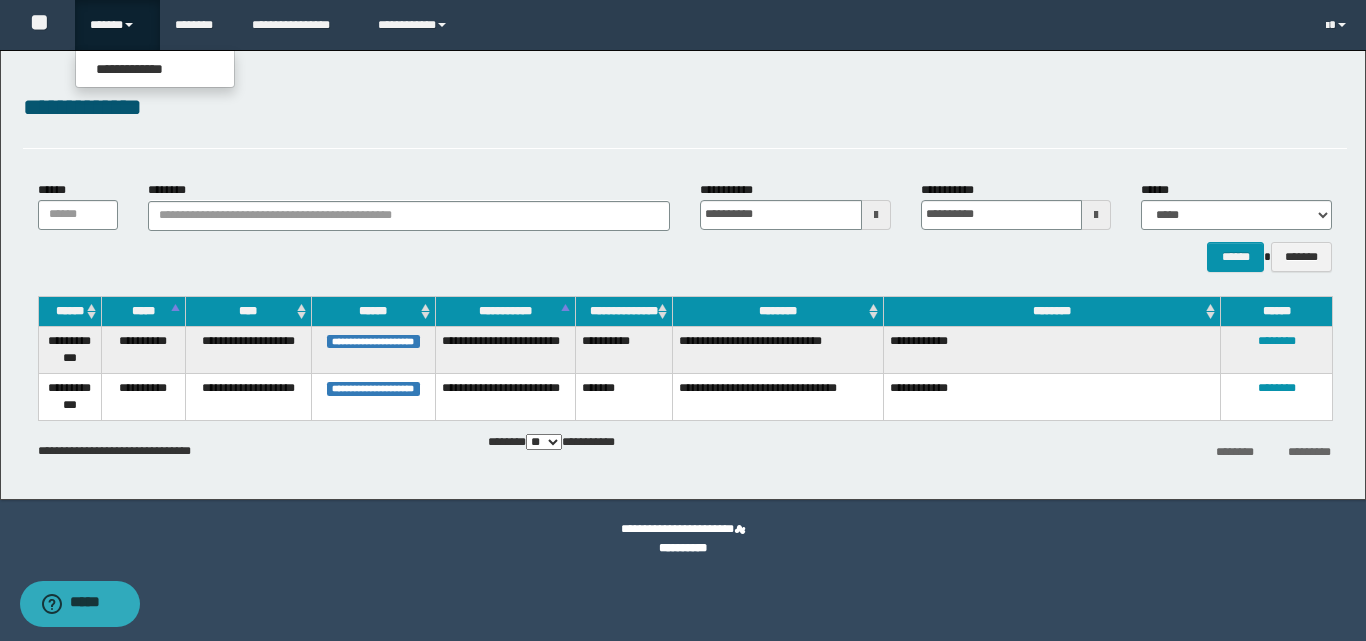 click on "**********" at bounding box center [155, 69] 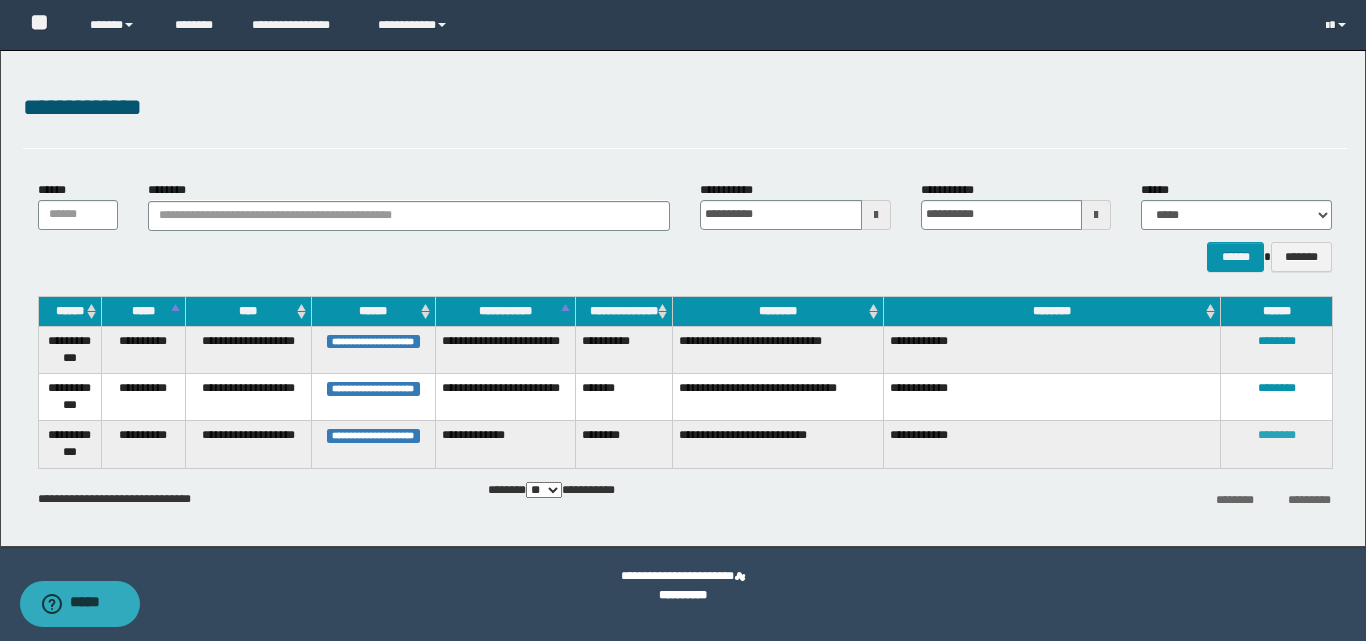 click on "********" at bounding box center [1277, 435] 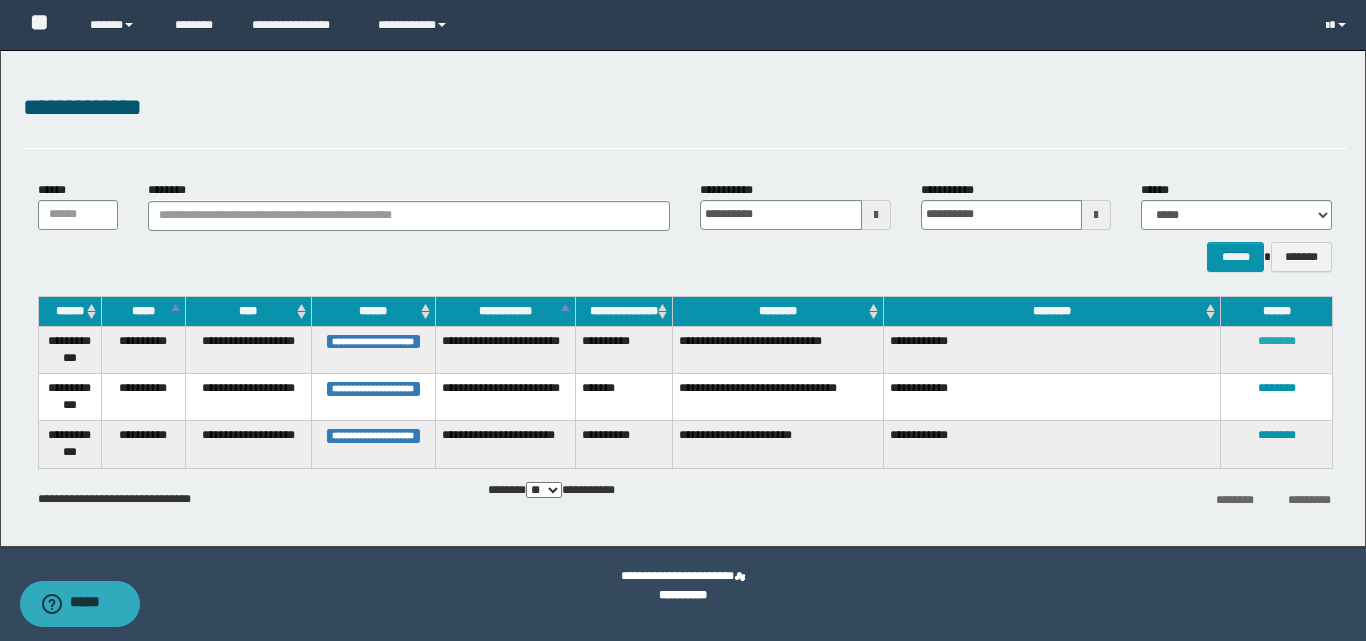 click on "********" at bounding box center [1277, 341] 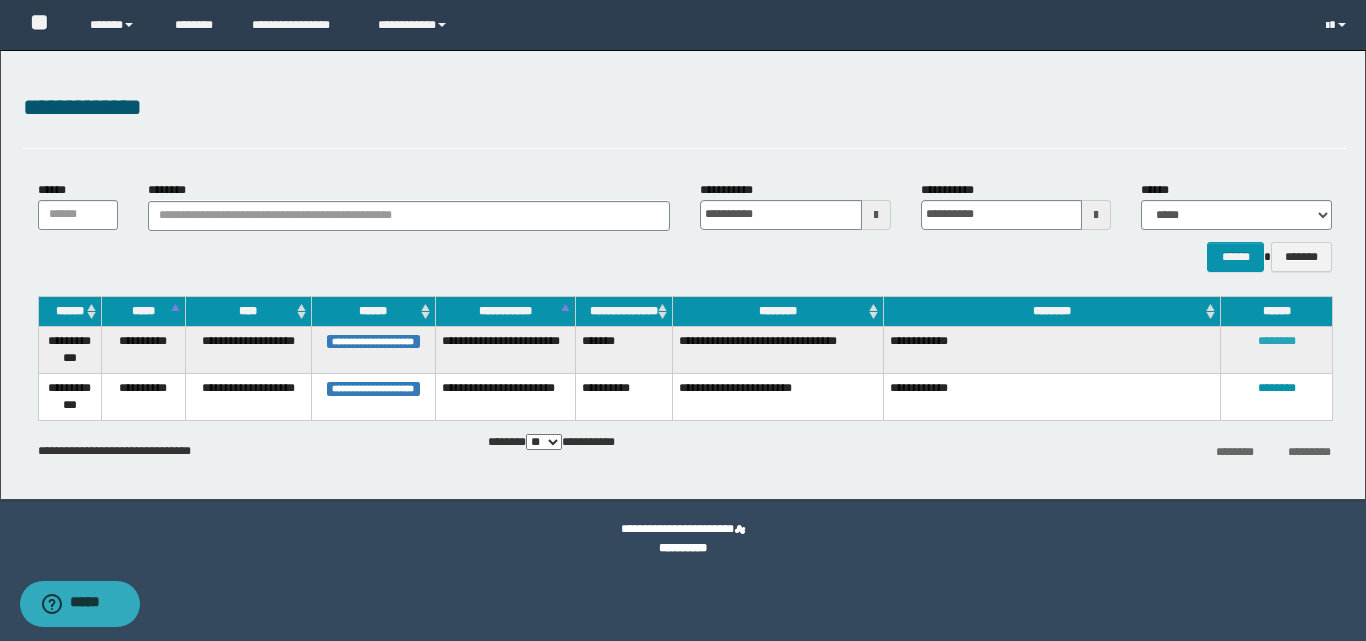click on "********" at bounding box center (1277, 341) 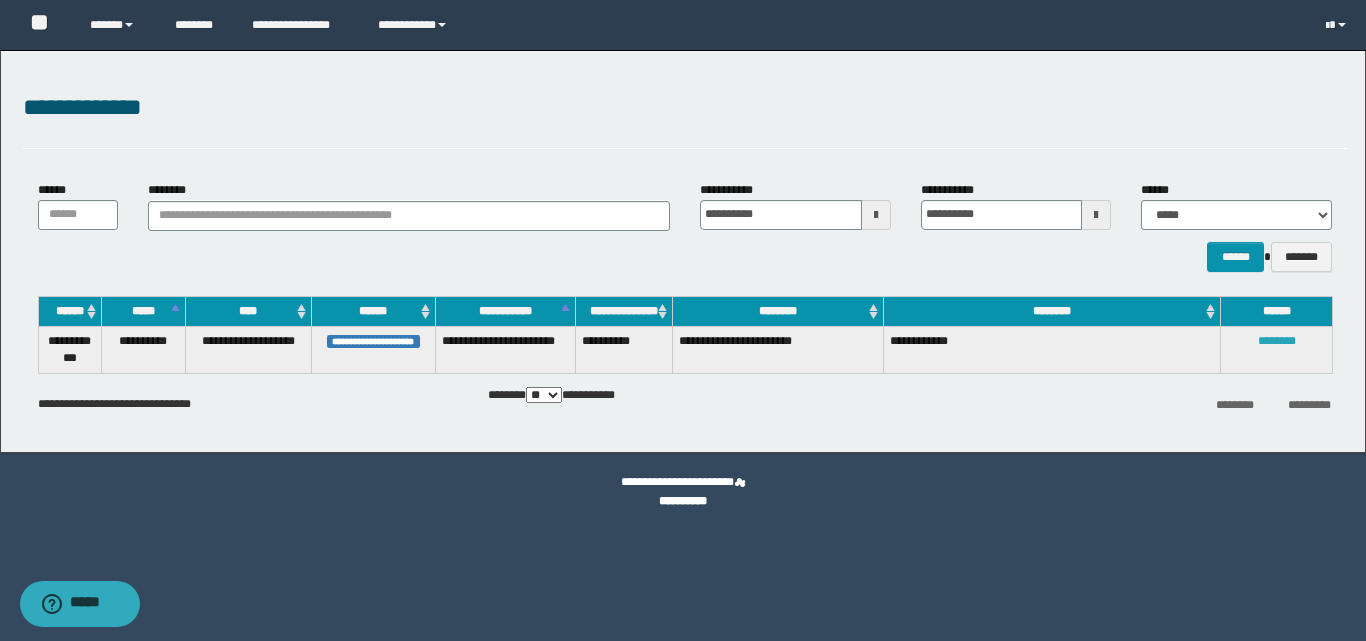 click on "********" at bounding box center [1277, 341] 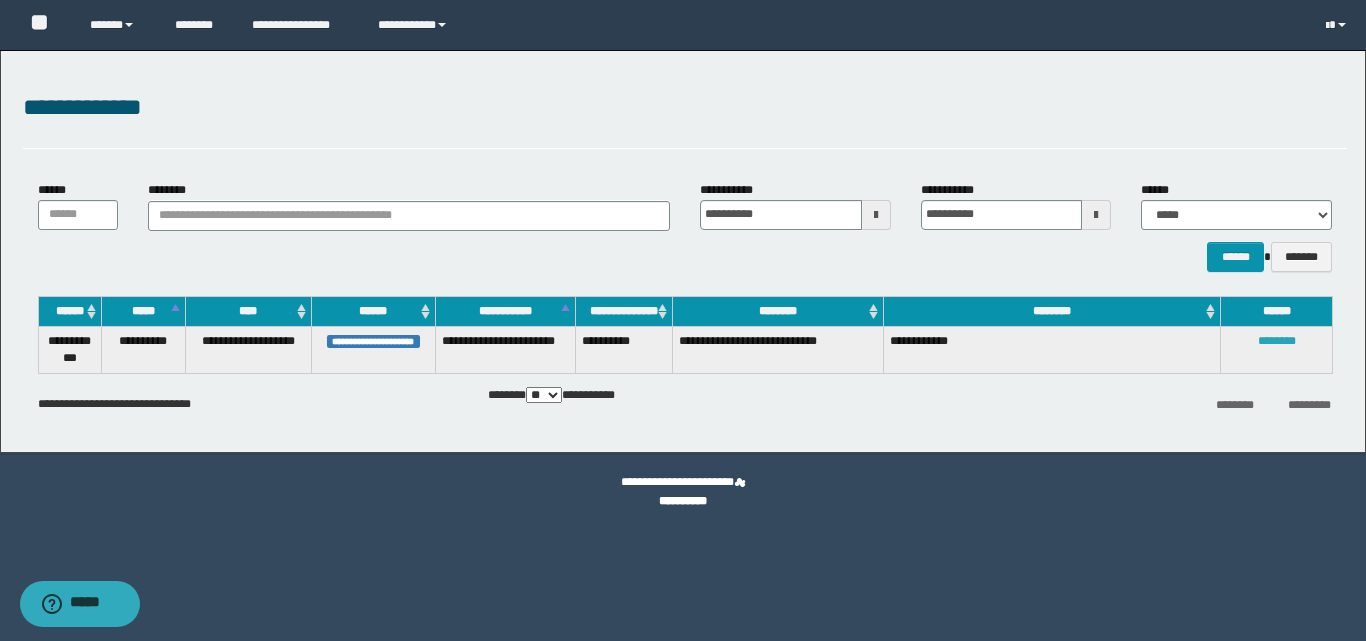 click on "********" at bounding box center (1277, 341) 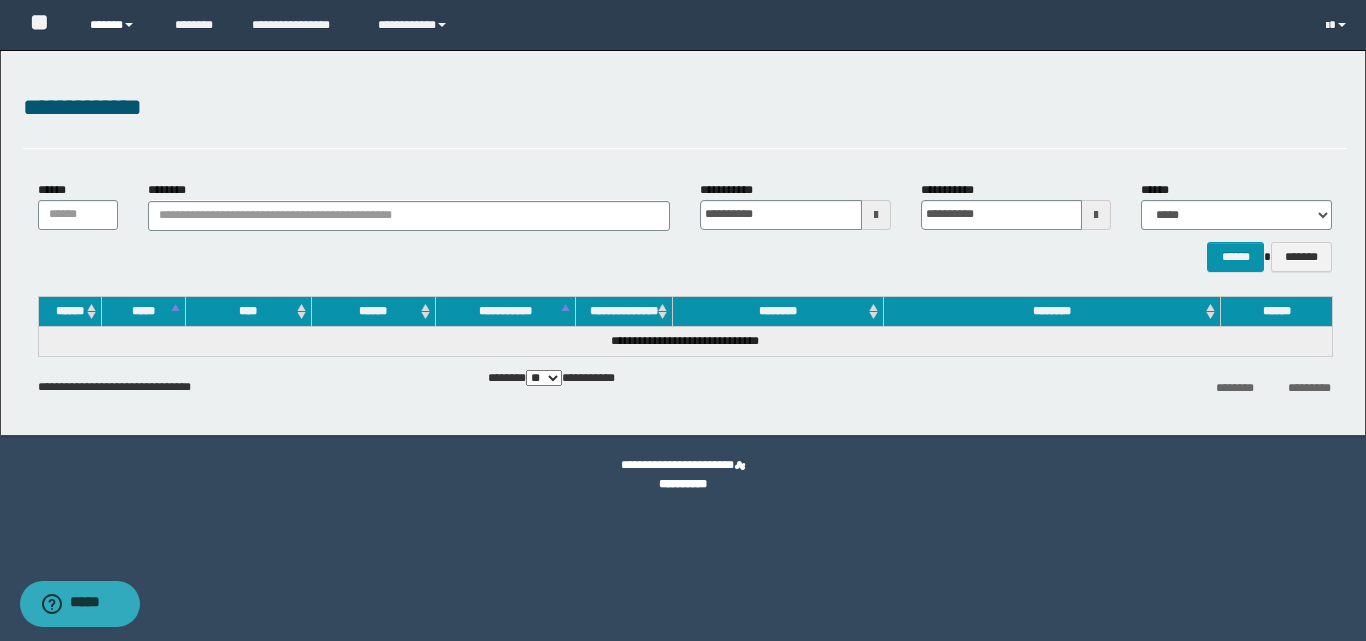 click on "******" at bounding box center [117, 25] 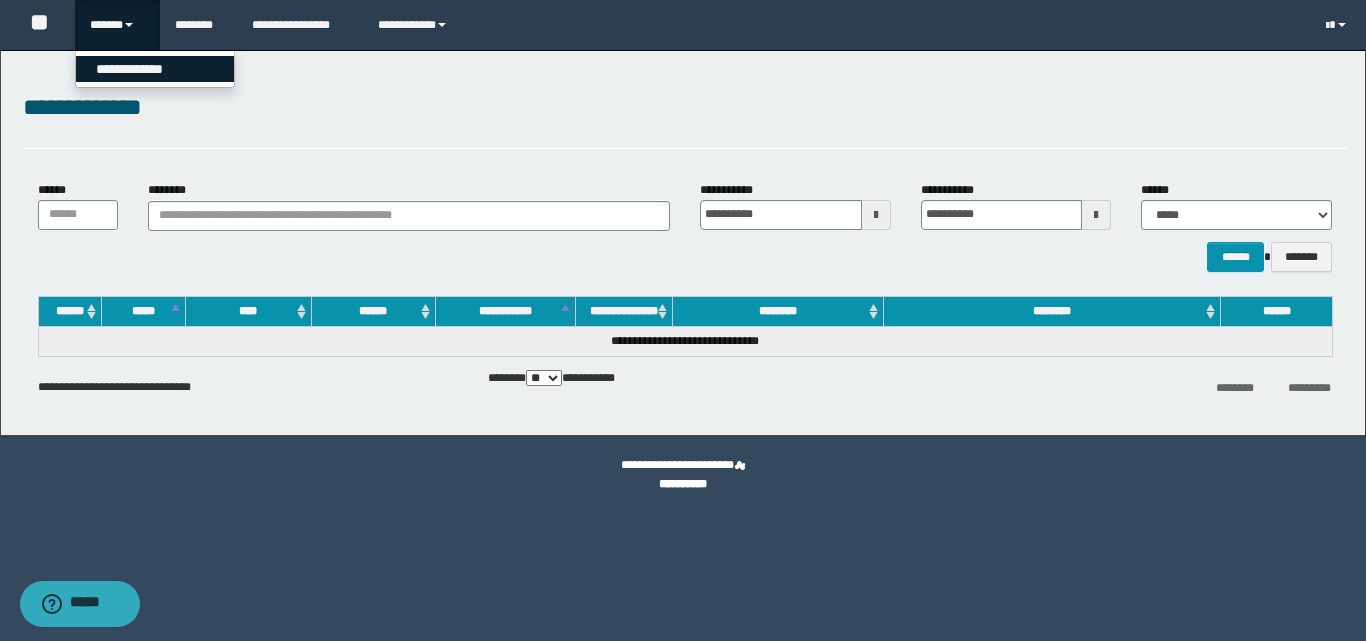 click on "**********" at bounding box center (155, 69) 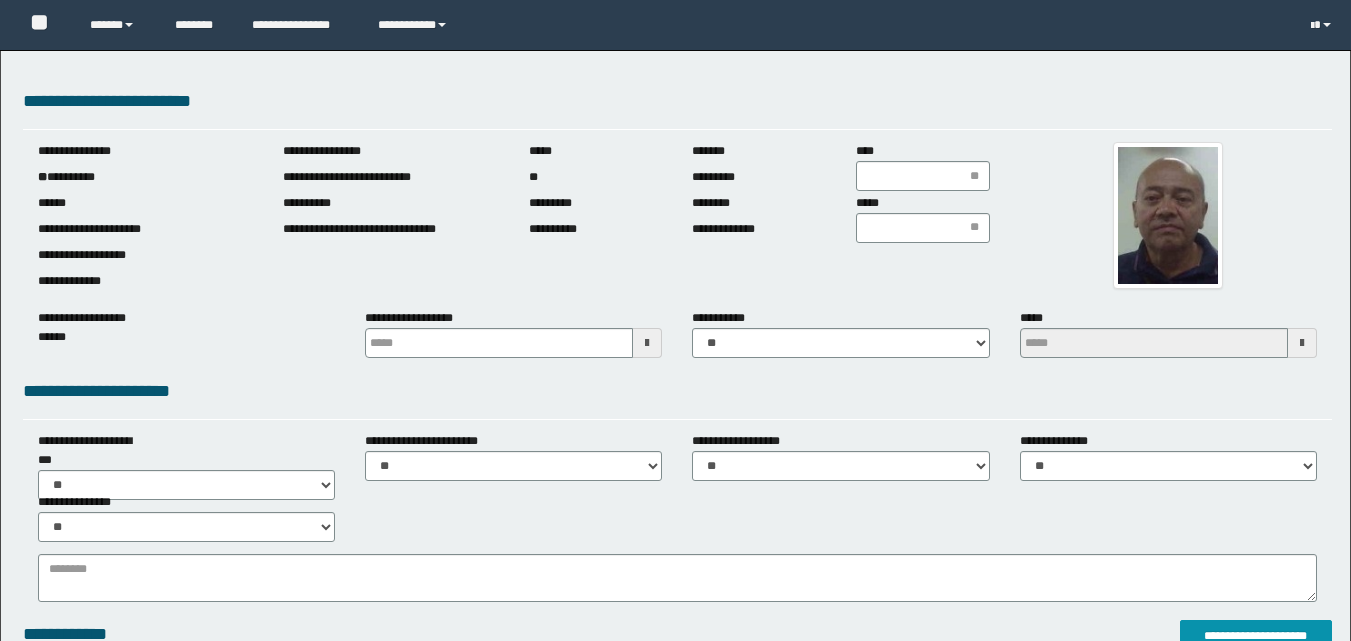 scroll, scrollTop: 0, scrollLeft: 0, axis: both 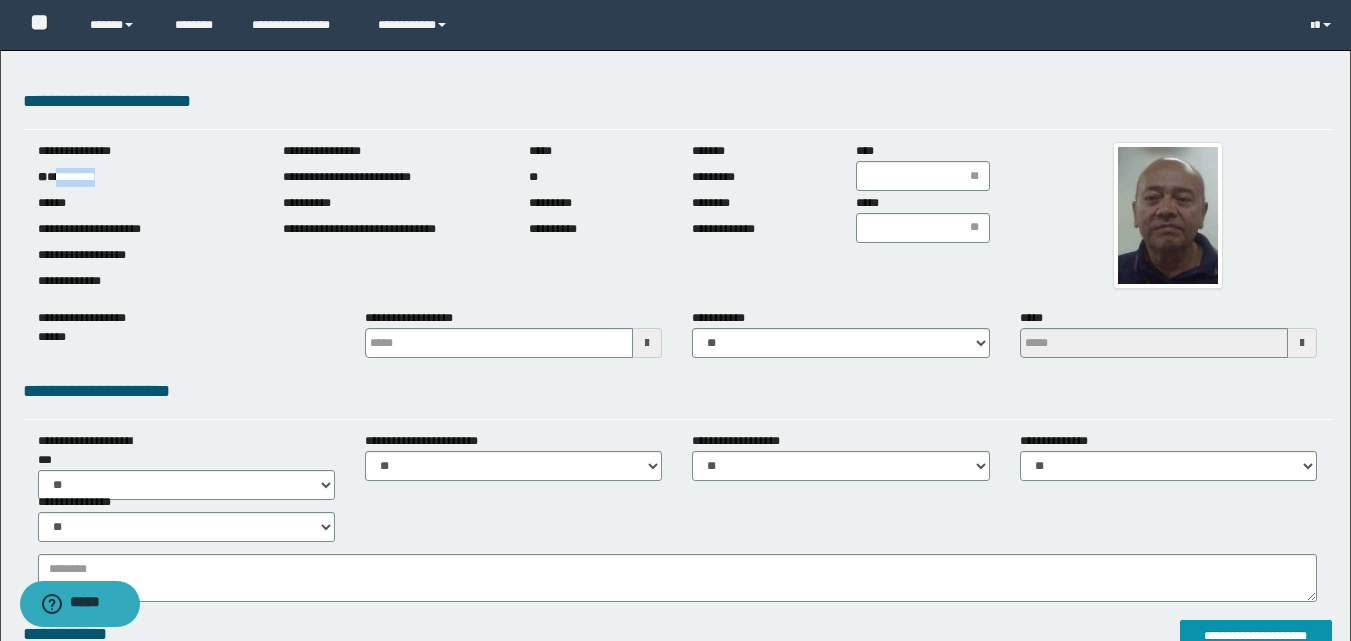 drag, startPoint x: 59, startPoint y: 178, endPoint x: 195, endPoint y: 172, distance: 136.1323 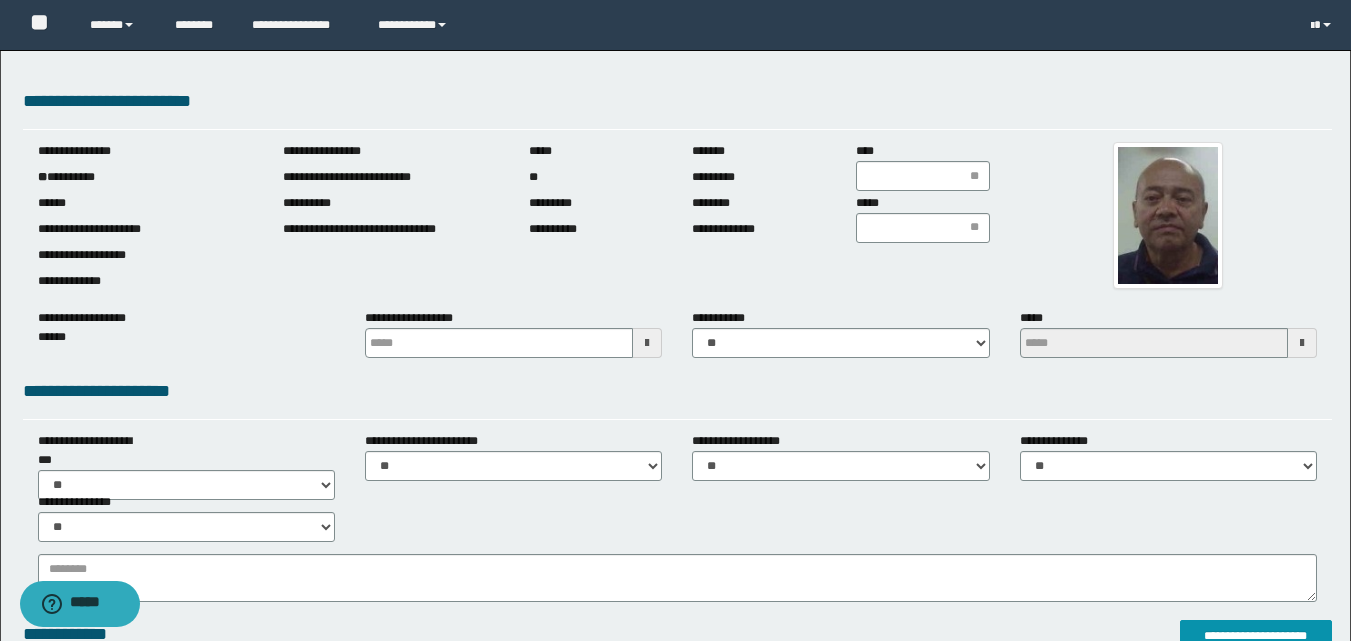 click at bounding box center (647, 343) 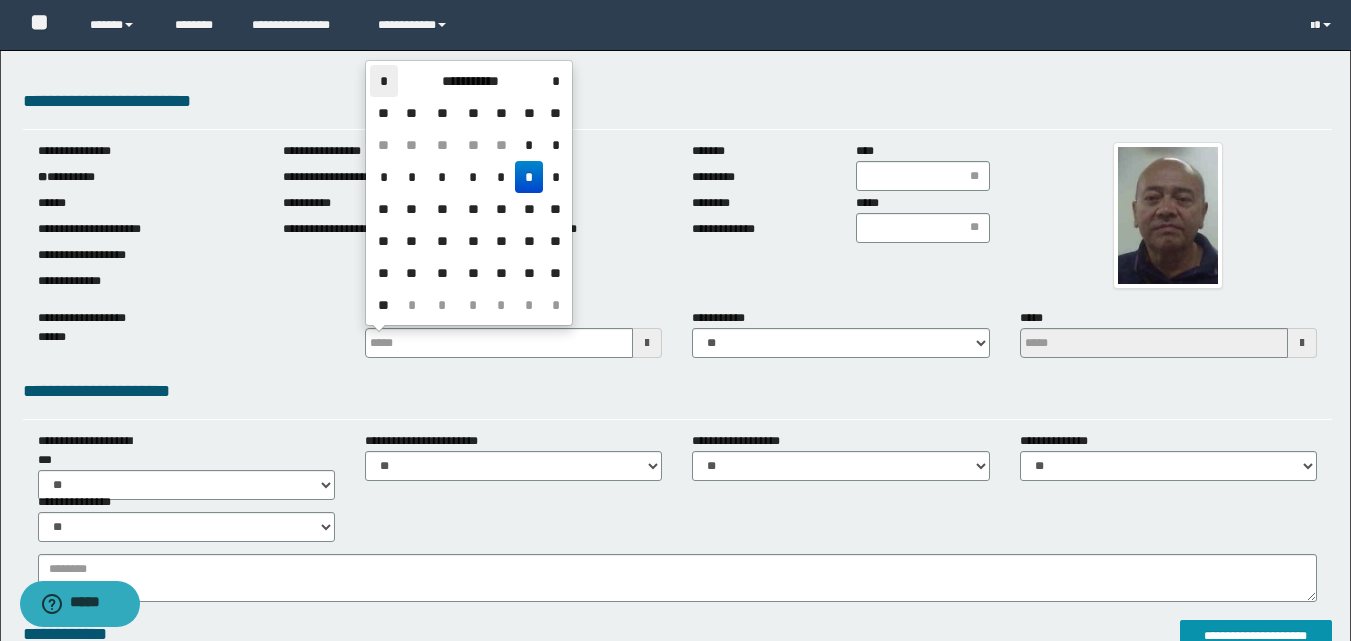 click on "*" at bounding box center (384, 81) 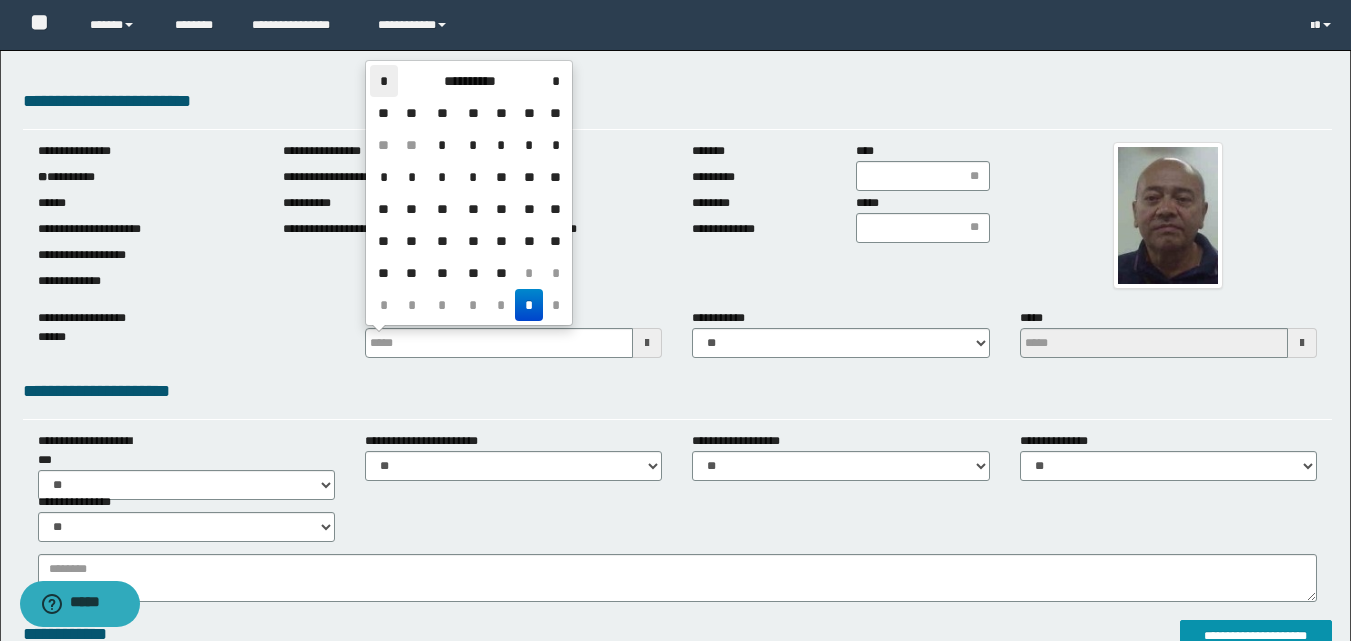 click on "*" at bounding box center [384, 81] 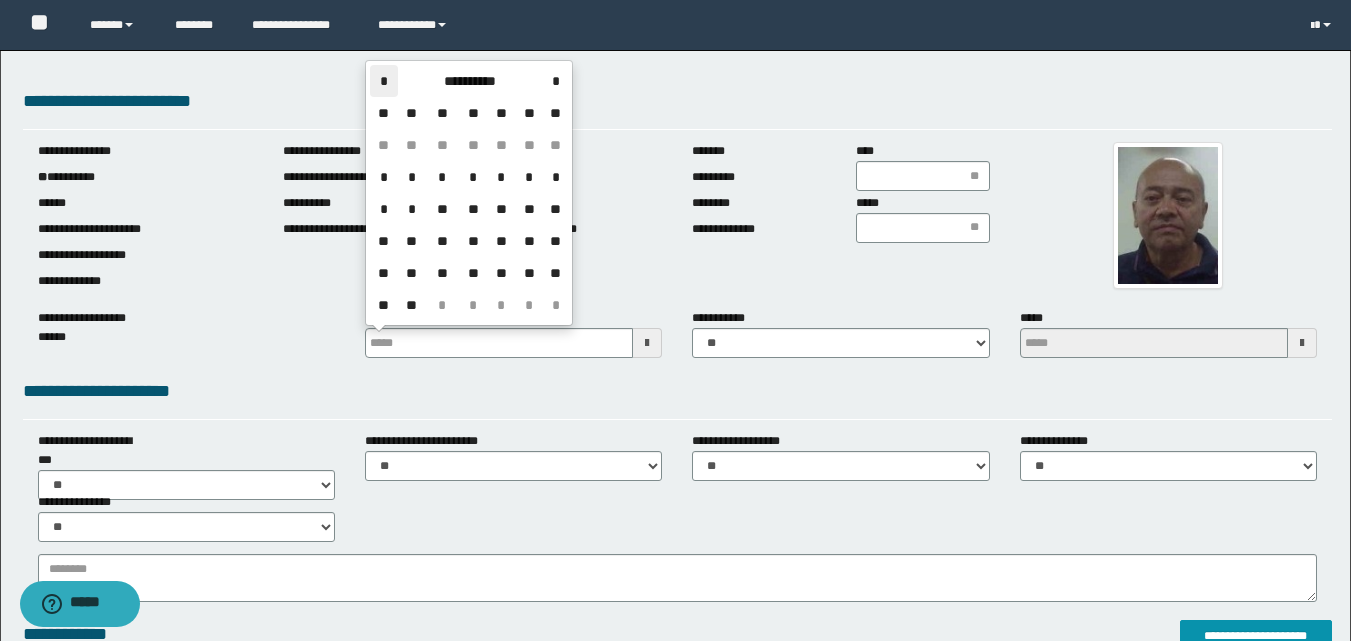 click on "*" at bounding box center (384, 81) 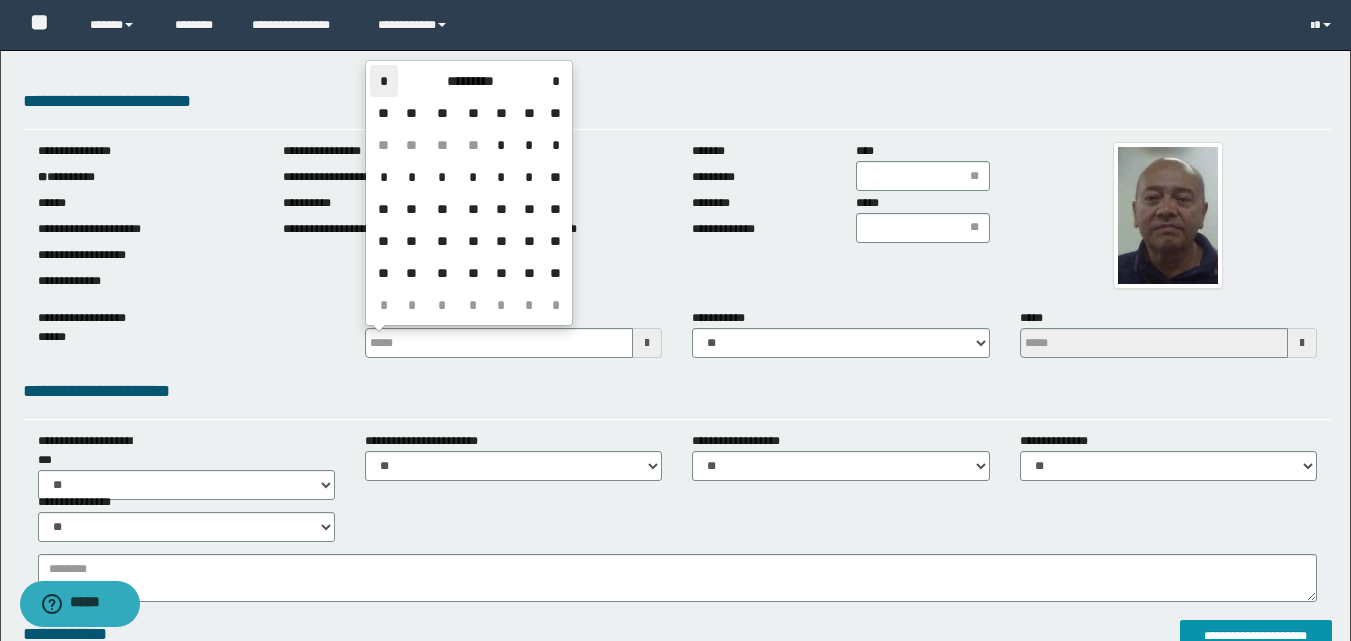 click on "*" at bounding box center (384, 81) 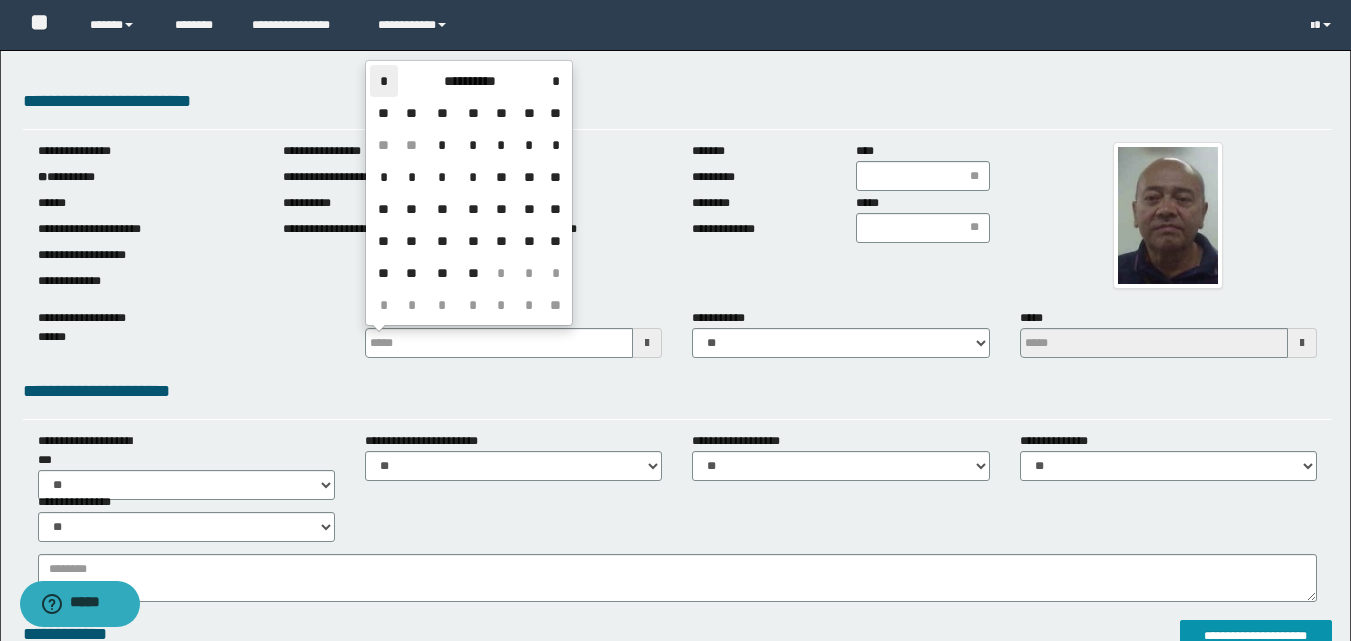click on "*" at bounding box center [384, 81] 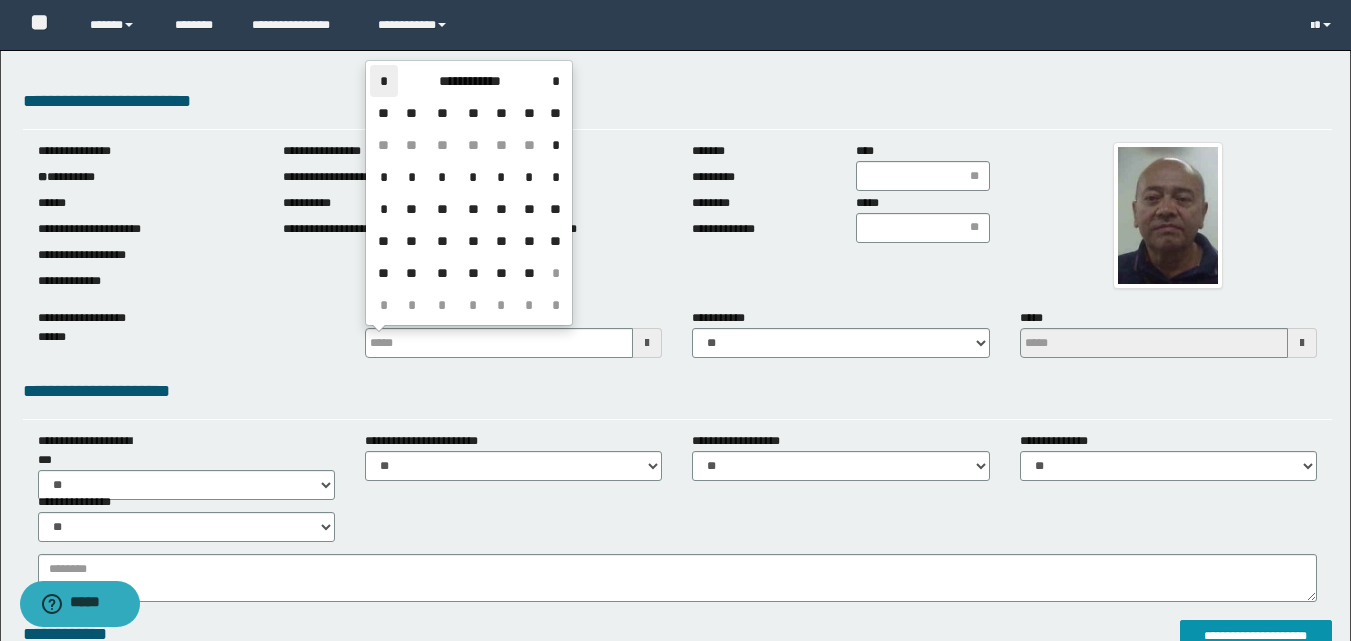 click on "*" at bounding box center [384, 81] 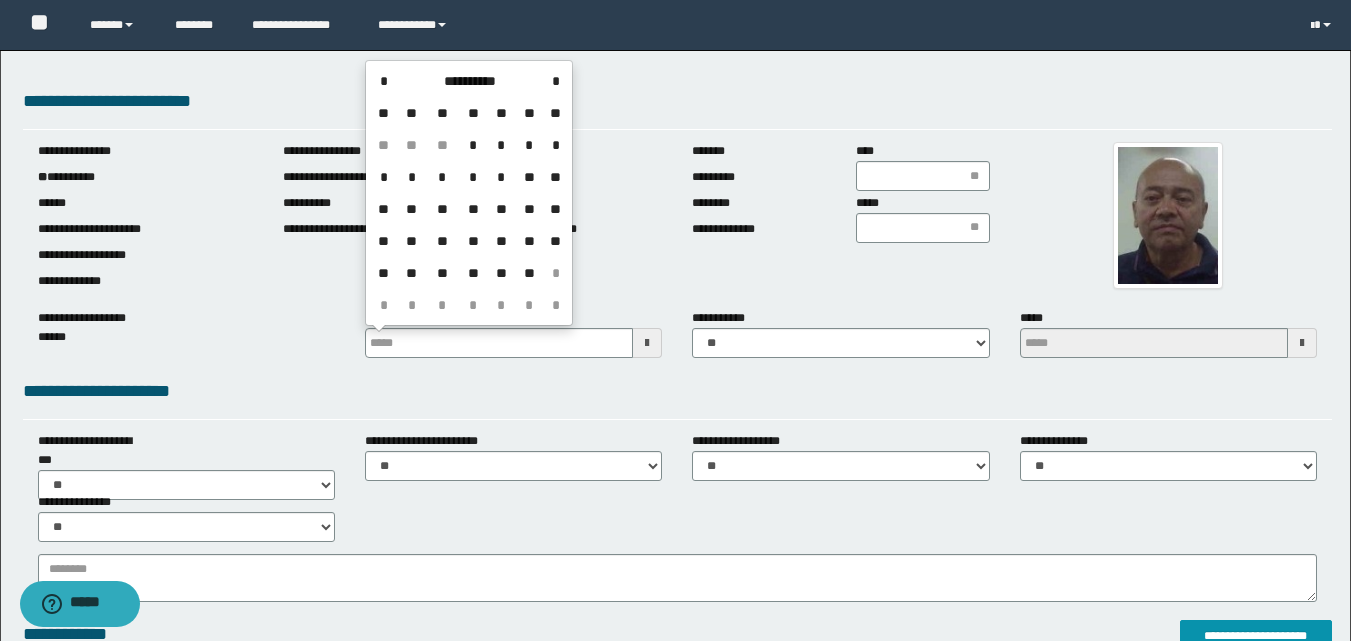click on "**" at bounding box center (529, 209) 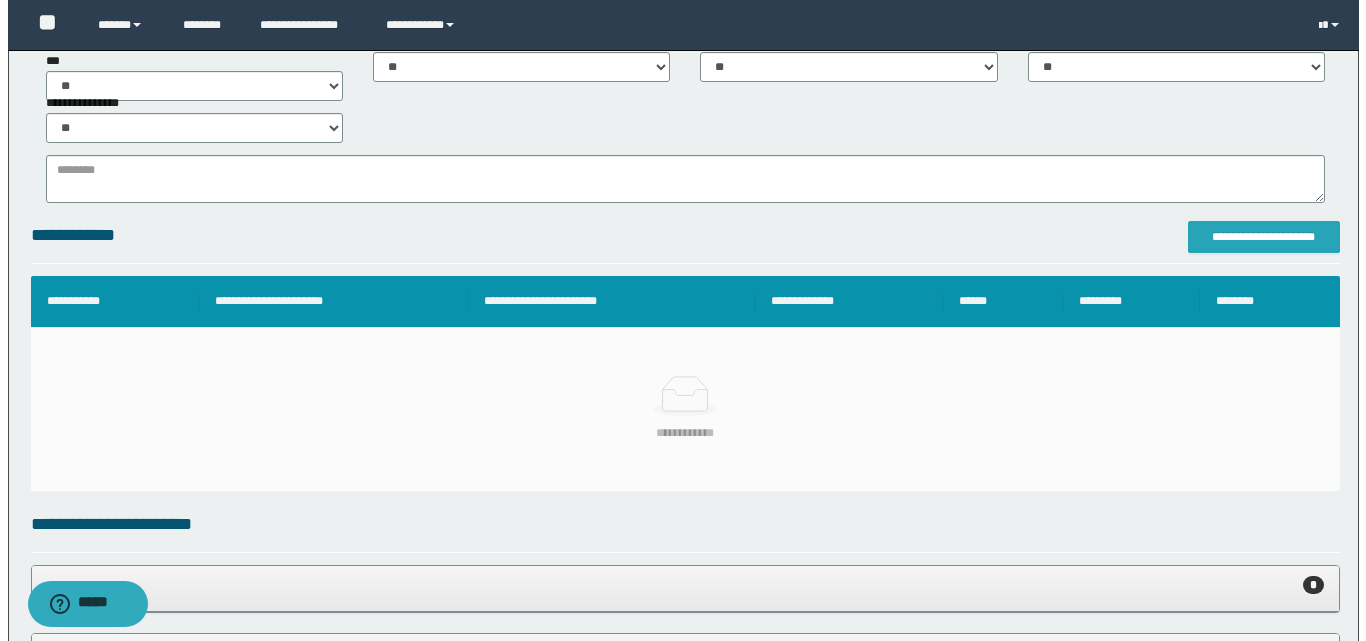 scroll, scrollTop: 400, scrollLeft: 0, axis: vertical 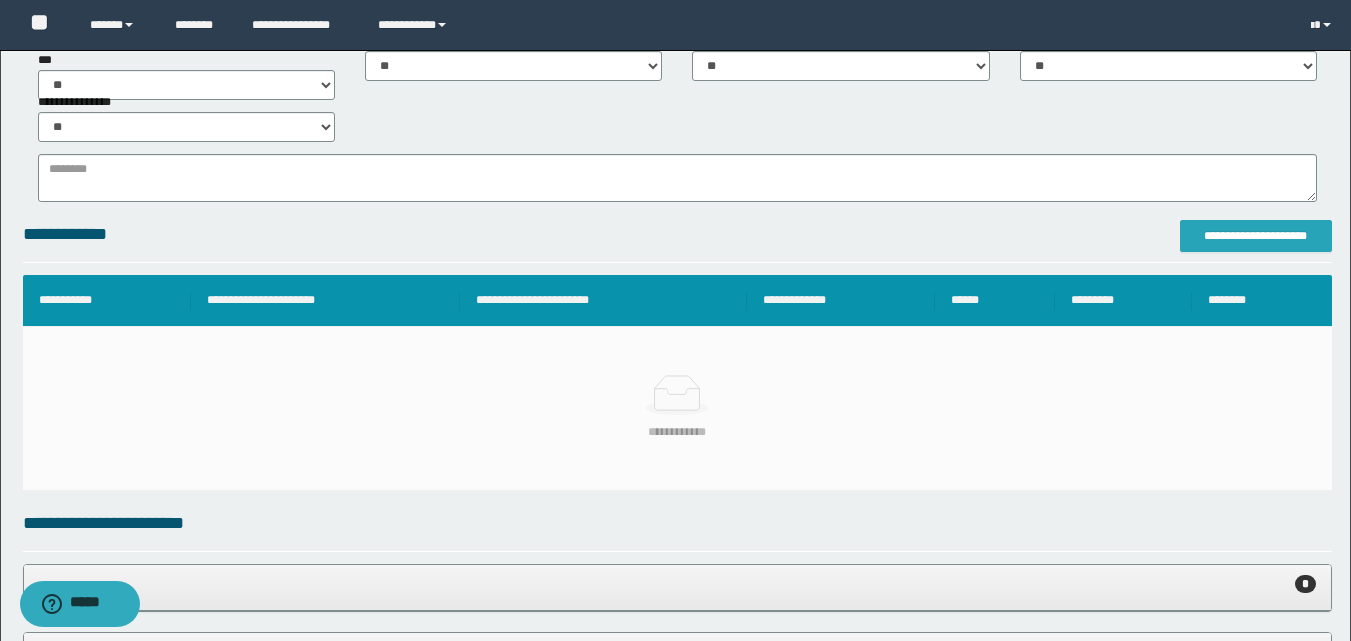 click on "**********" at bounding box center (1256, 236) 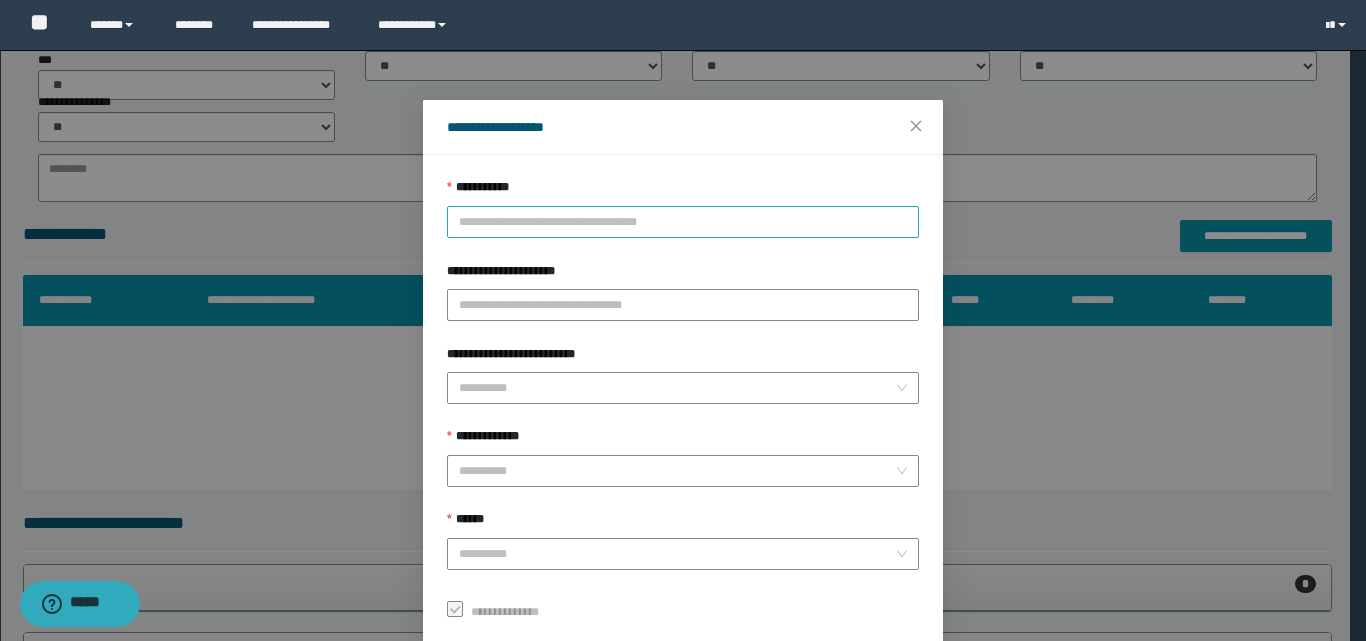 click on "**********" at bounding box center (683, 222) 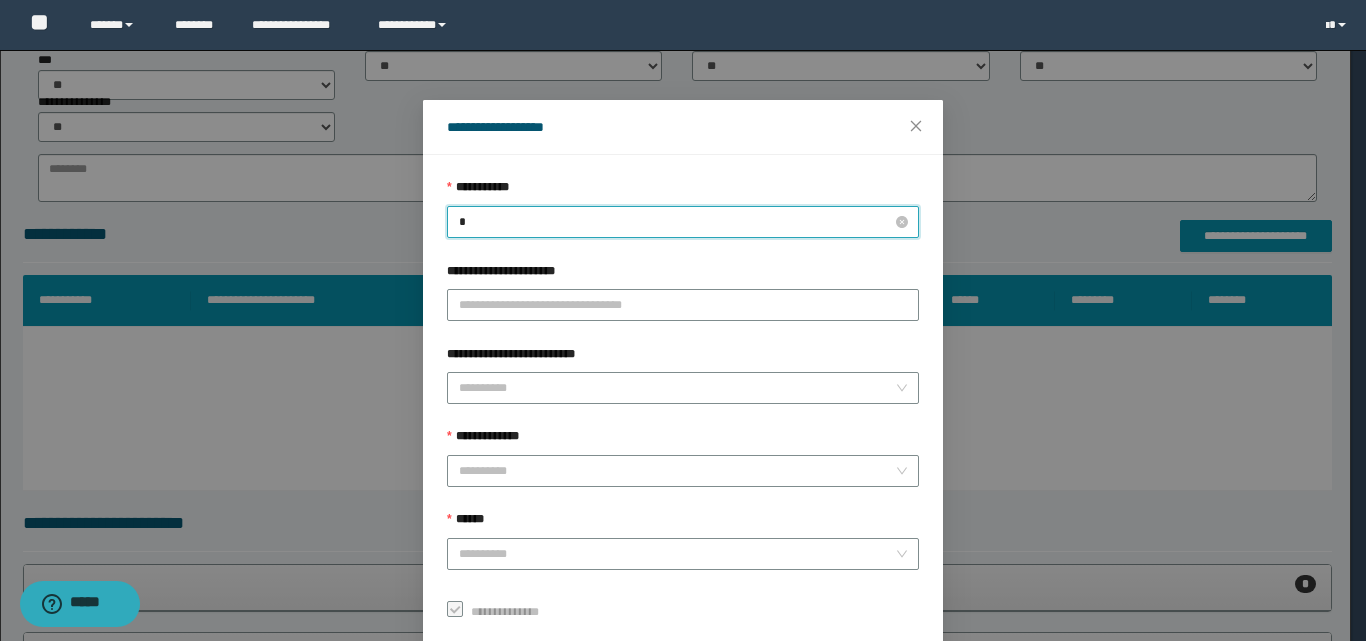 type on "**" 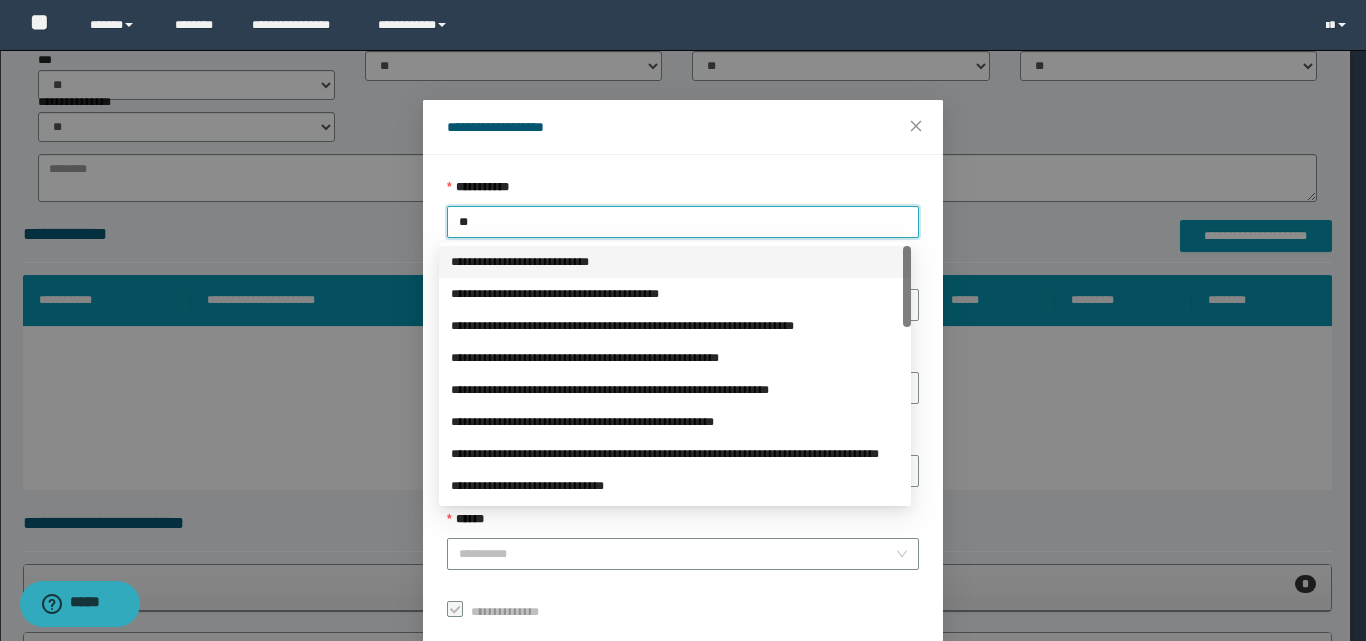 click on "**********" at bounding box center (675, 262) 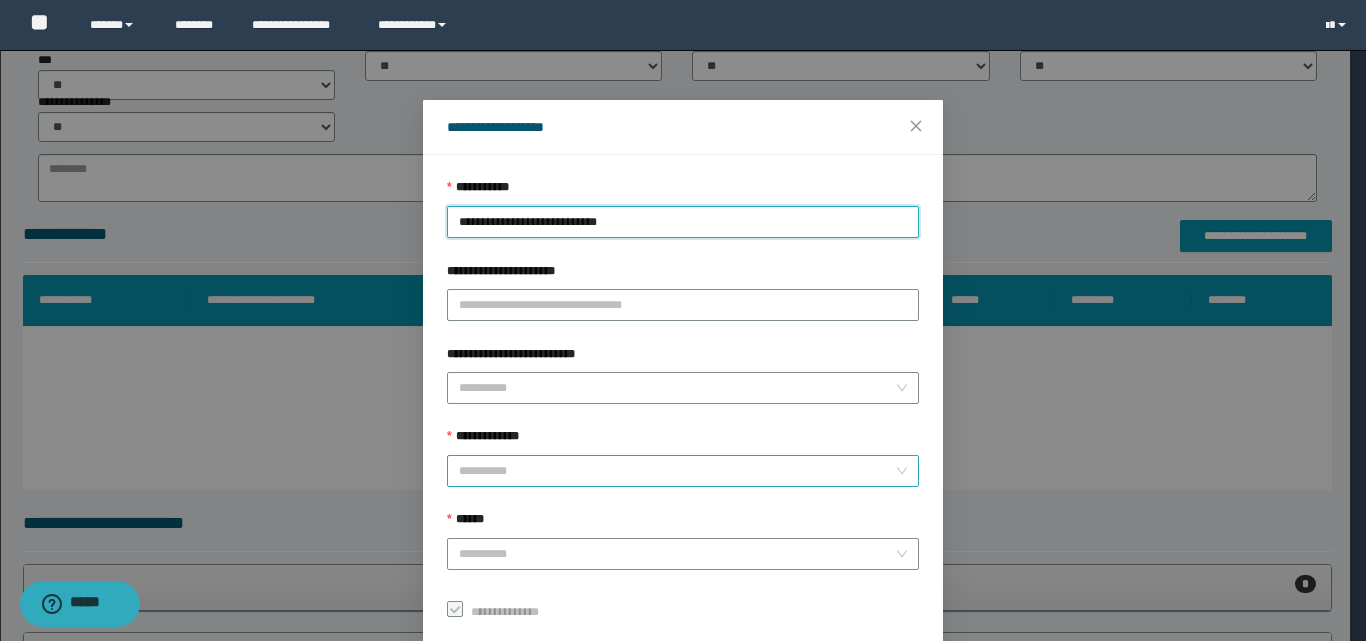 click on "**********" at bounding box center (677, 471) 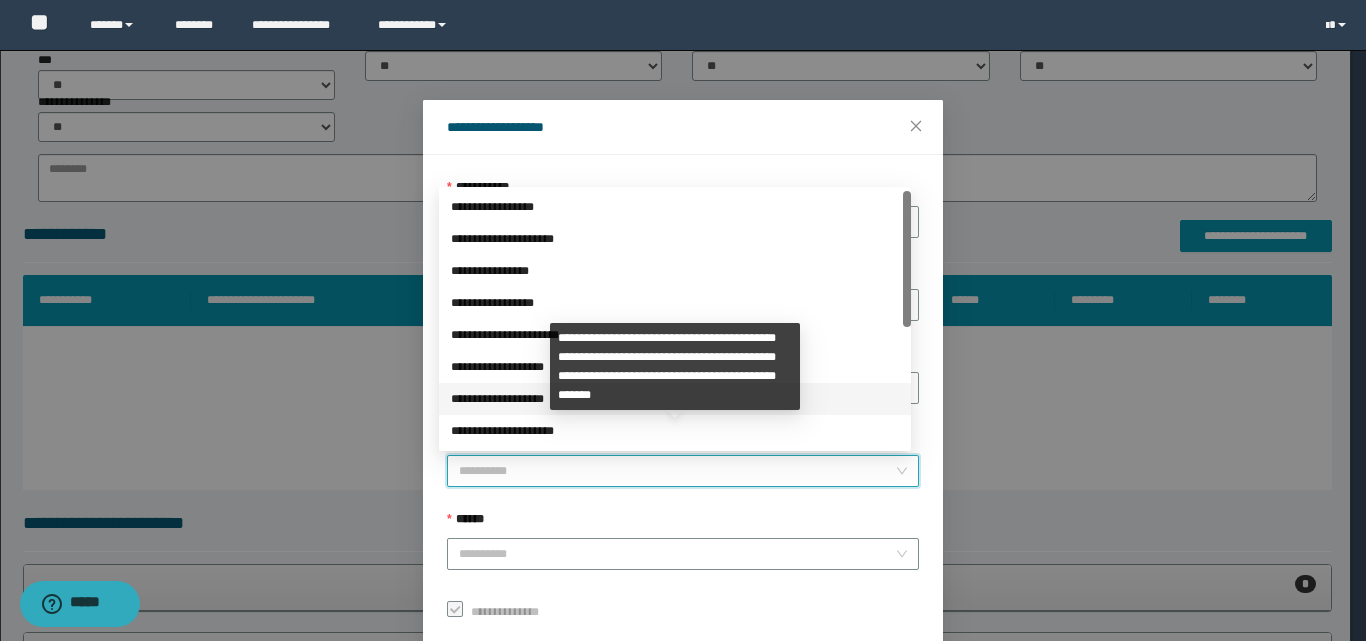 scroll, scrollTop: 224, scrollLeft: 0, axis: vertical 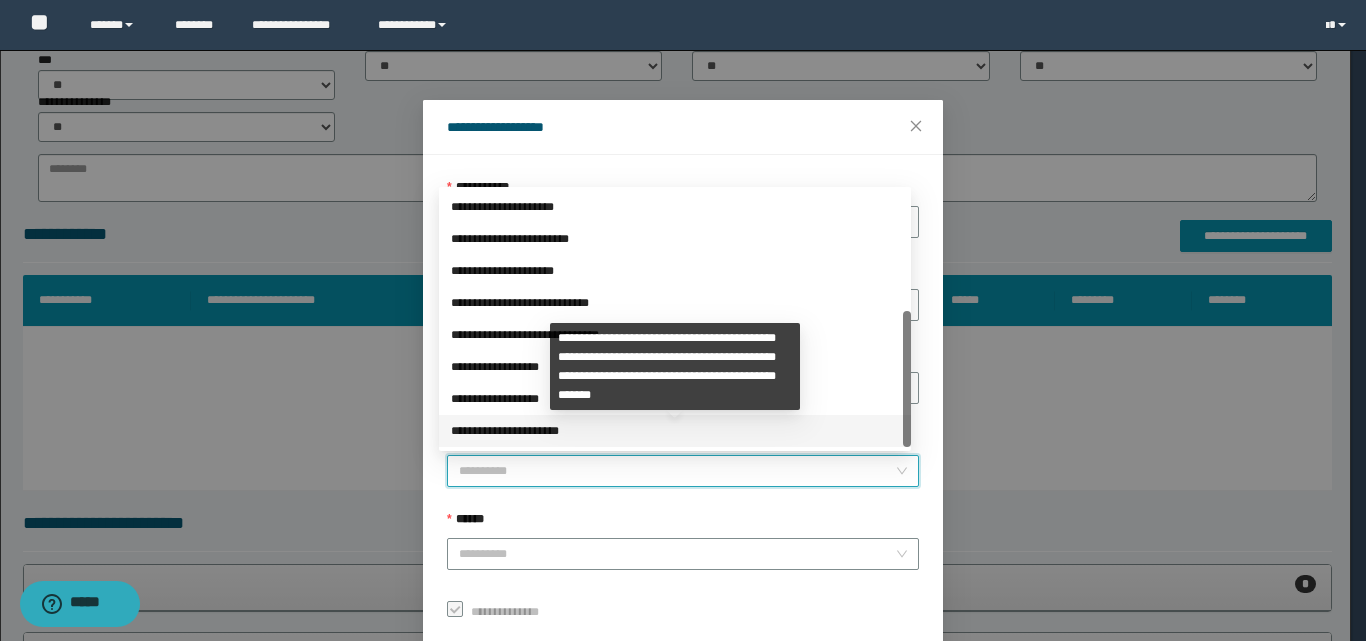 click on "**********" at bounding box center (675, 431) 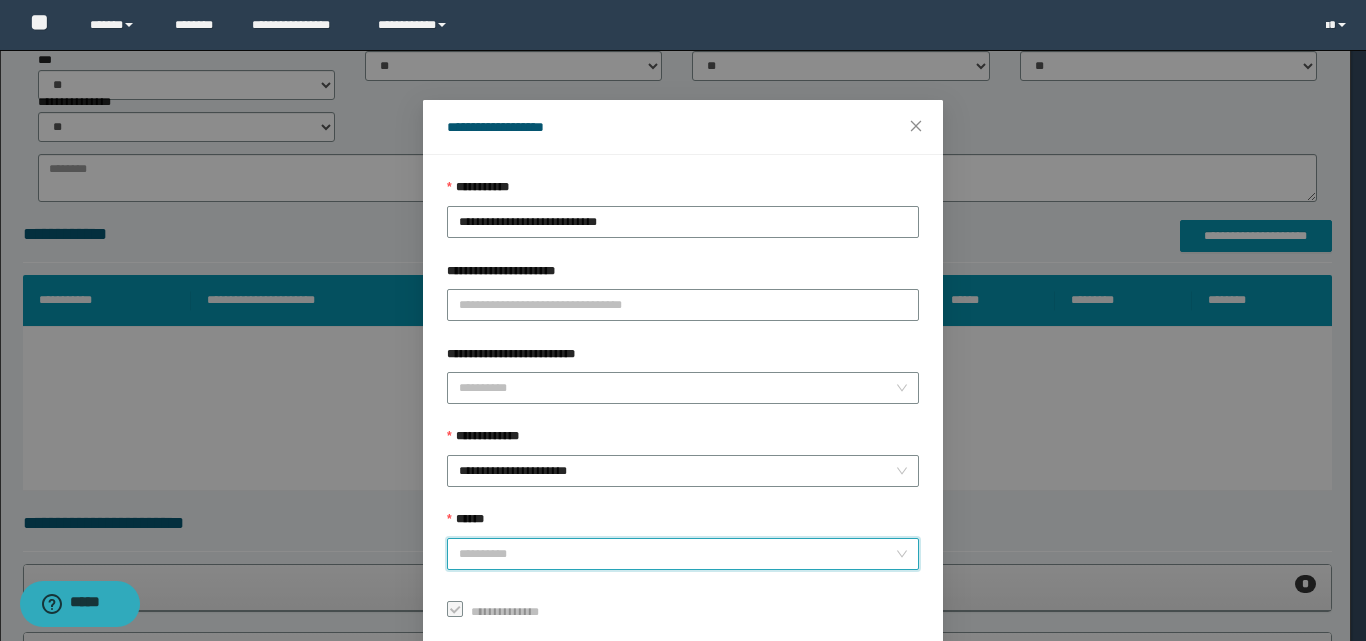 click on "******" at bounding box center [677, 554] 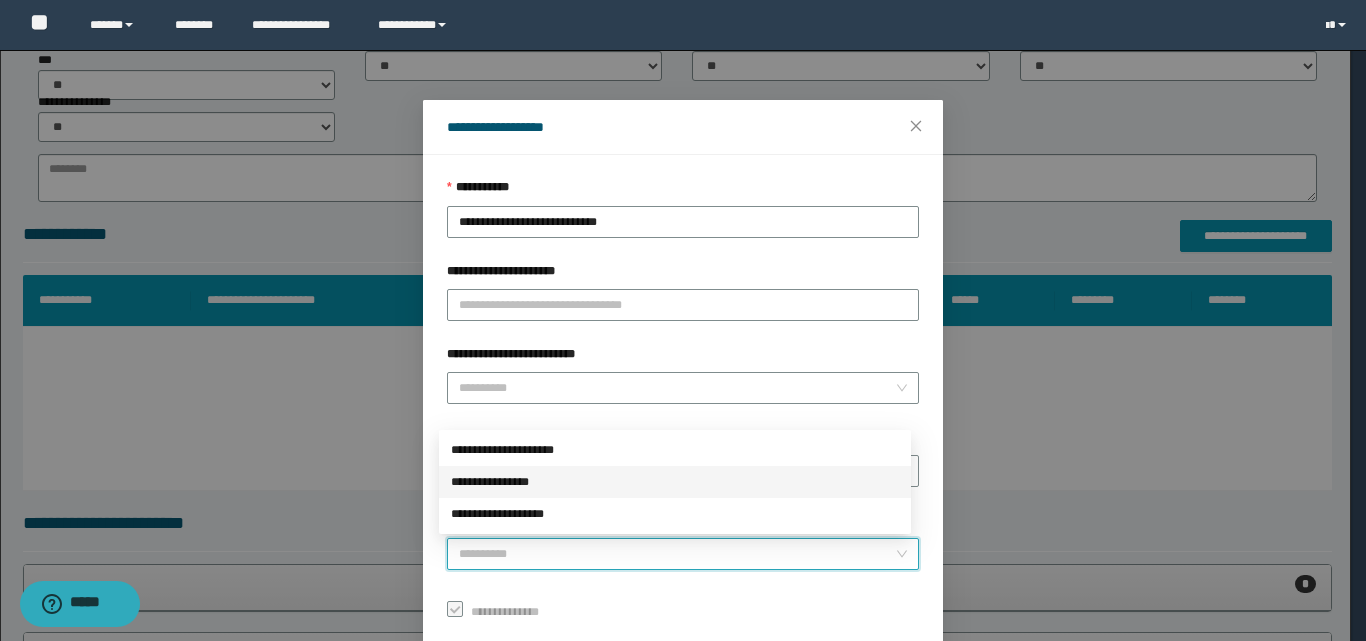click on "**********" at bounding box center [675, 482] 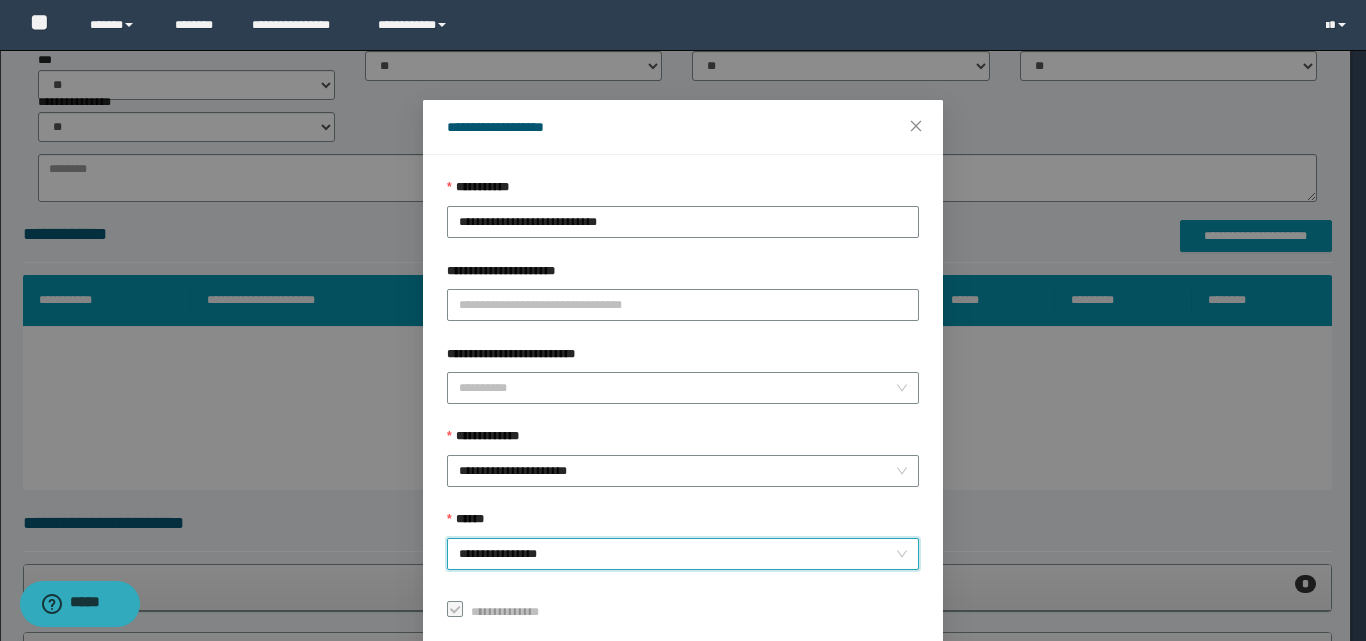 scroll, scrollTop: 111, scrollLeft: 0, axis: vertical 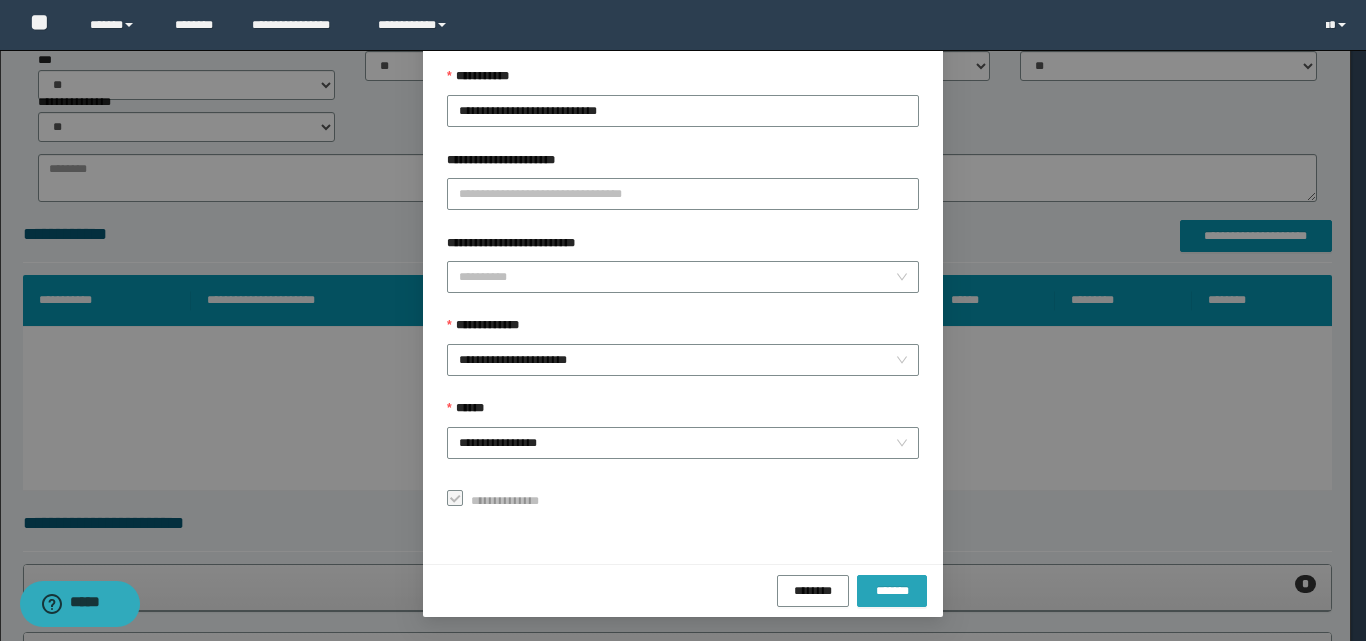 click on "*******" at bounding box center (892, 590) 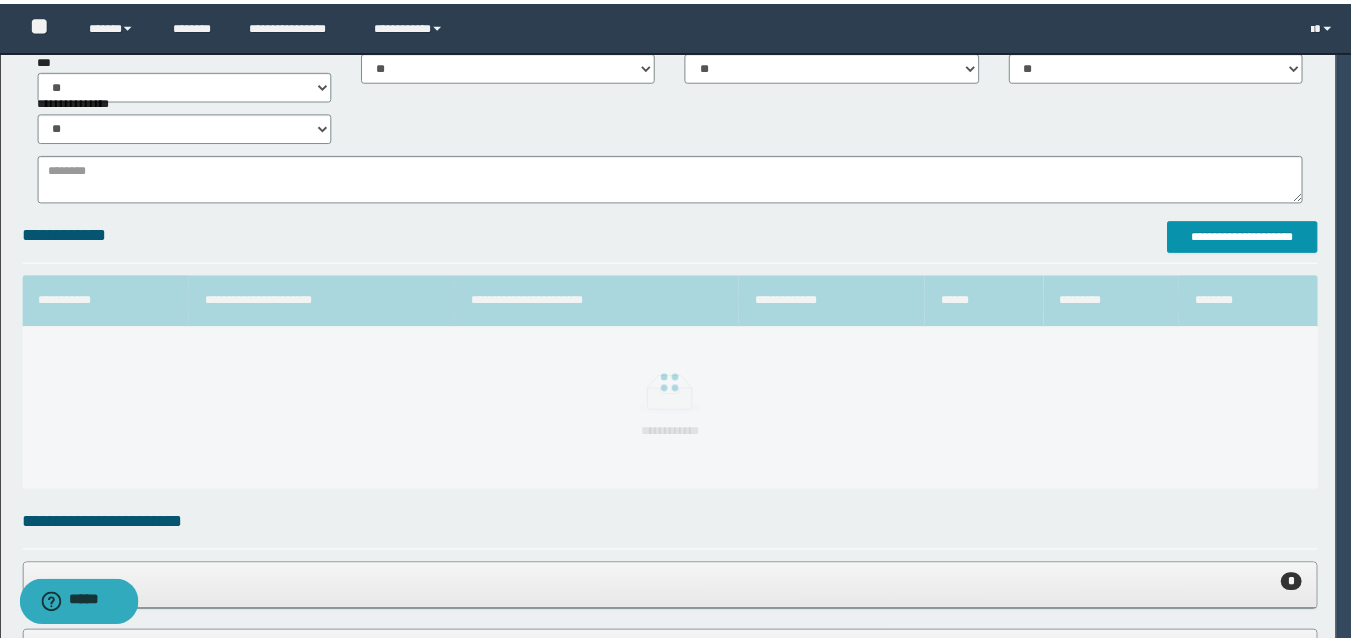 scroll, scrollTop: 64, scrollLeft: 0, axis: vertical 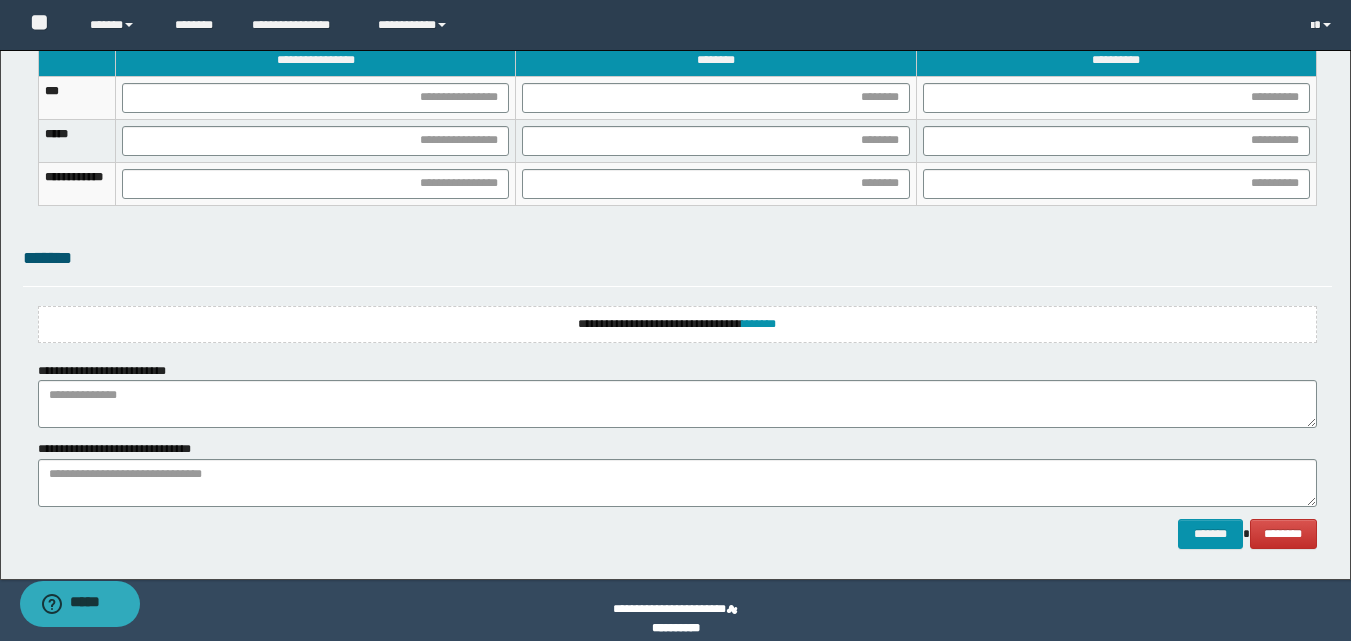 click on "**********" at bounding box center (677, 324) 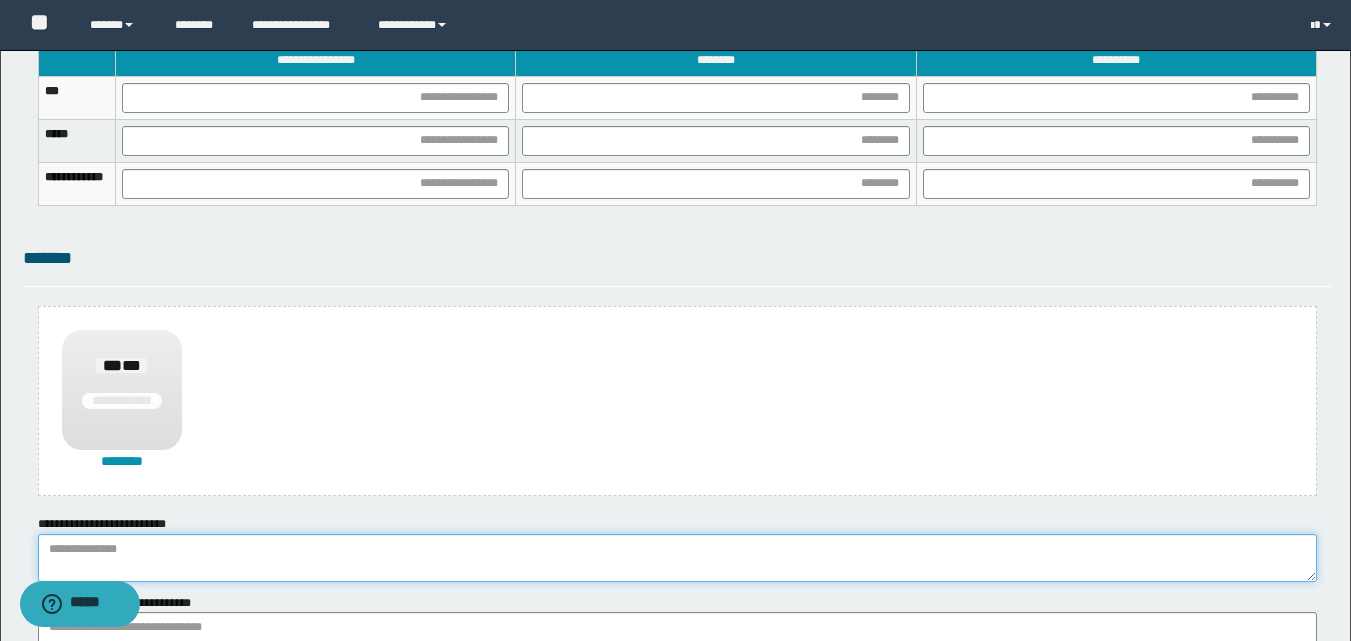 click at bounding box center (677, 558) 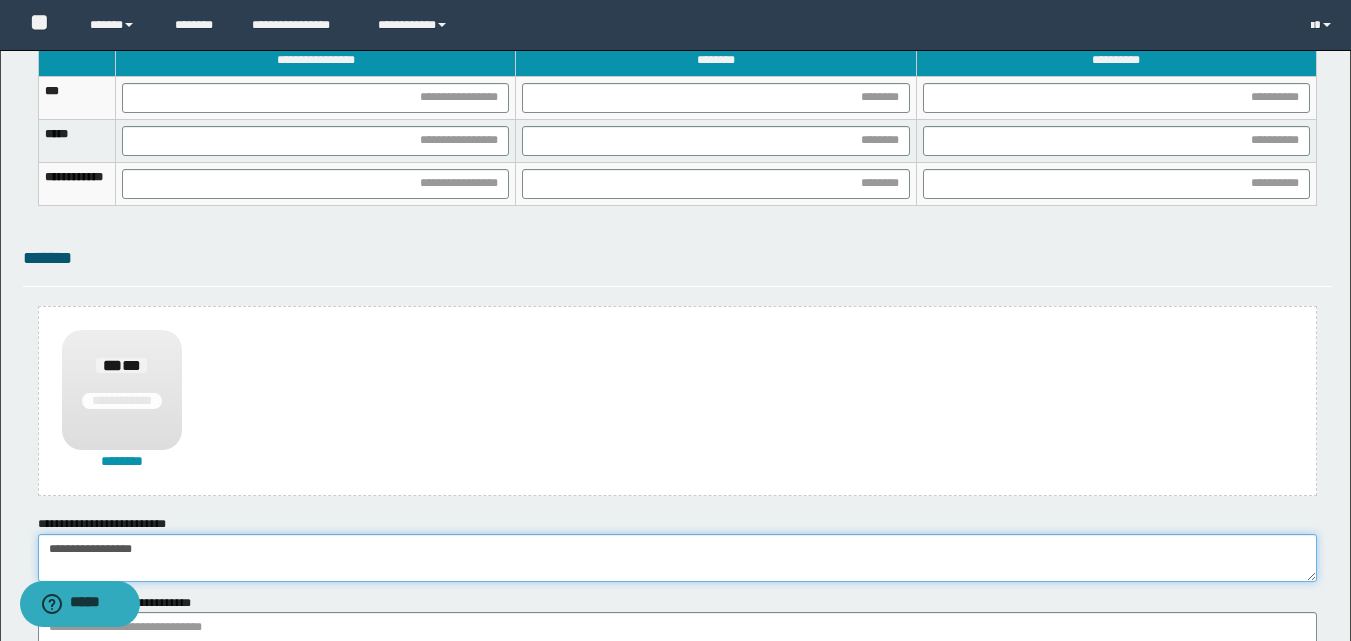 type on "**********" 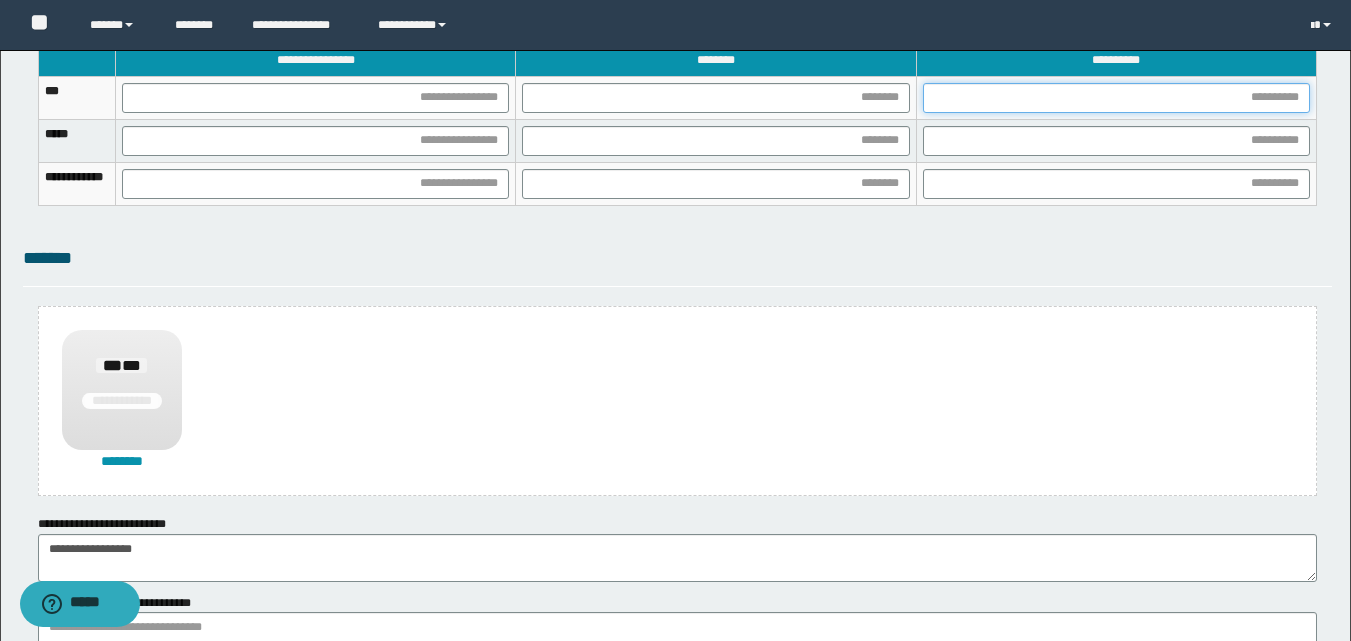 click at bounding box center [1116, 98] 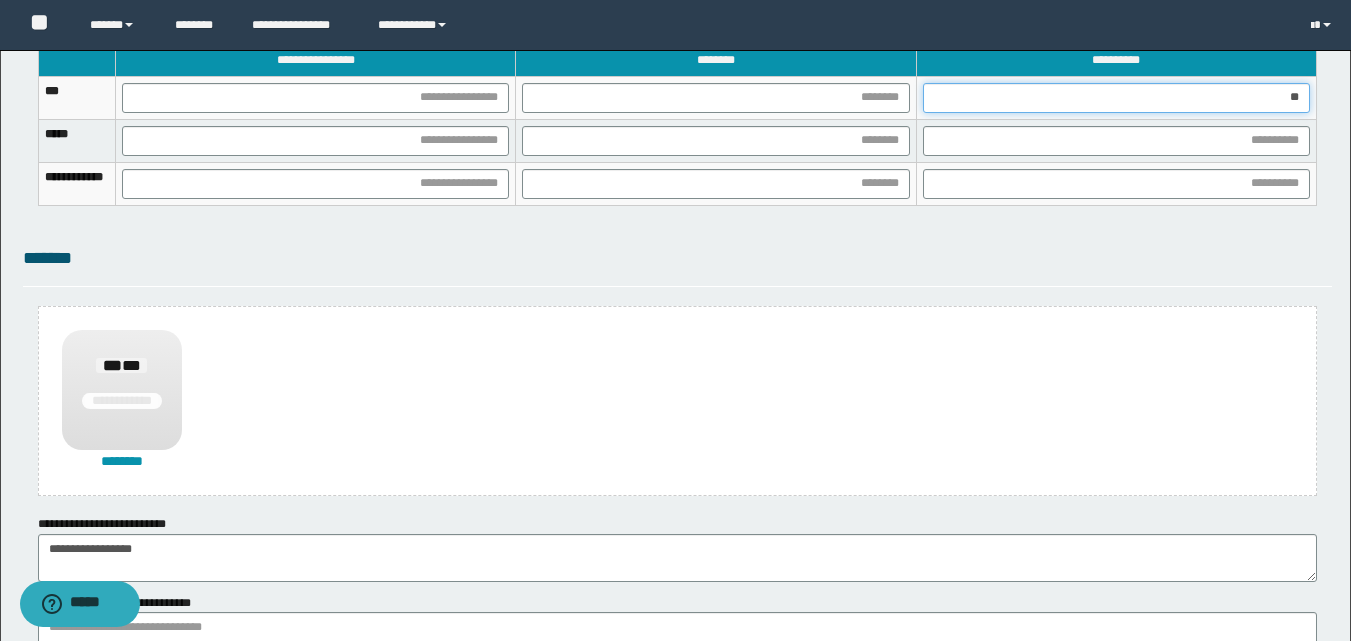 type on "***" 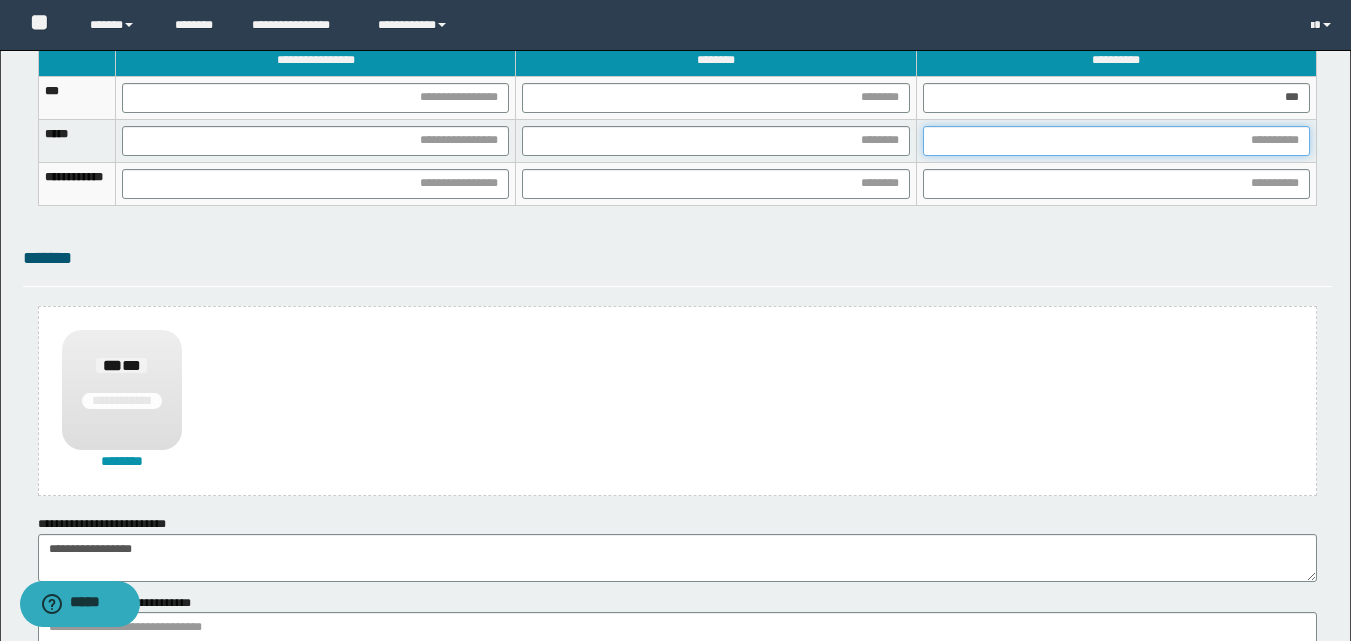 click at bounding box center (1116, 141) 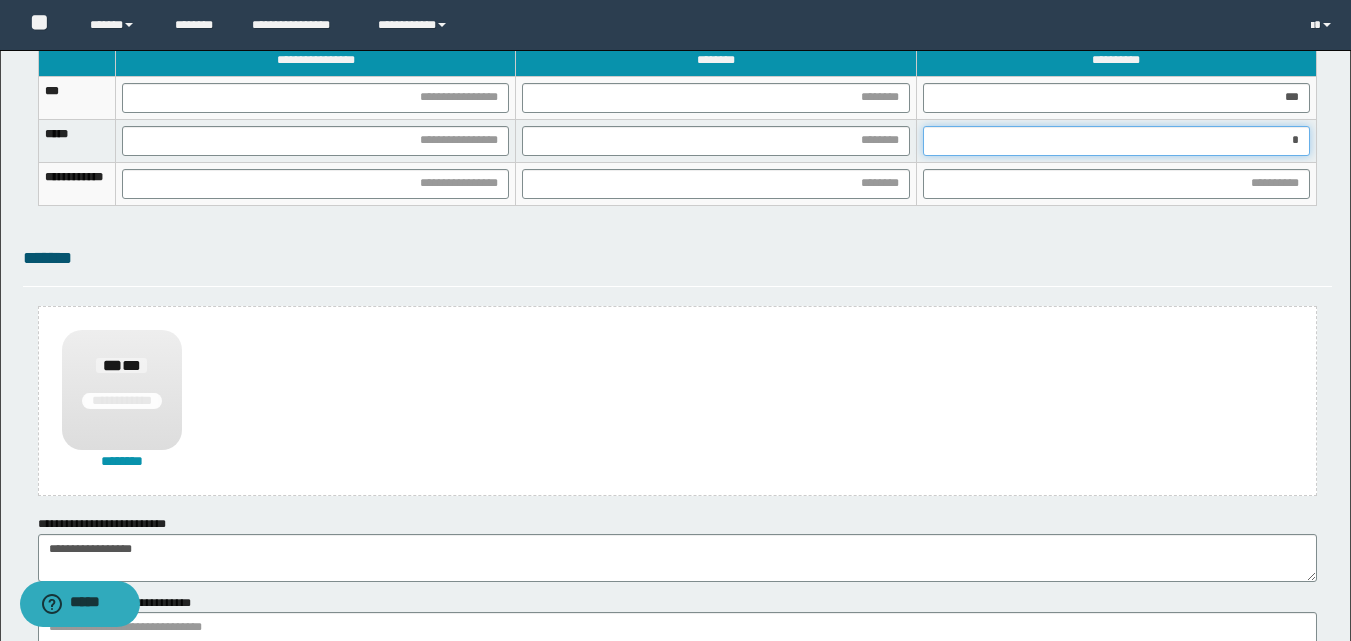 type on "**" 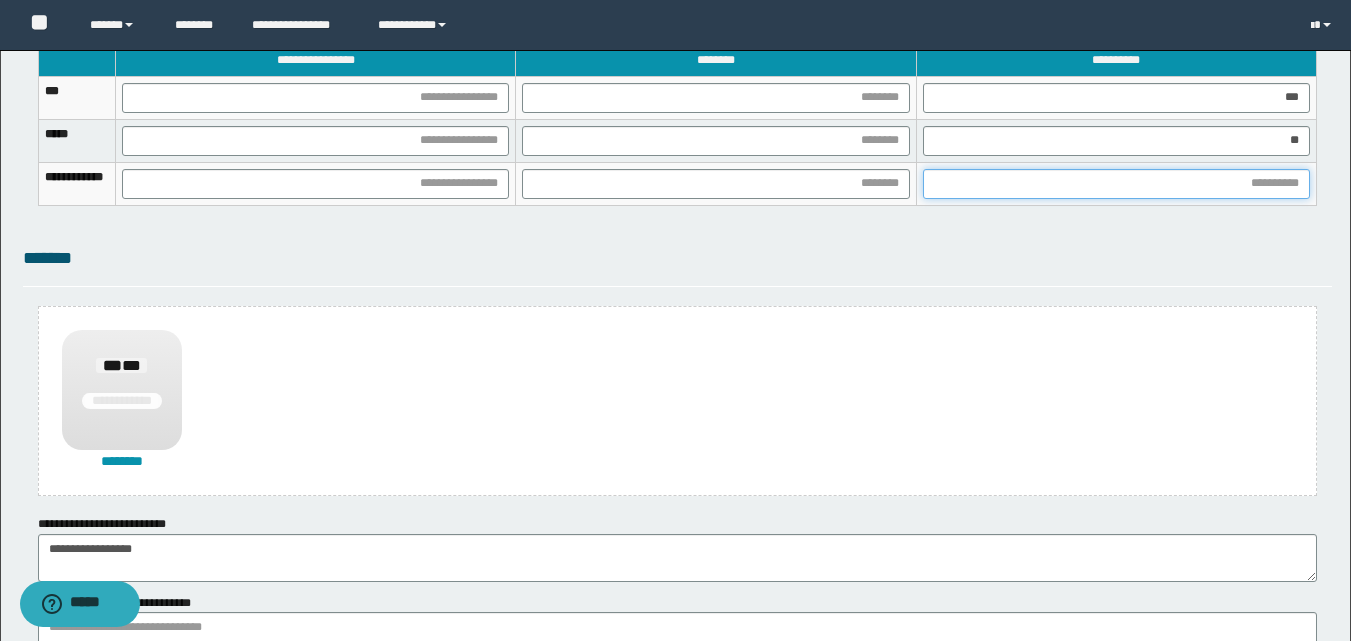 click at bounding box center [1116, 184] 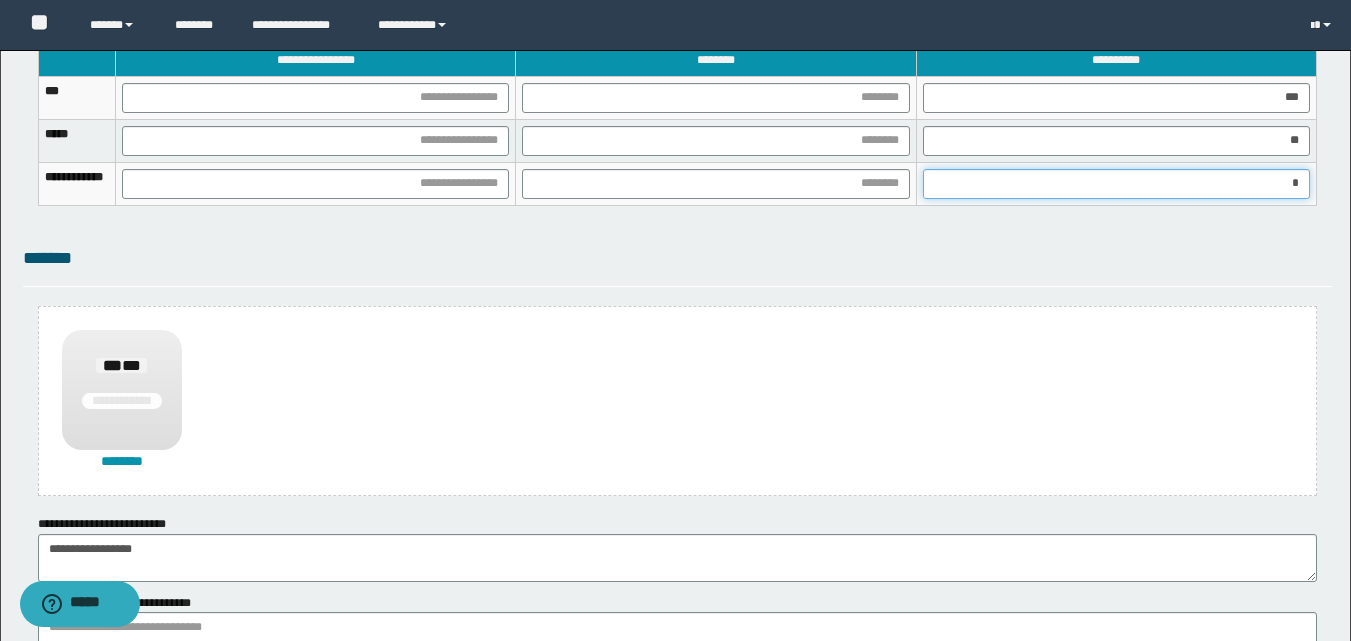 type on "**" 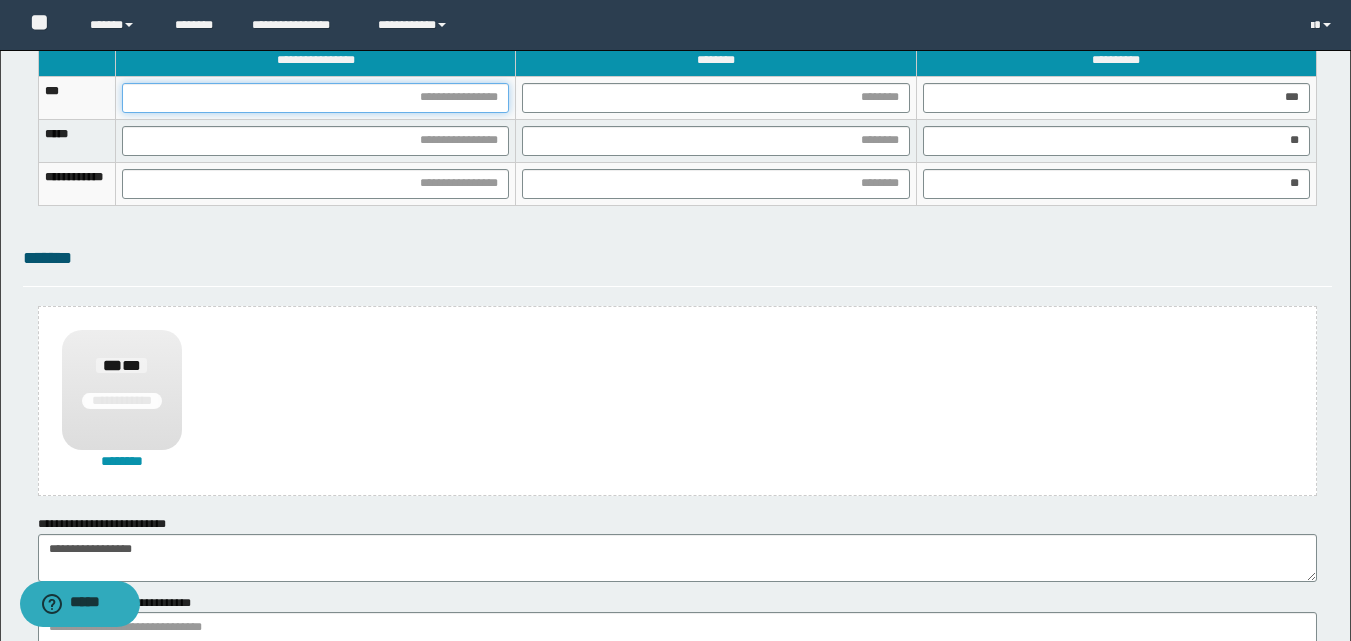 click at bounding box center (315, 98) 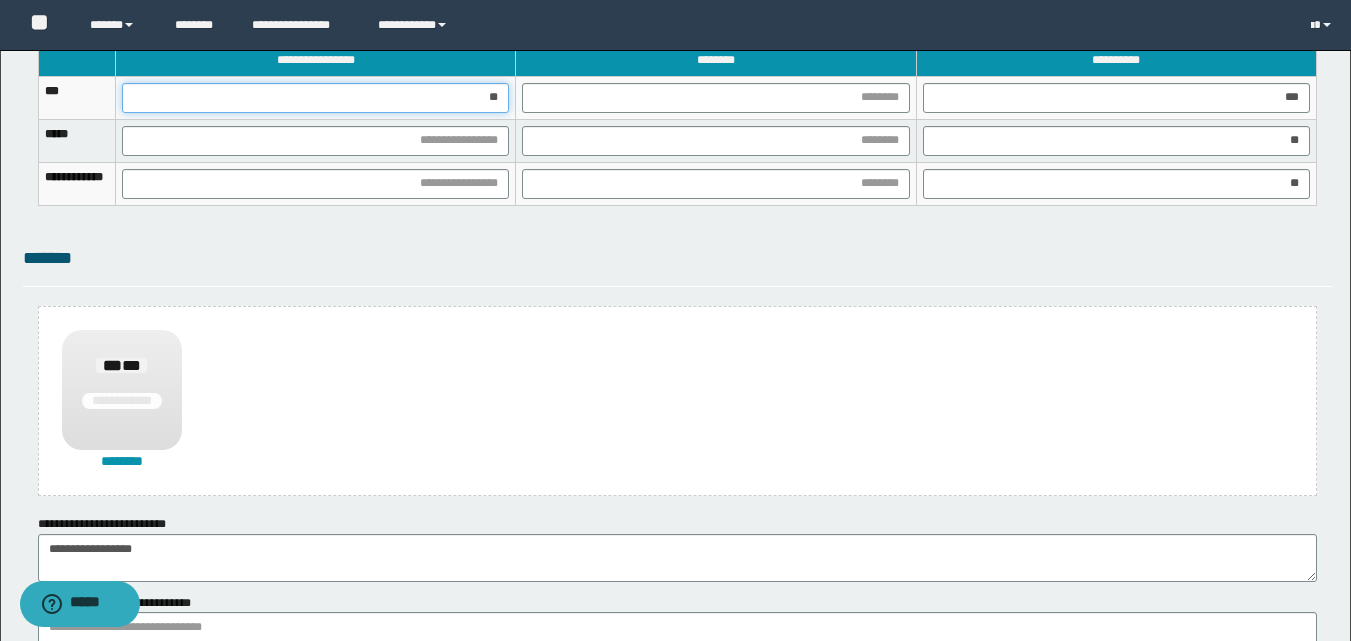 type on "***" 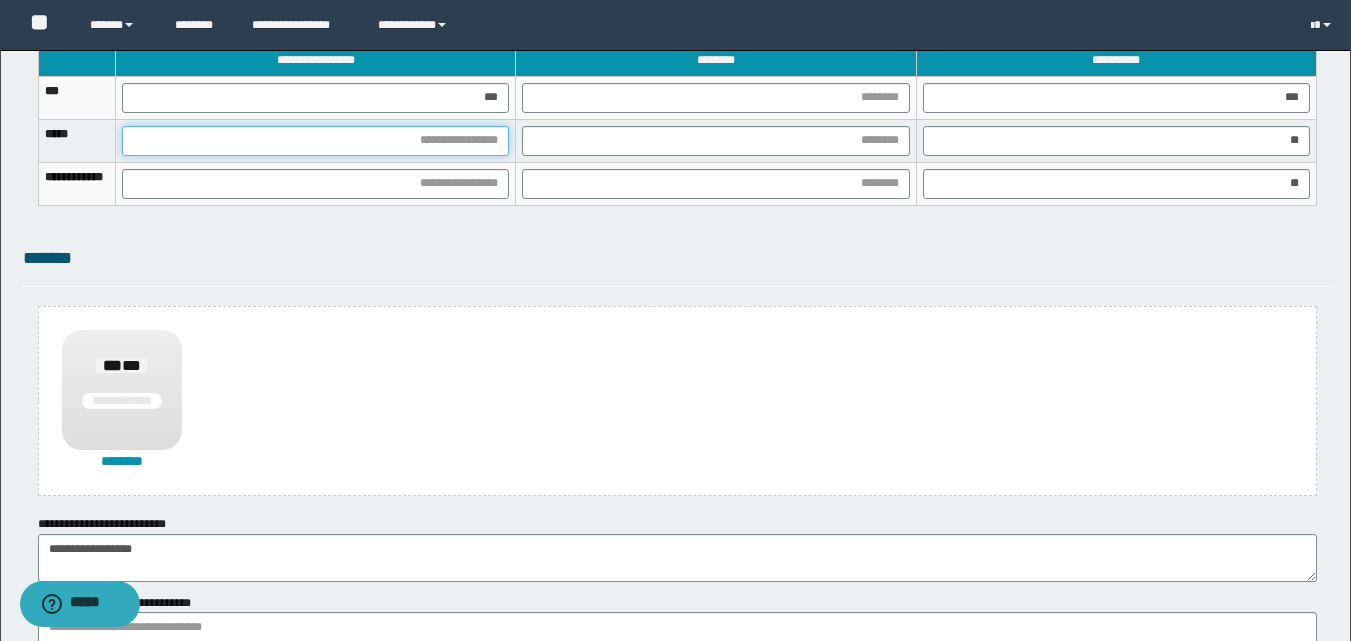 click at bounding box center (315, 141) 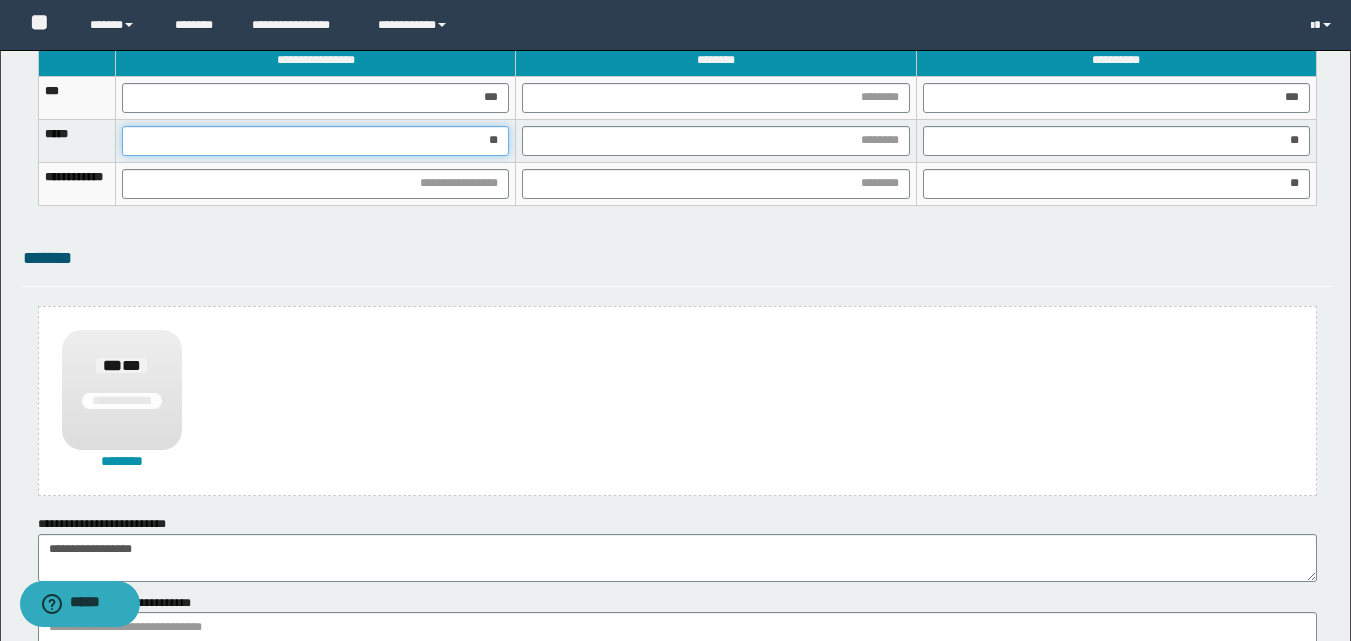 type on "***" 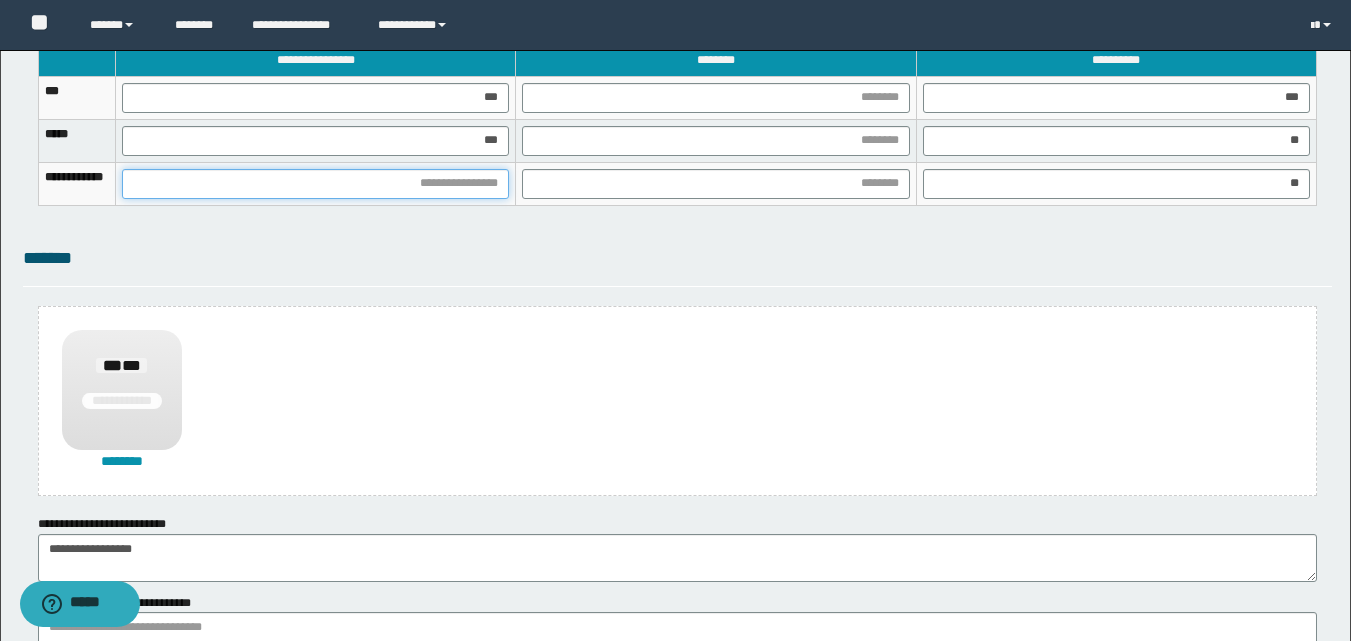 click at bounding box center (315, 184) 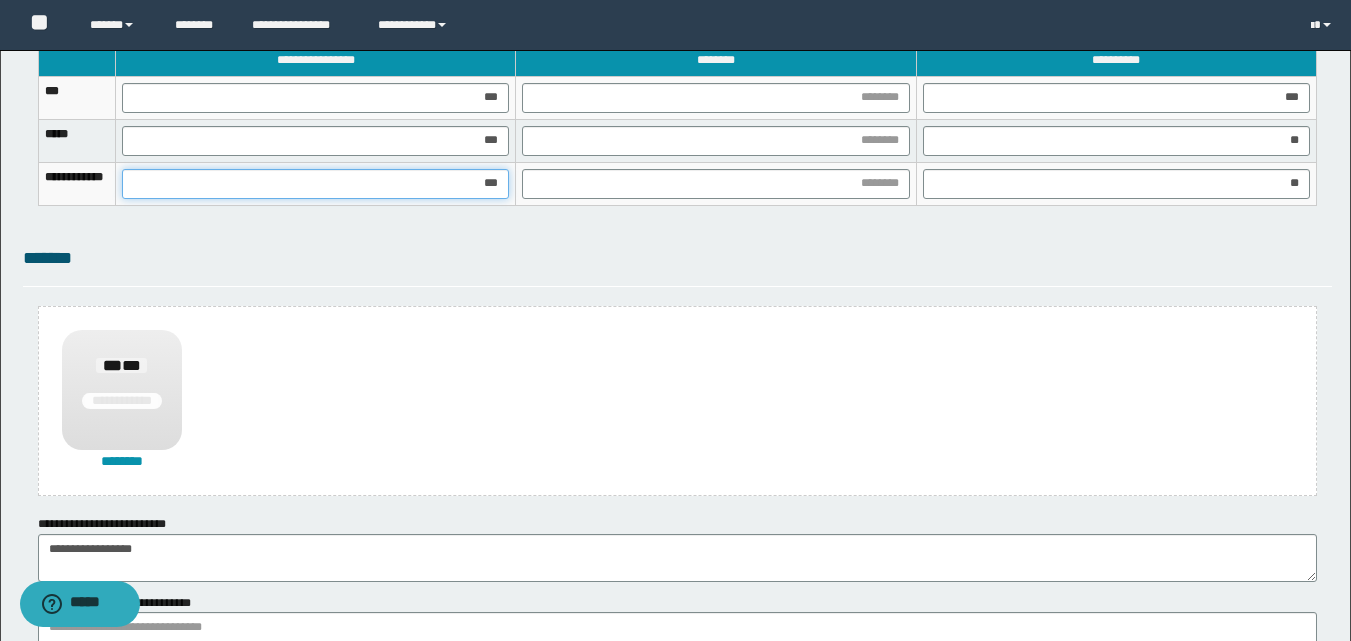 type on "****" 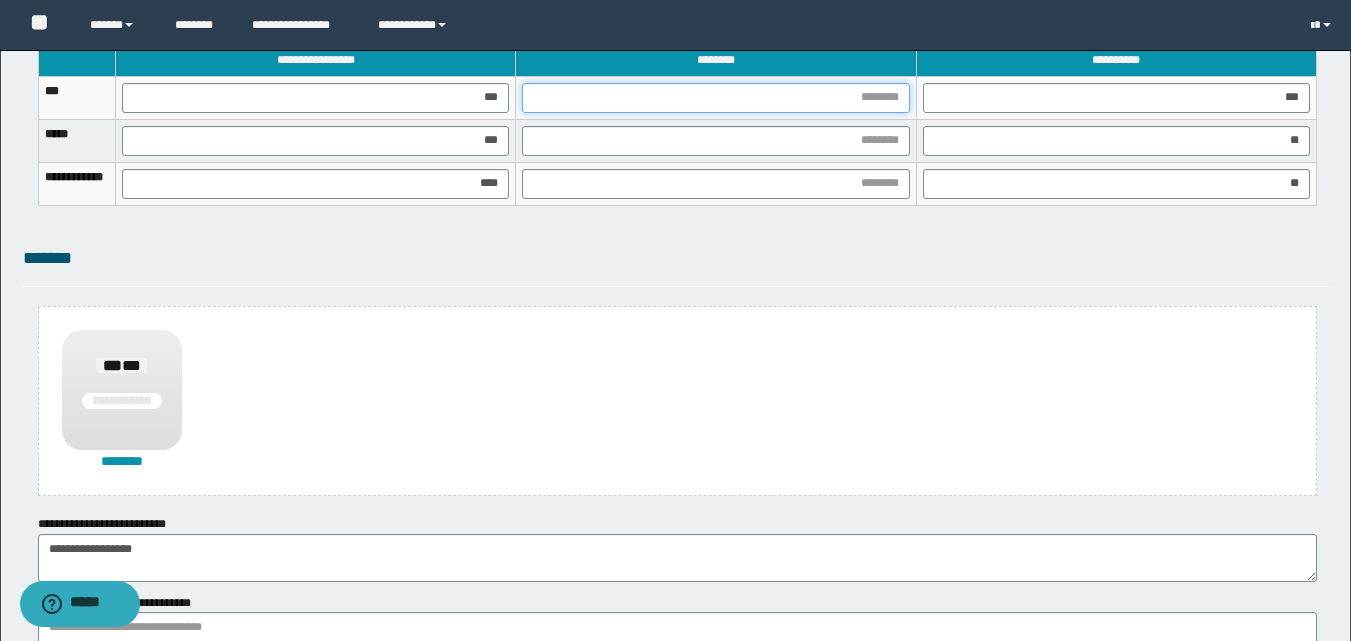 drag, startPoint x: 864, startPoint y: 92, endPoint x: 860, endPoint y: 117, distance: 25.317978 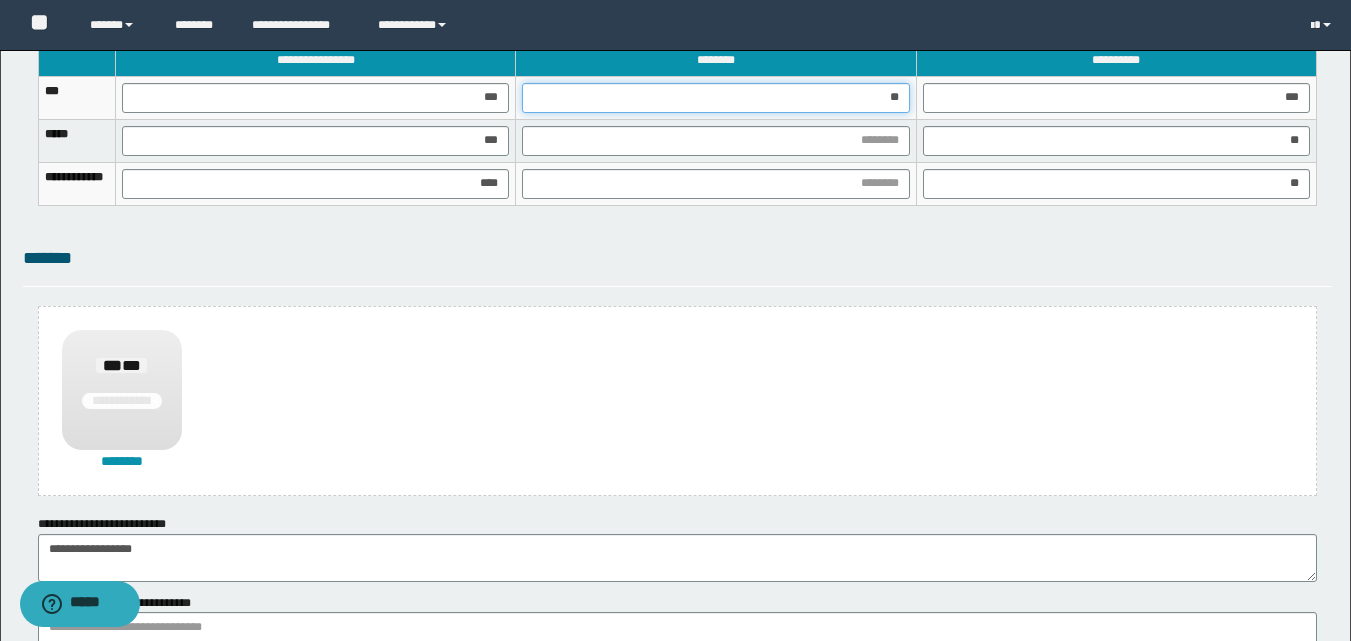 type on "***" 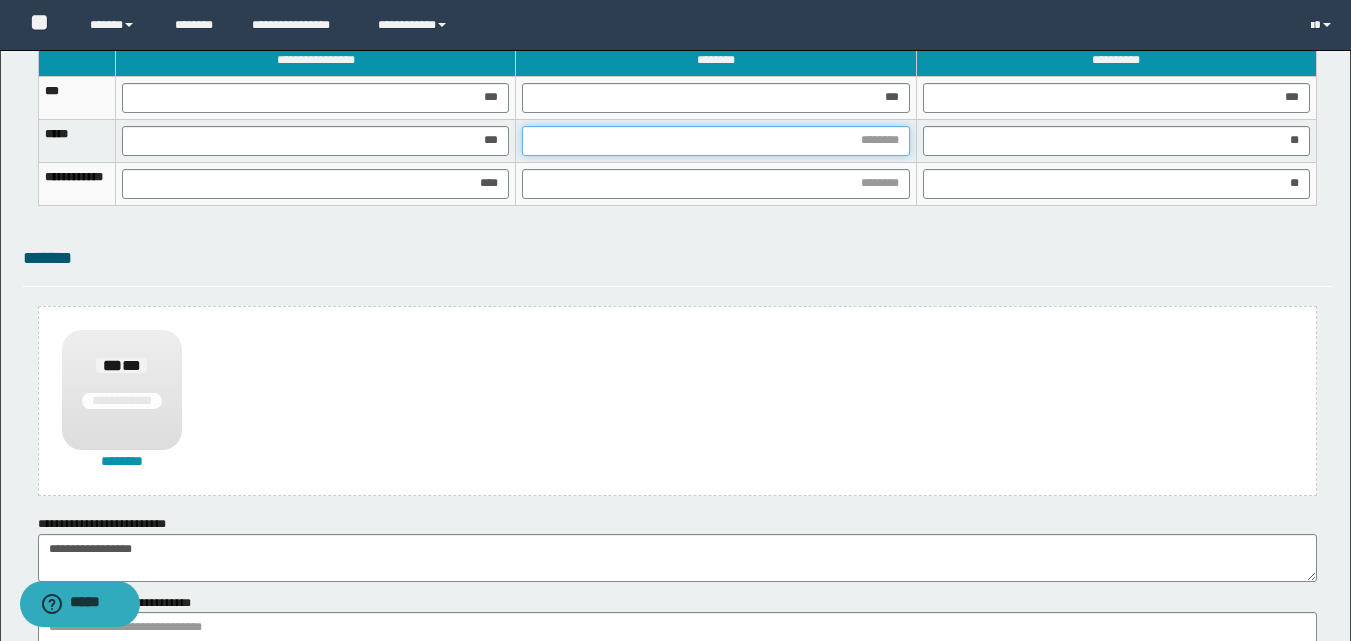 drag, startPoint x: 874, startPoint y: 143, endPoint x: 858, endPoint y: 161, distance: 24.083189 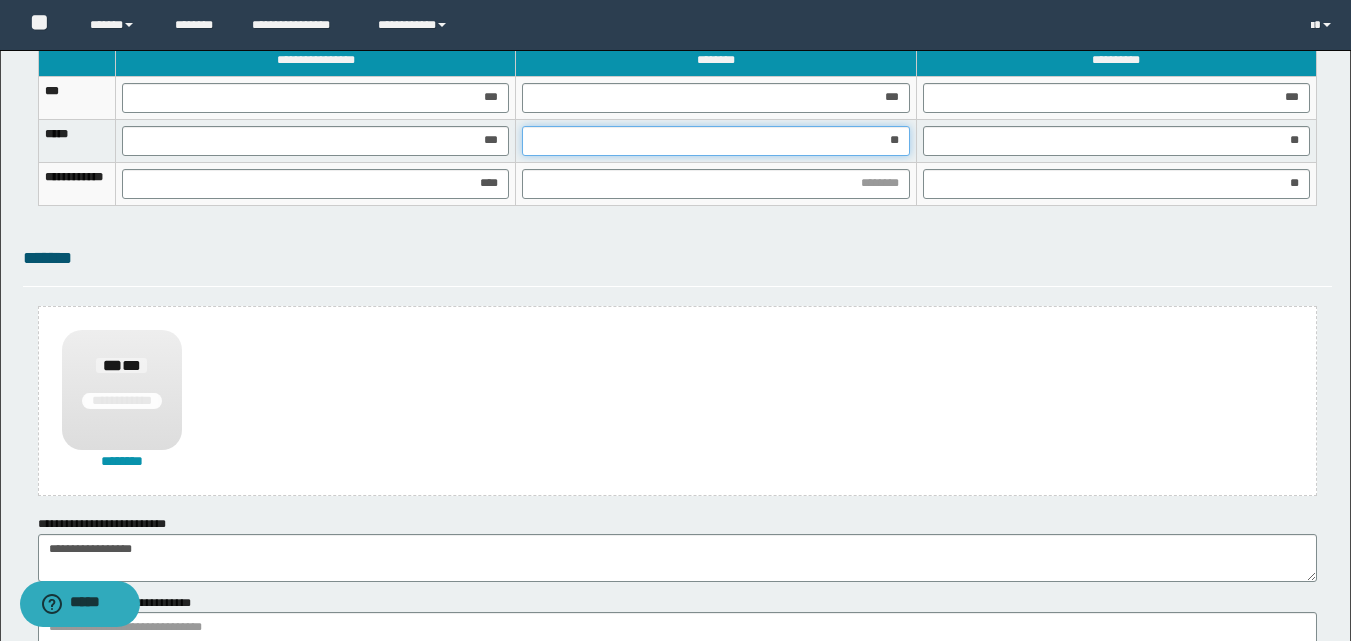 type on "***" 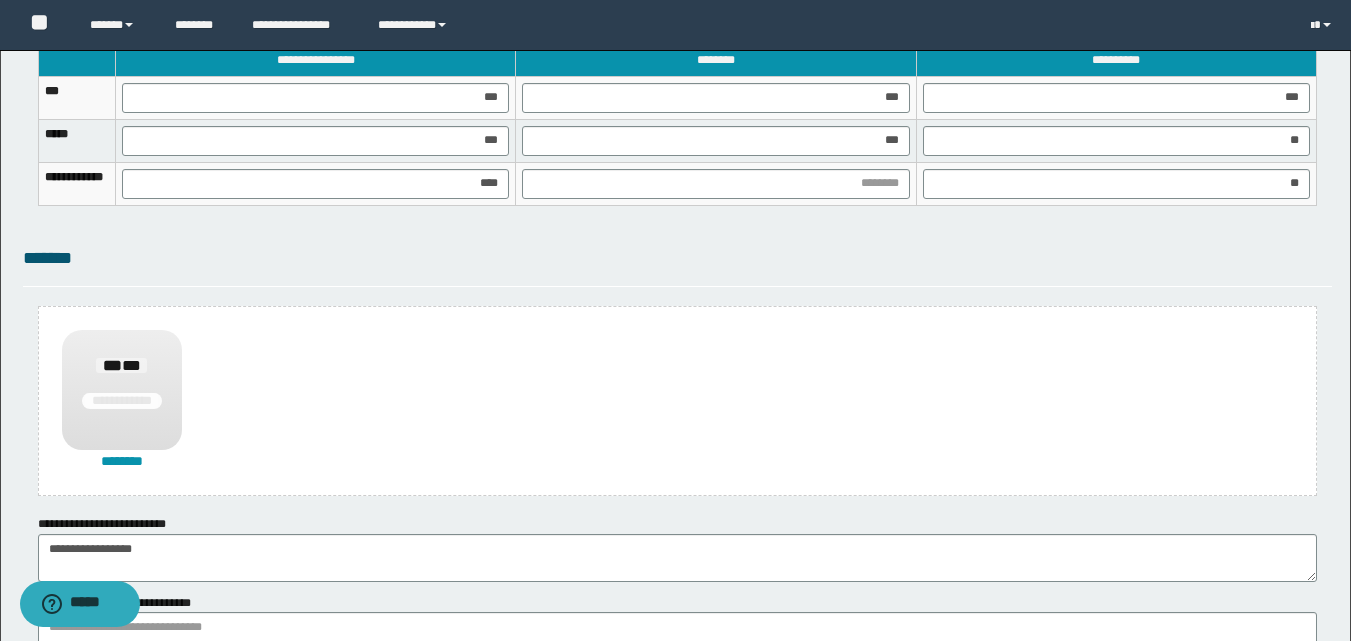 click at bounding box center (716, 183) 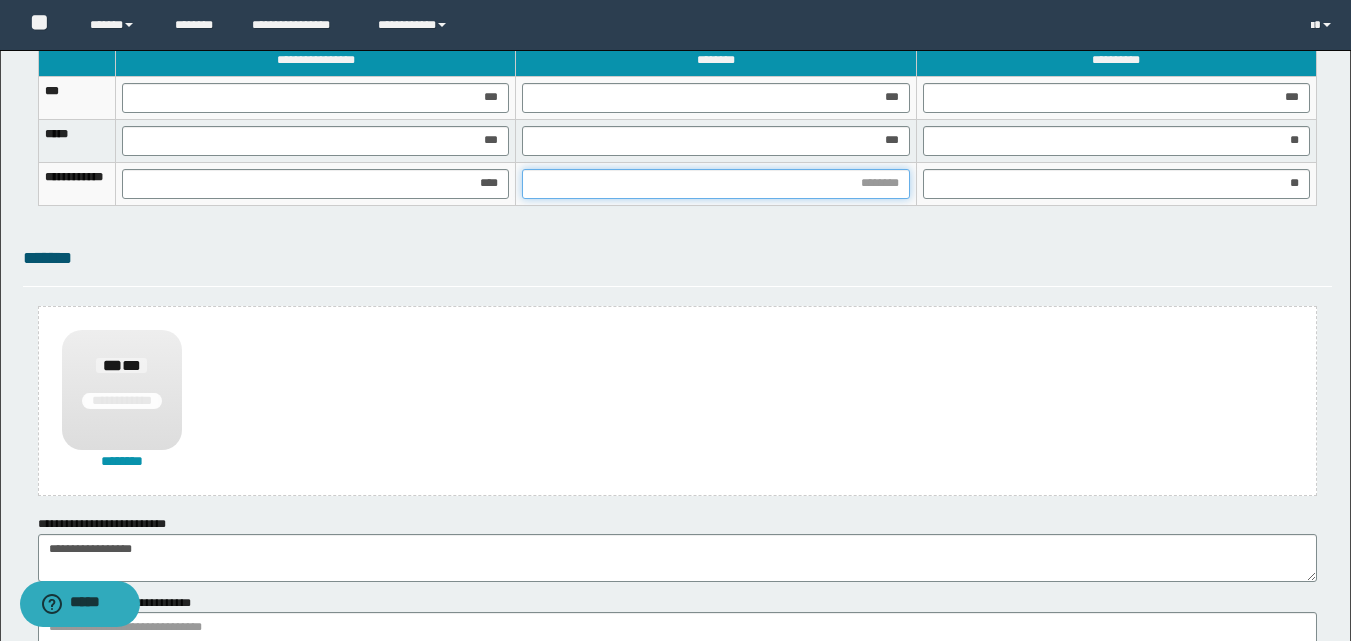 click at bounding box center (715, 184) 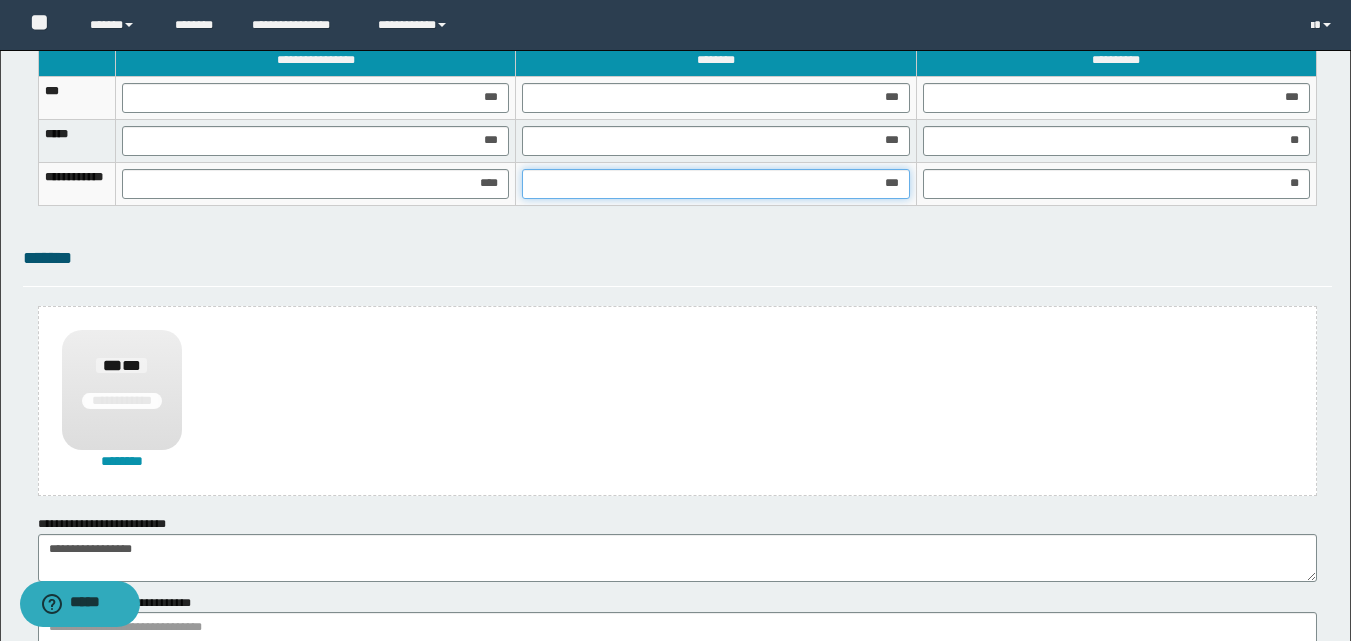 type on "****" 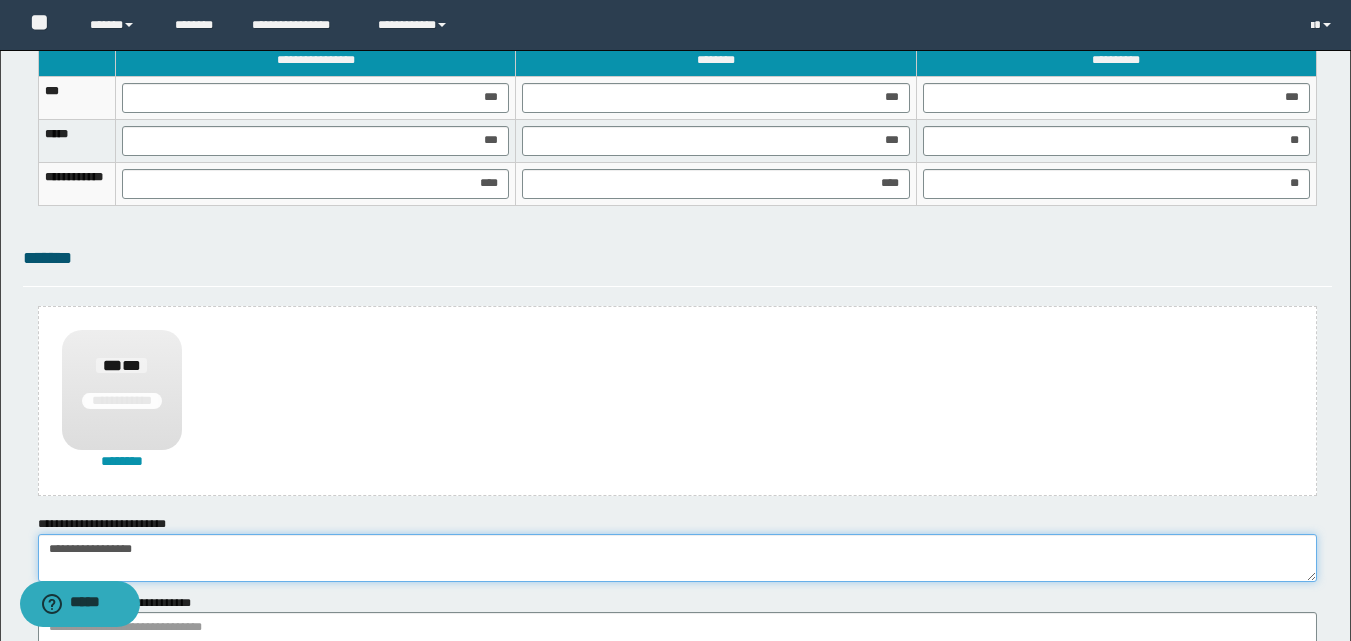 click on "**********" at bounding box center (677, 558) 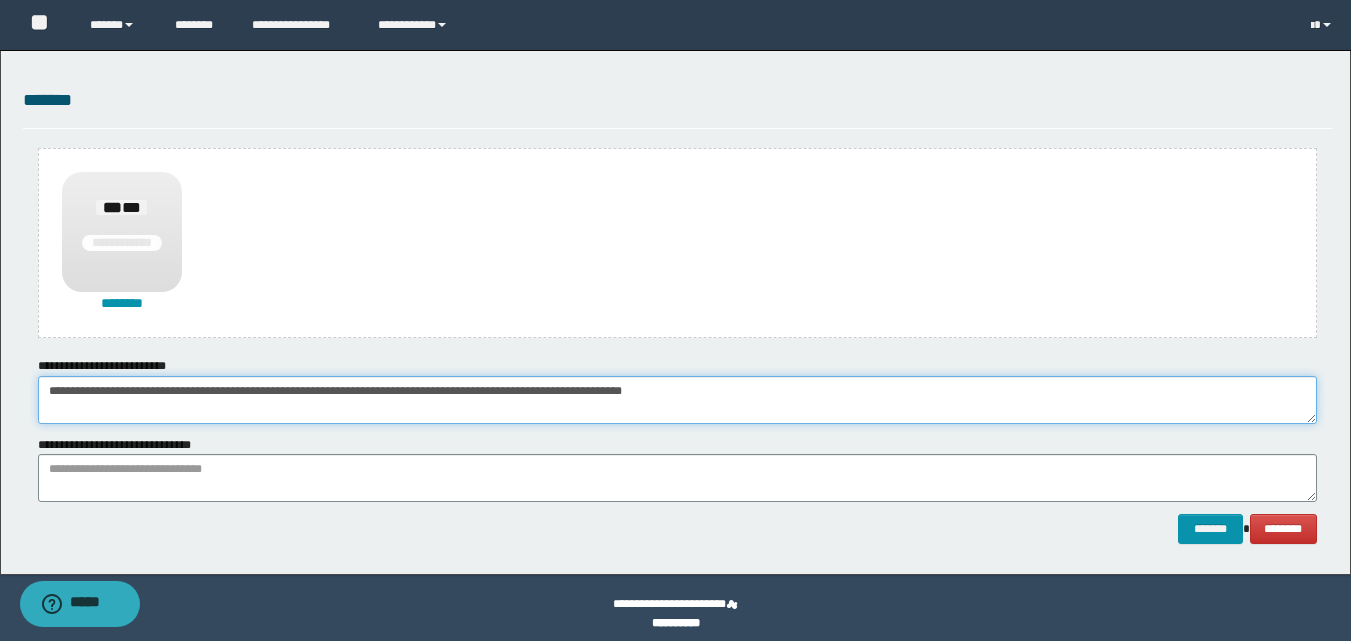 scroll, scrollTop: 1470, scrollLeft: 0, axis: vertical 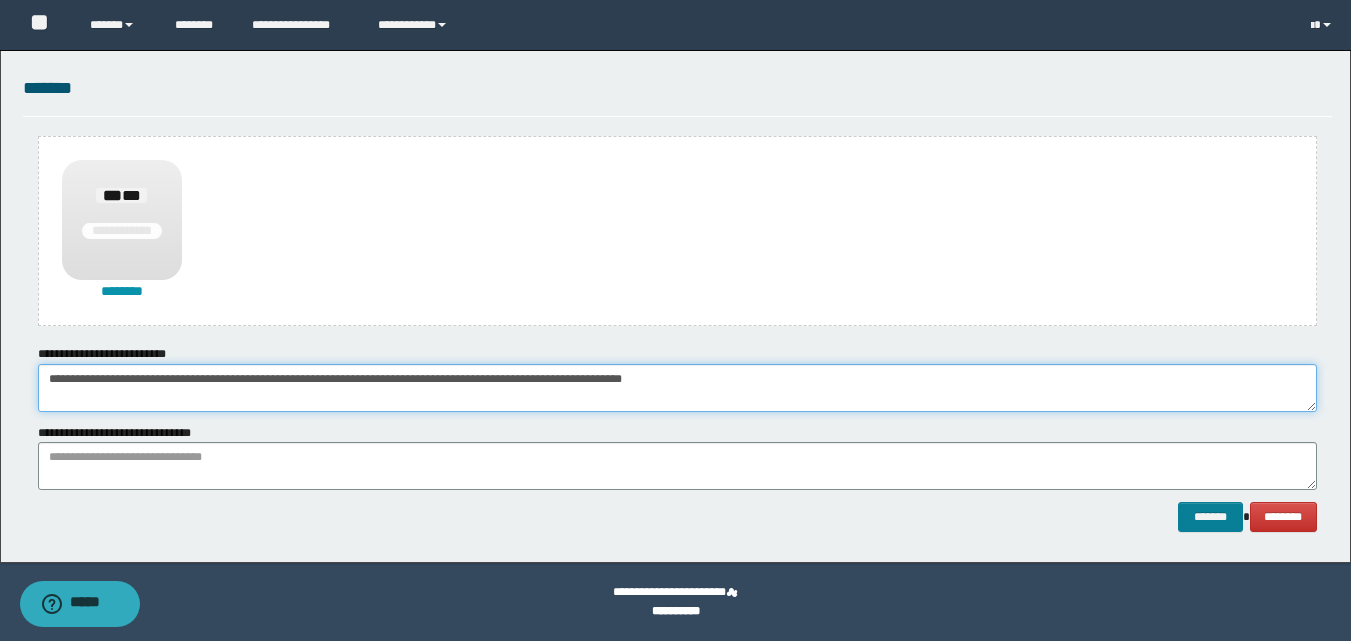 type on "**********" 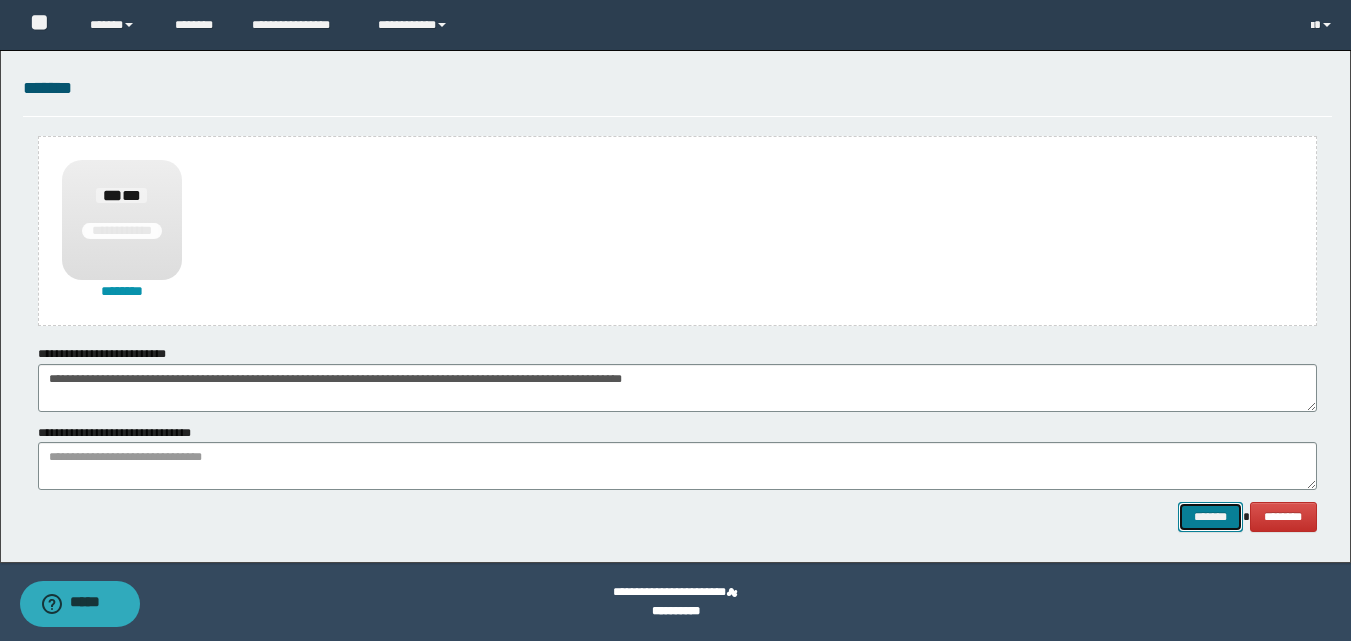 click on "*******" at bounding box center [1210, 517] 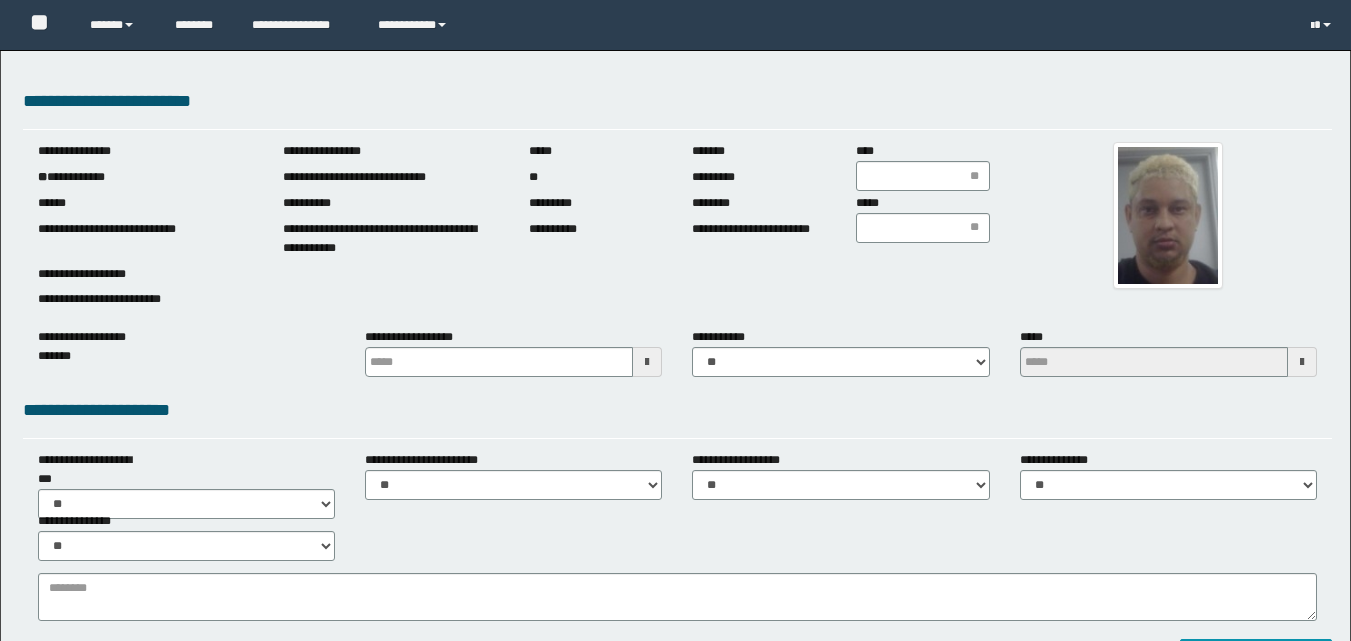 scroll, scrollTop: 0, scrollLeft: 0, axis: both 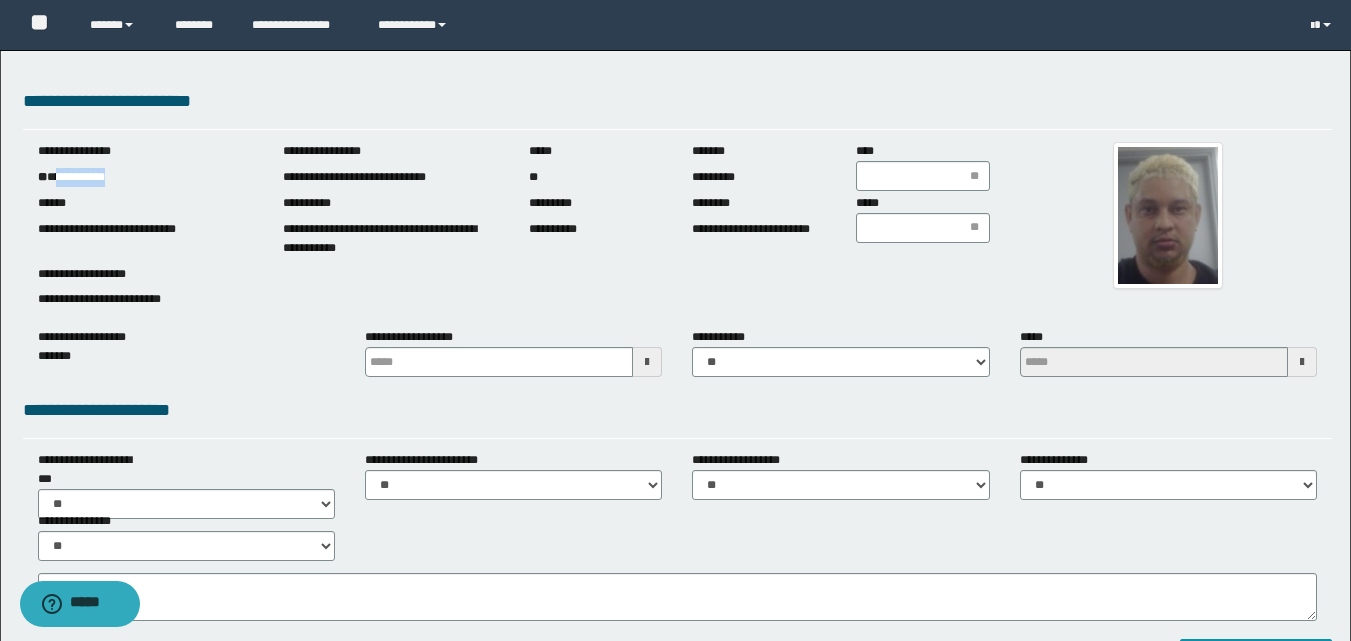 drag, startPoint x: 57, startPoint y: 182, endPoint x: 163, endPoint y: 182, distance: 106 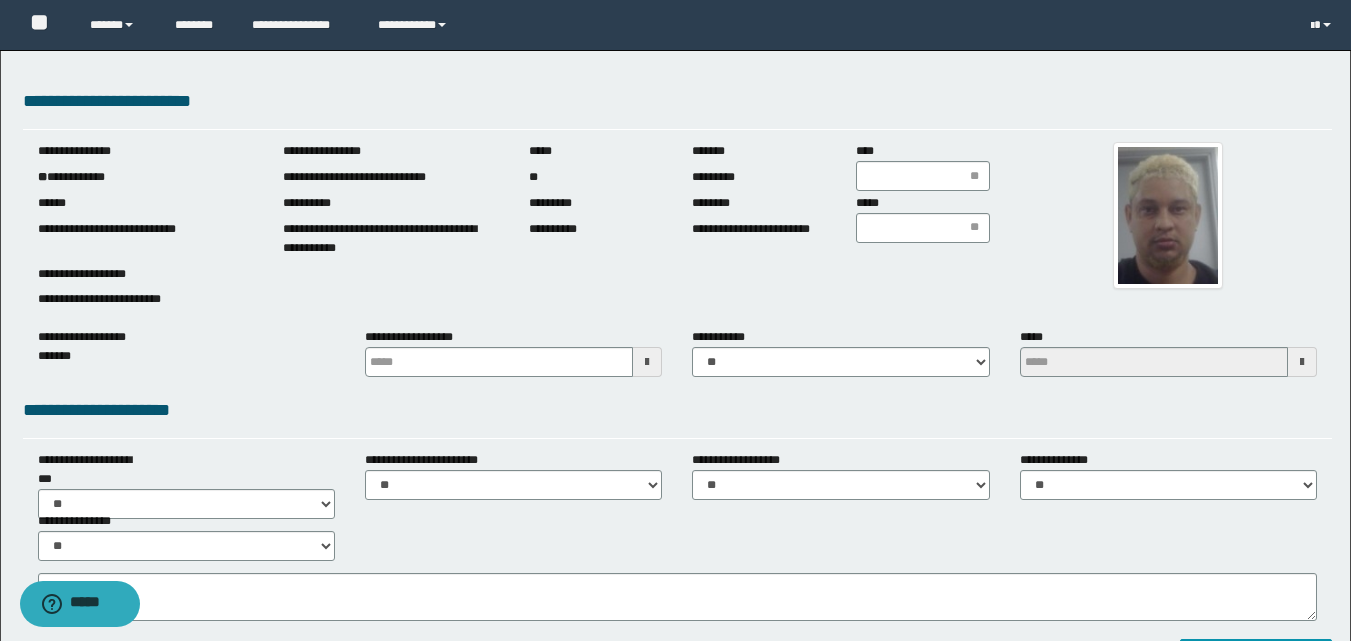 click at bounding box center [647, 362] 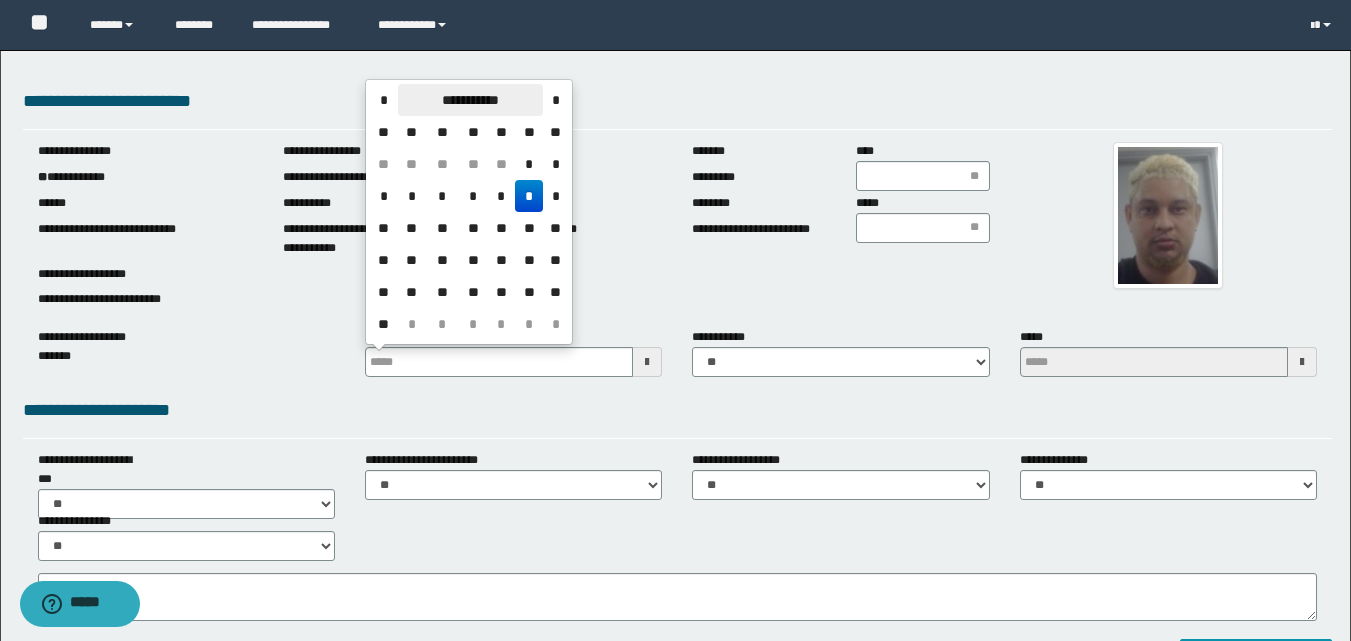click on "**********" at bounding box center (470, 100) 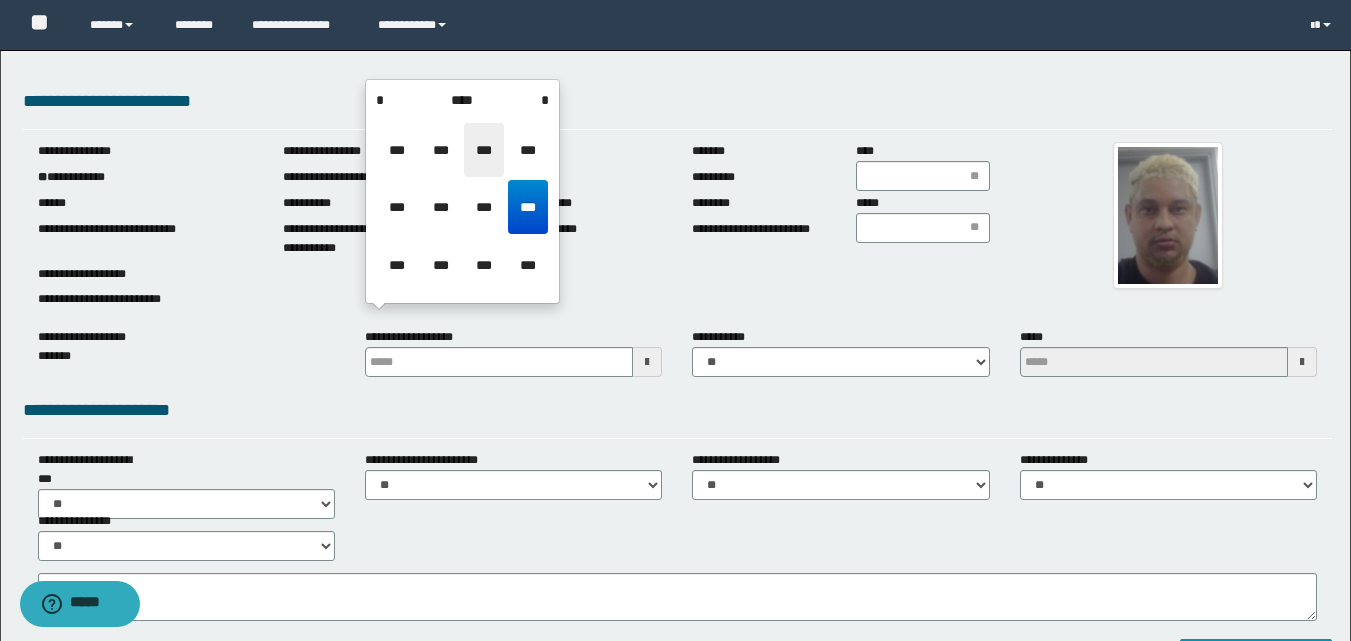 click on "***" at bounding box center (484, 150) 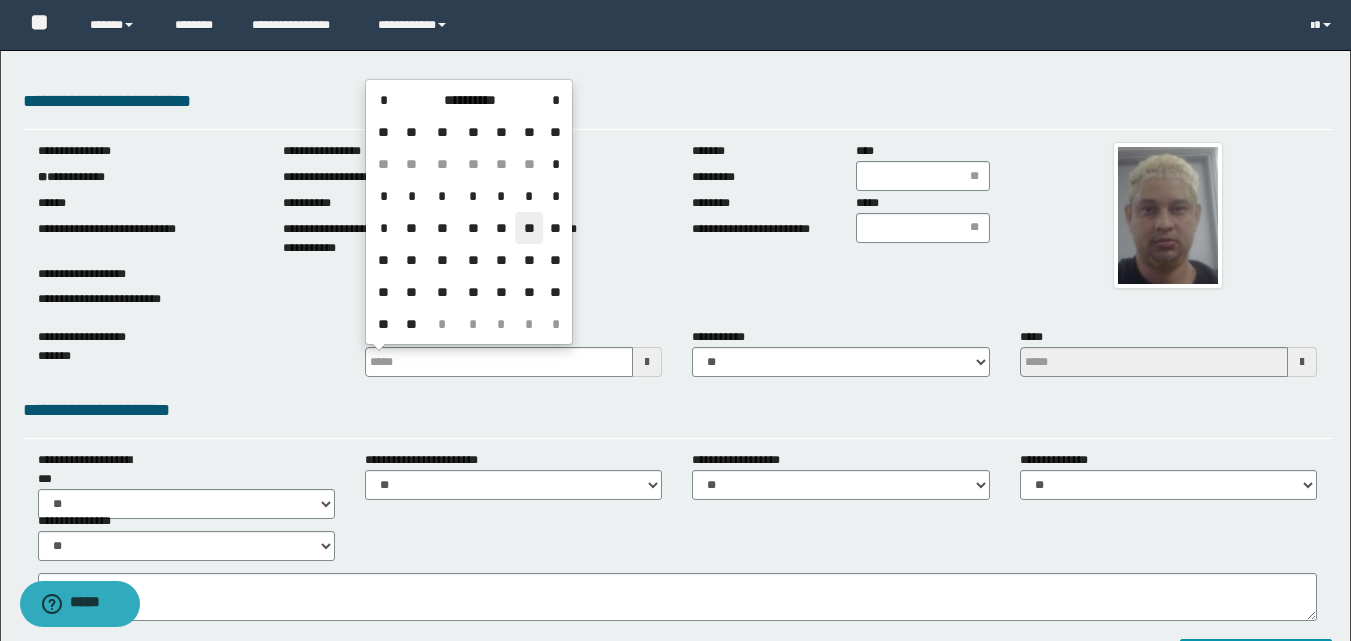 click on "**" at bounding box center (529, 228) 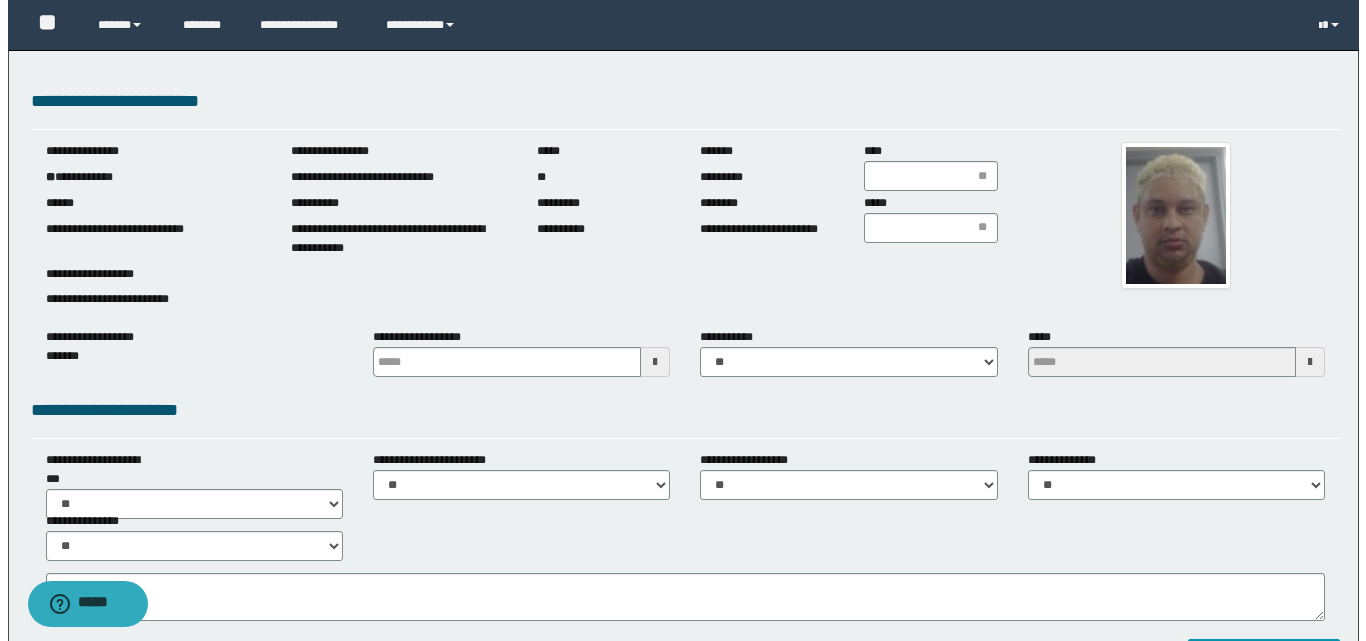 scroll, scrollTop: 500, scrollLeft: 0, axis: vertical 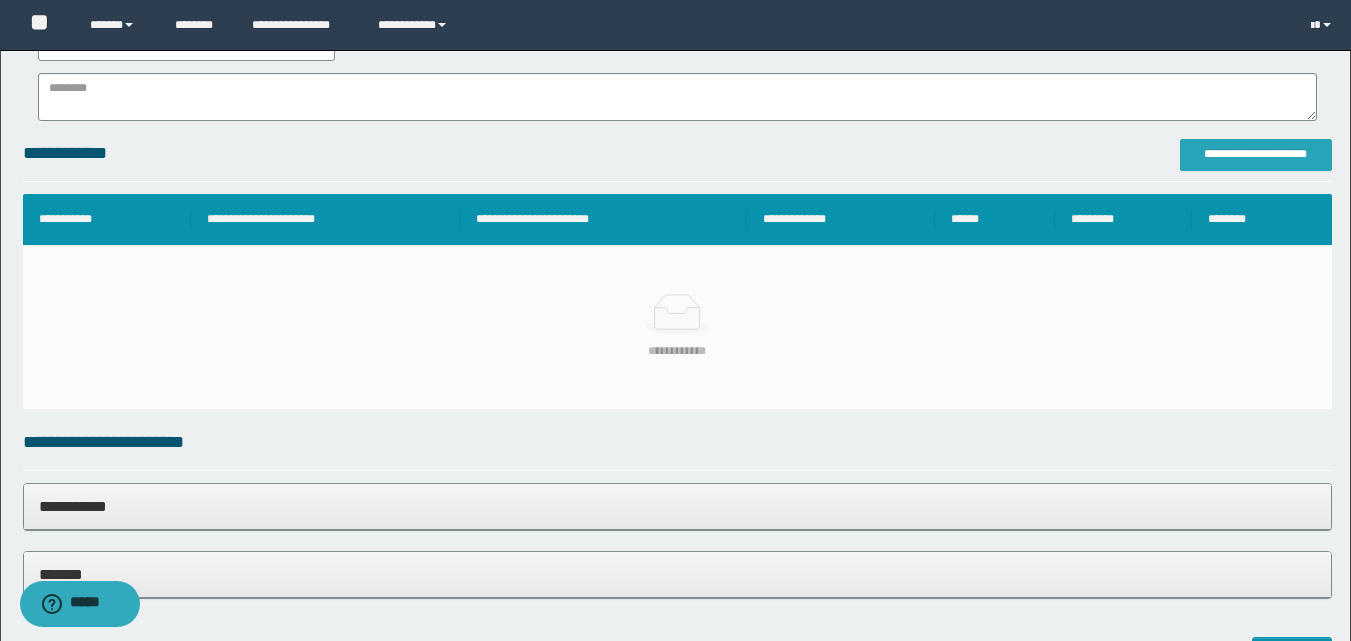 click on "**********" at bounding box center (1256, 154) 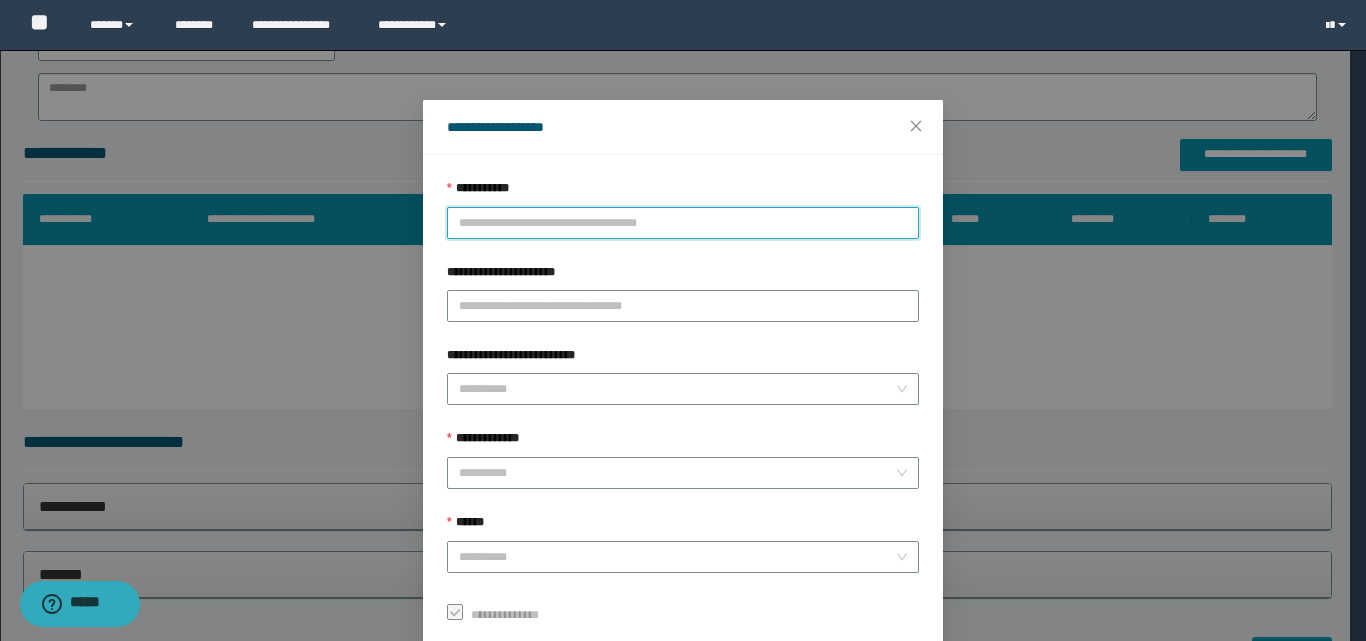 click on "**********" at bounding box center [683, 223] 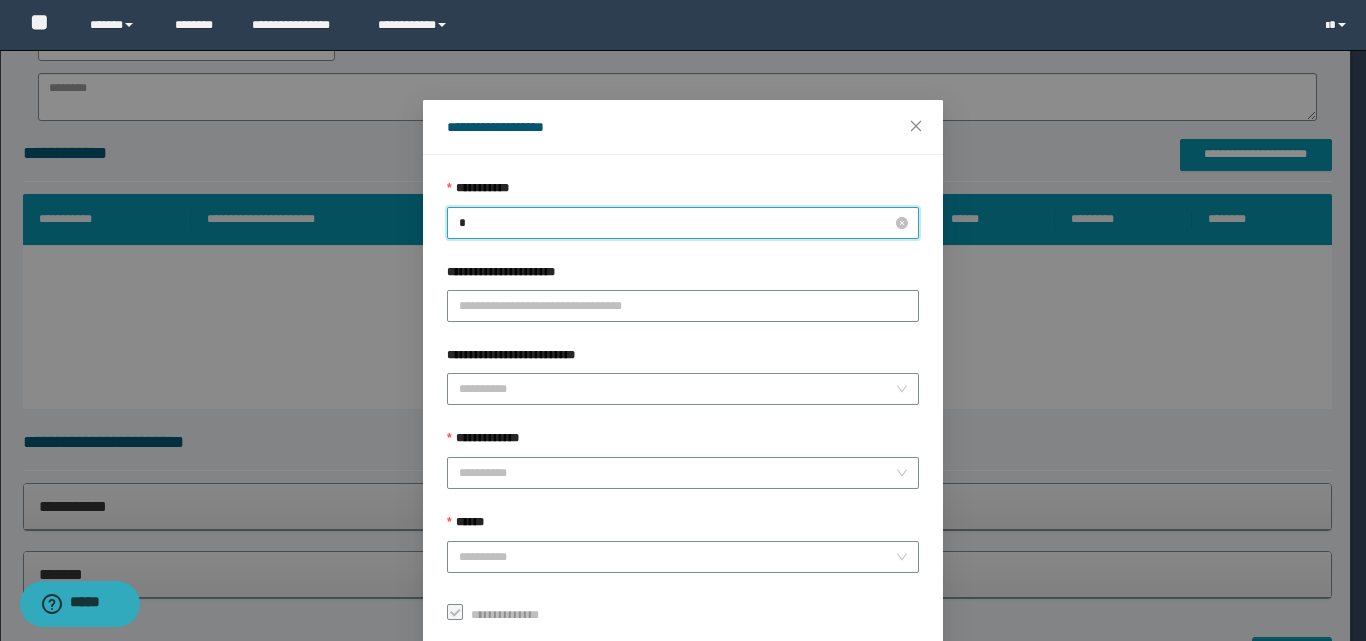 type on "**" 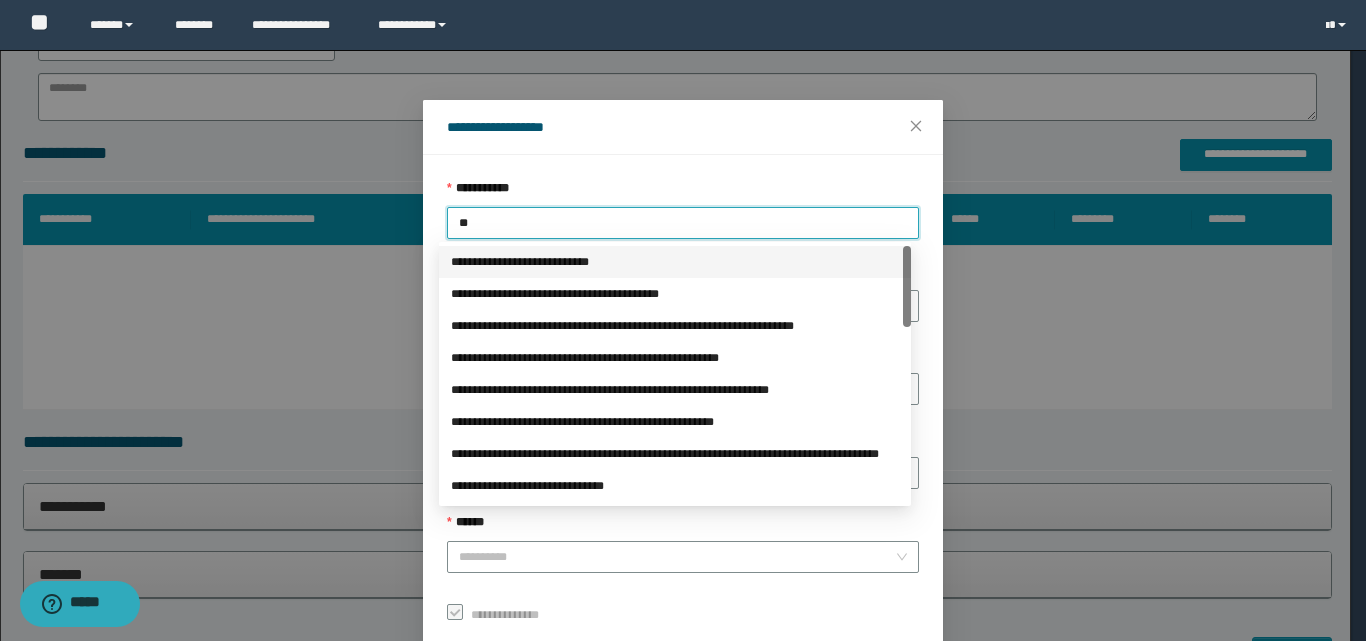 click on "**********" at bounding box center (675, 262) 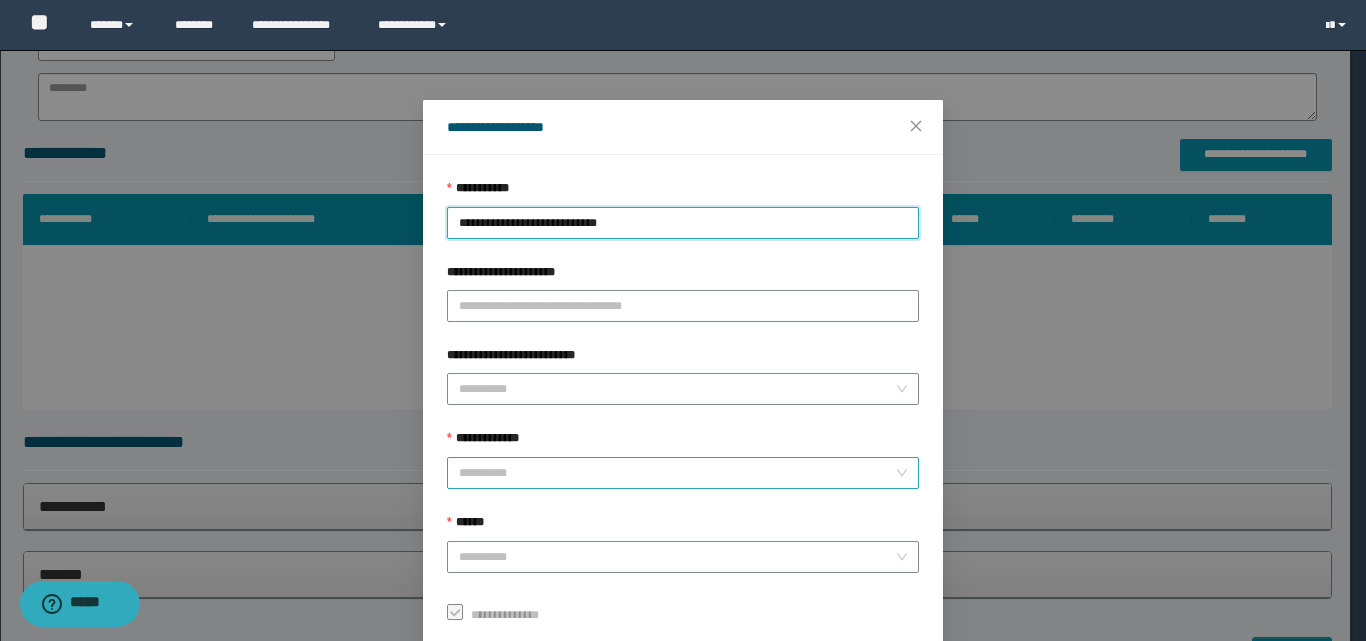 click on "**********" at bounding box center [677, 473] 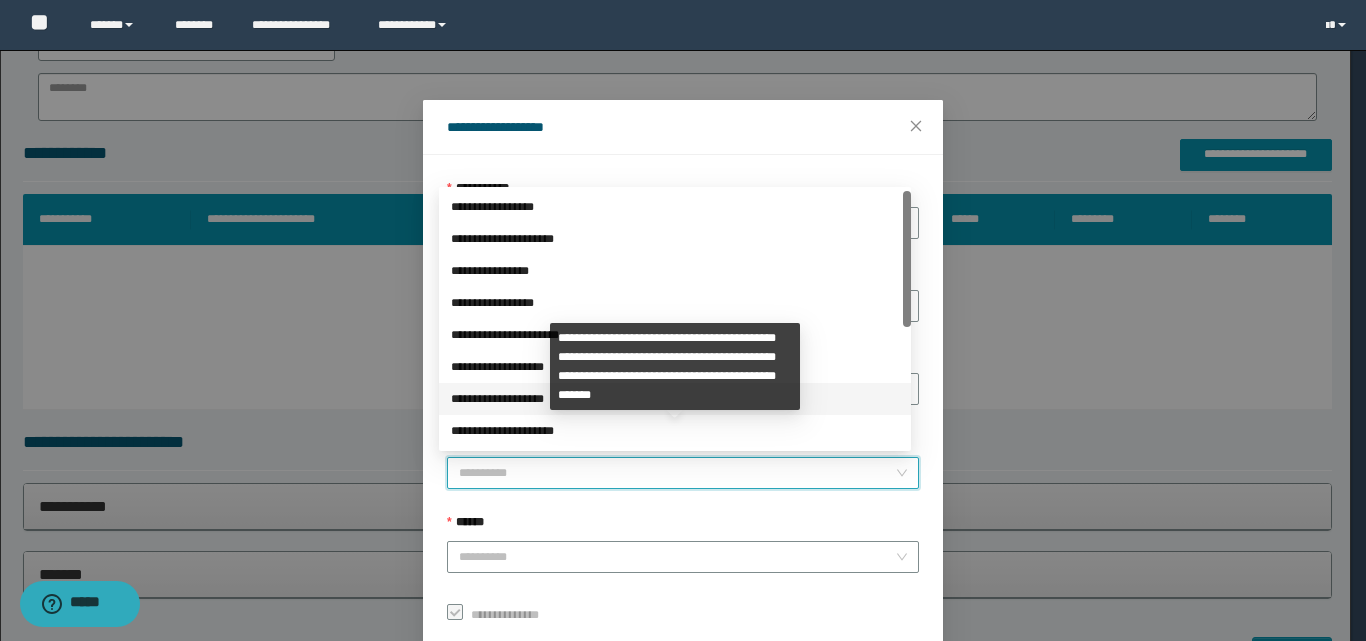 scroll, scrollTop: 224, scrollLeft: 0, axis: vertical 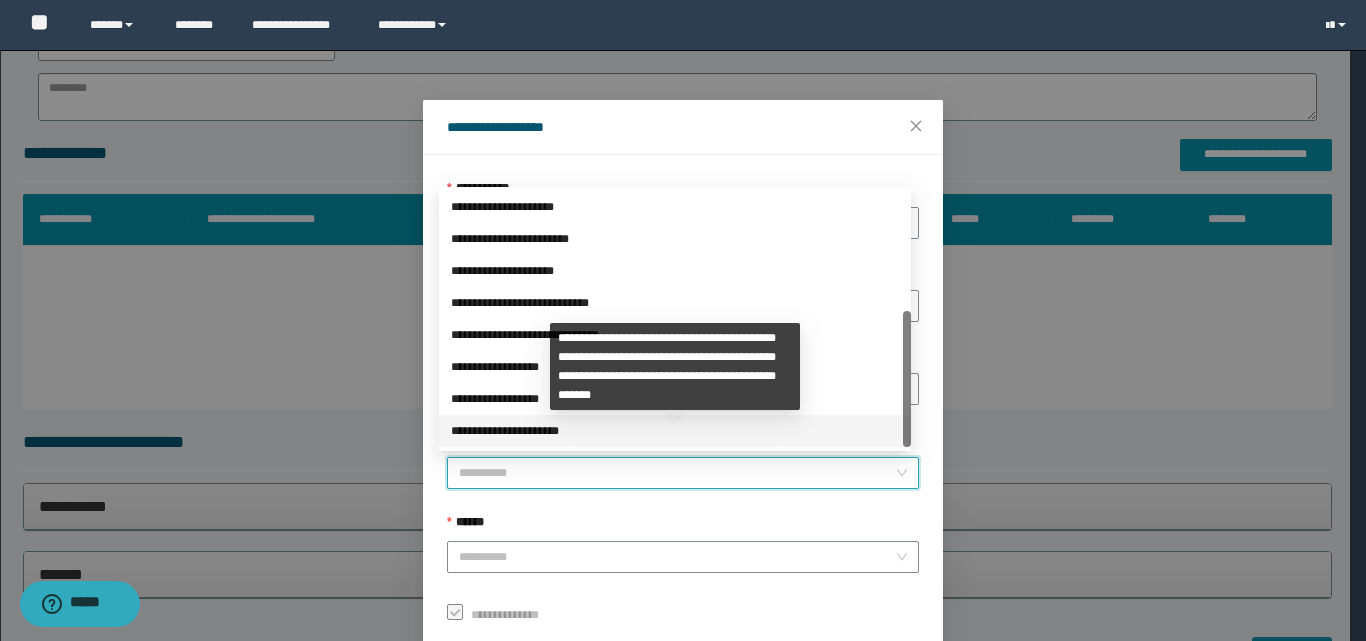 click on "**********" at bounding box center [675, 431] 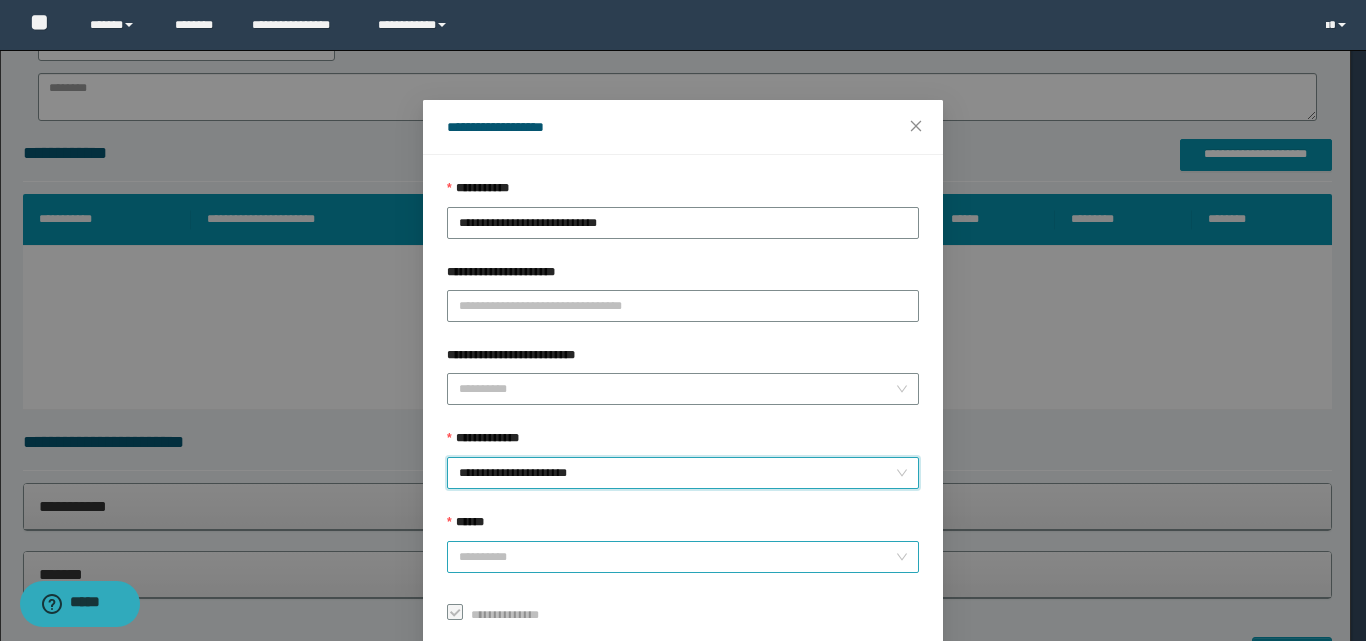 click on "******" at bounding box center (677, 557) 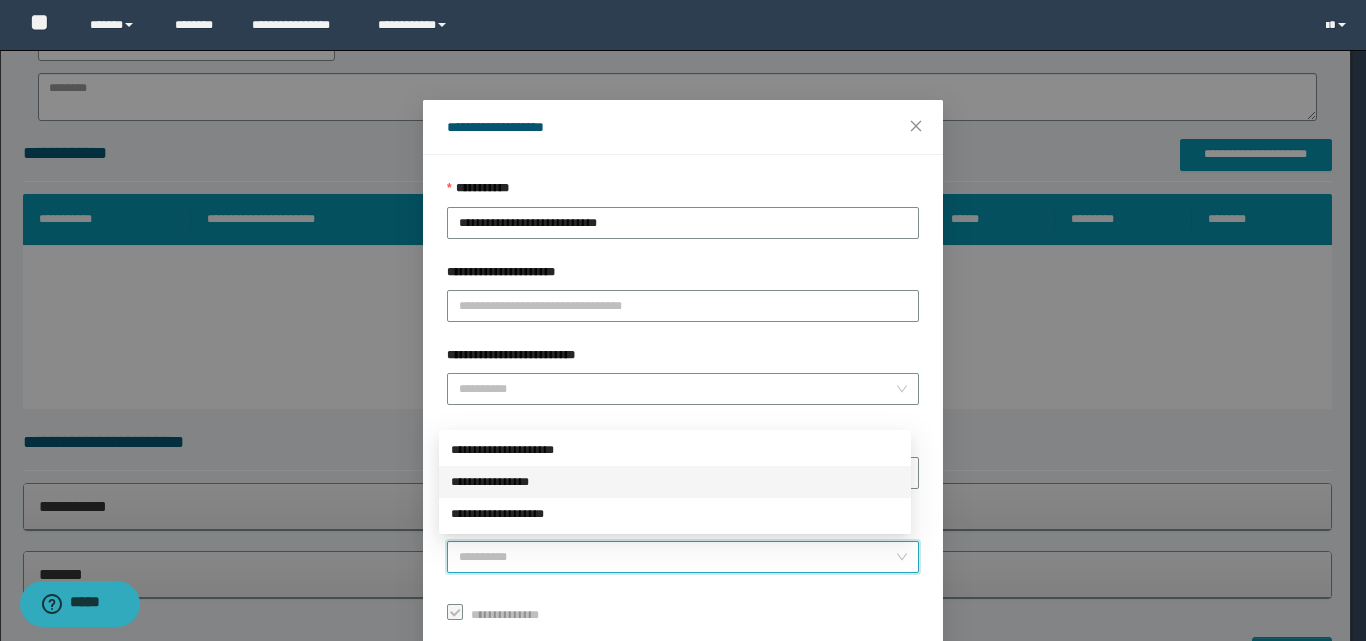 click on "**********" at bounding box center [675, 482] 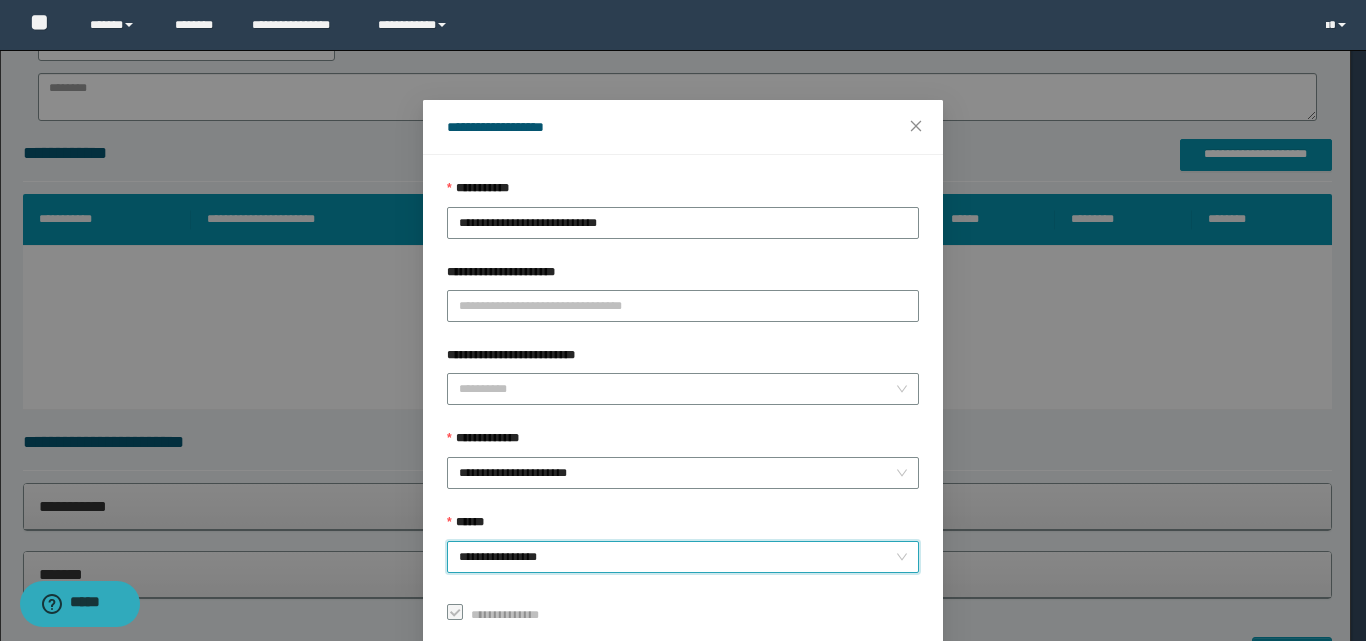 scroll, scrollTop: 111, scrollLeft: 0, axis: vertical 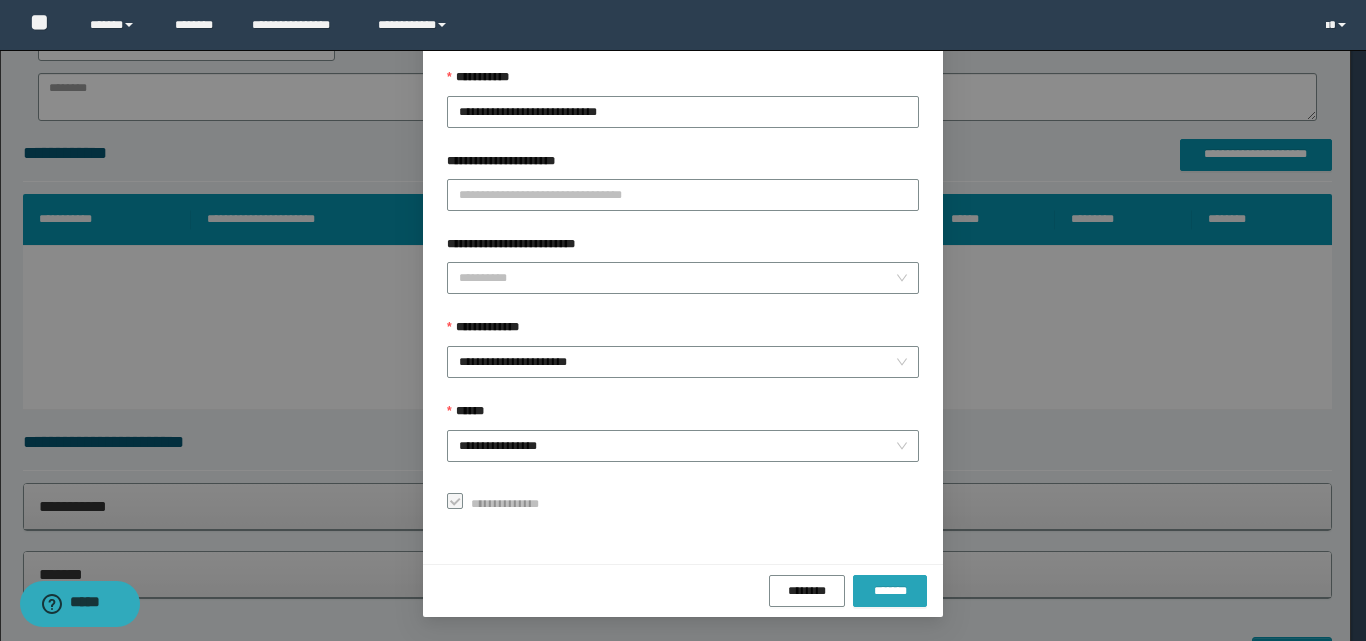 click on "*******" at bounding box center [890, 591] 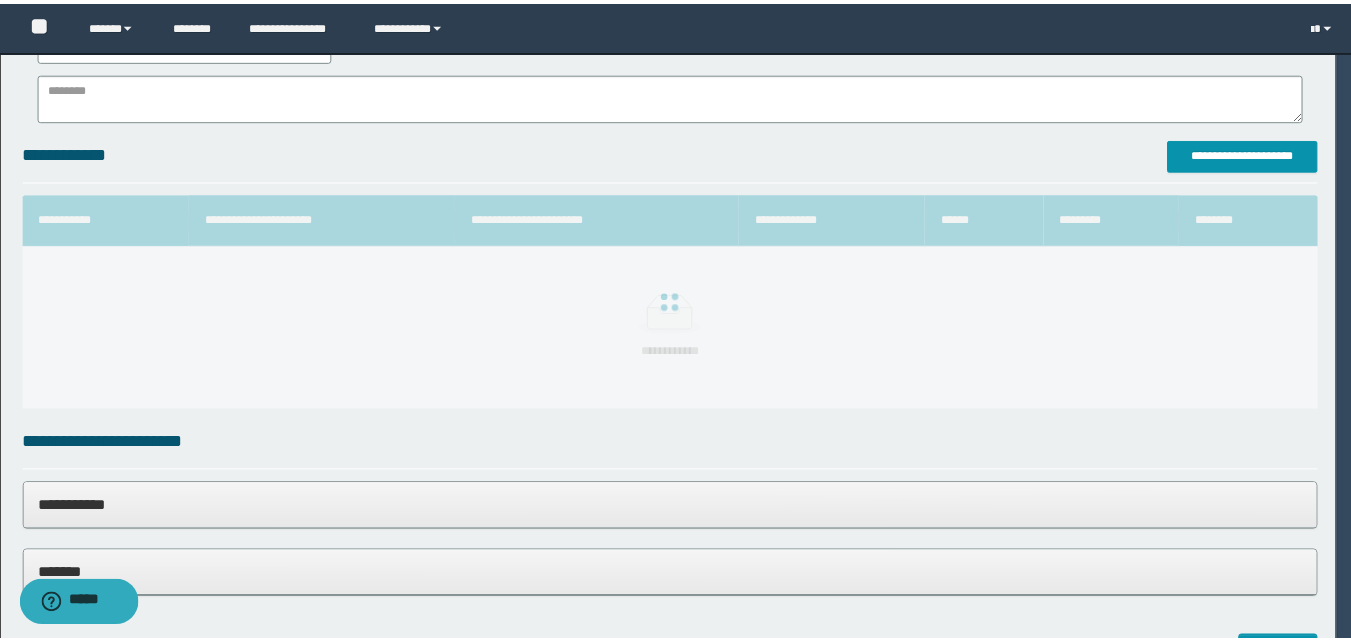 scroll, scrollTop: 64, scrollLeft: 0, axis: vertical 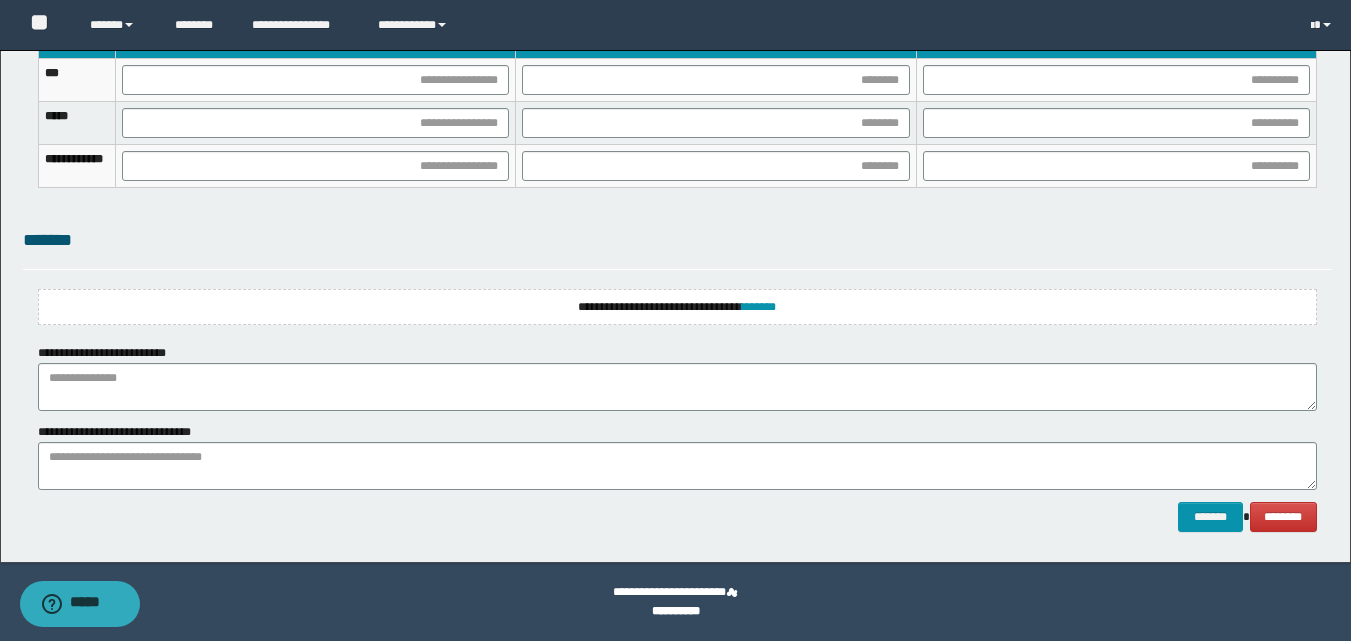 click on "**********" at bounding box center [677, 307] 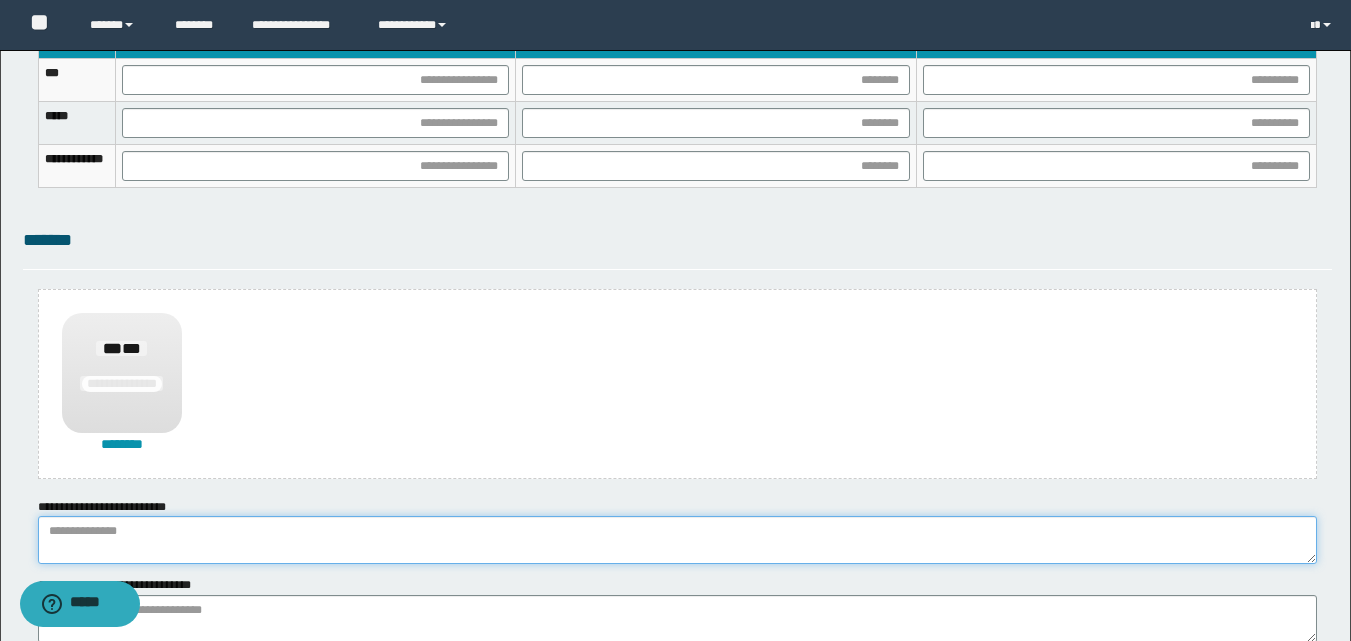 drag, startPoint x: 296, startPoint y: 534, endPoint x: 282, endPoint y: 443, distance: 92.070625 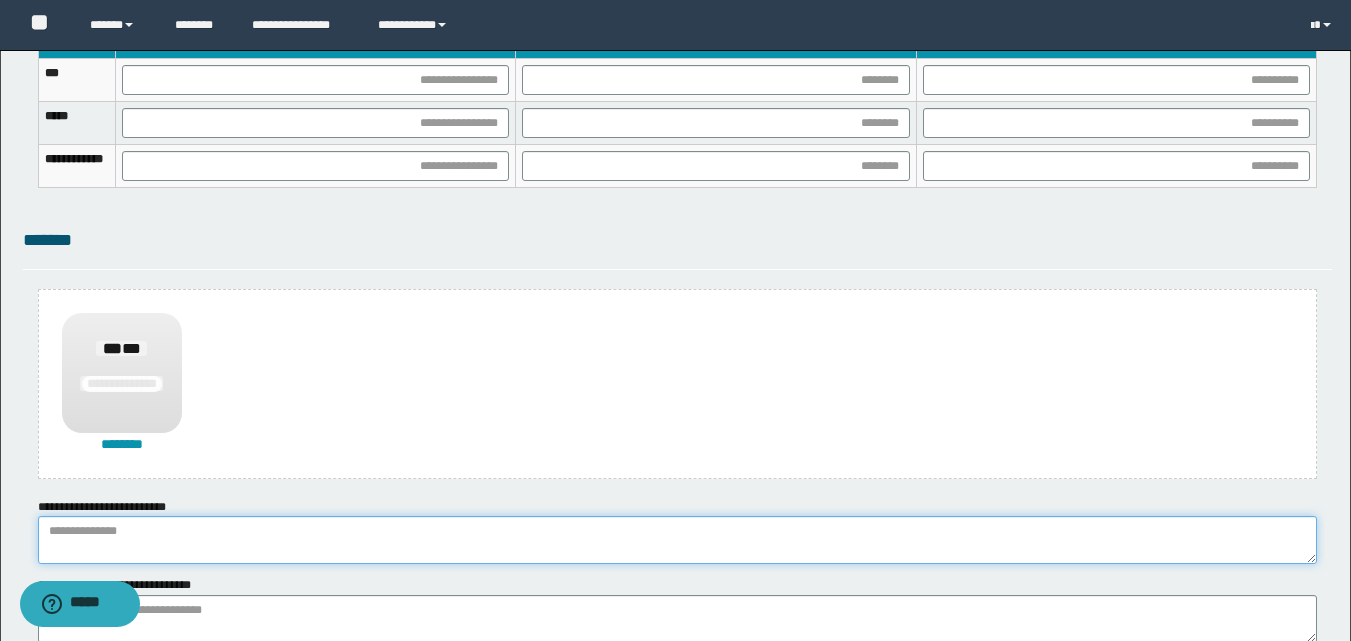 click at bounding box center [677, 540] 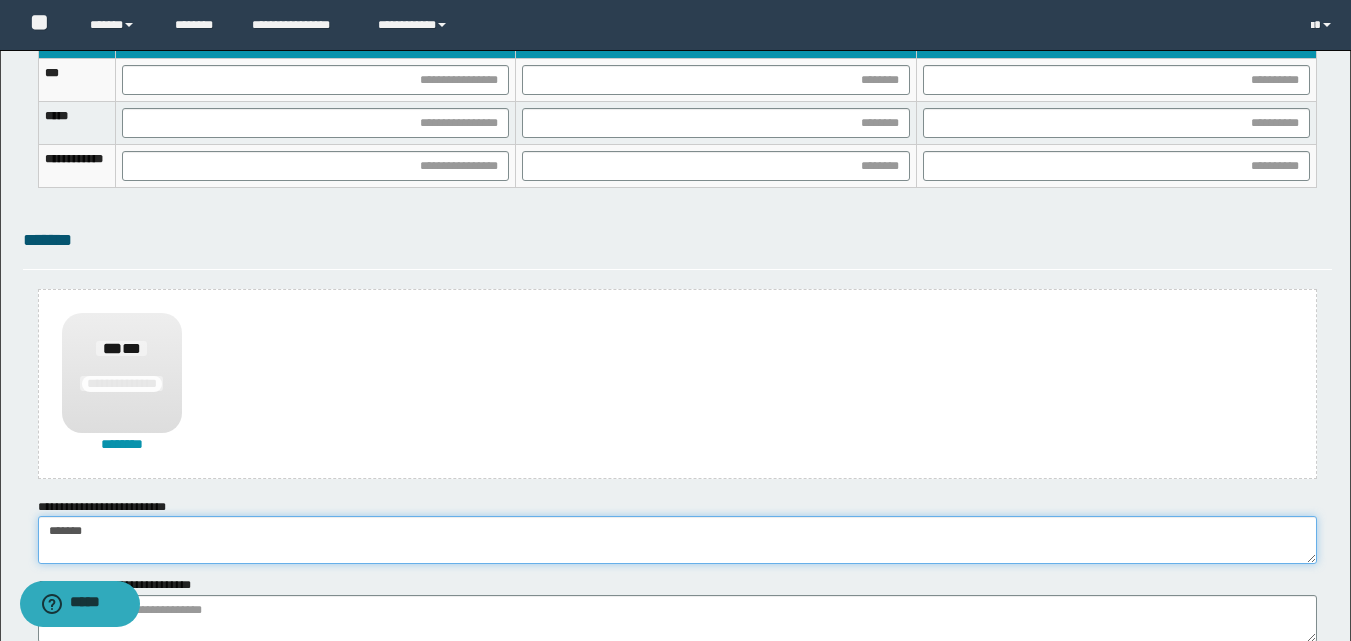 type on "******" 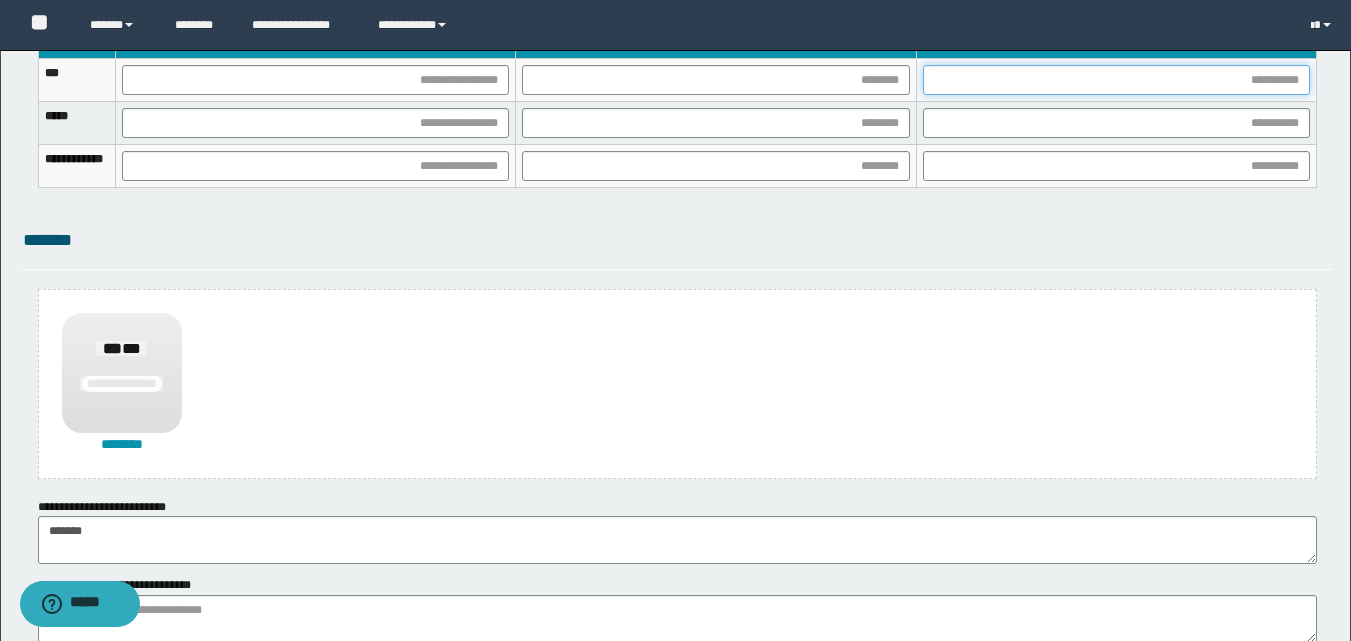 click at bounding box center [1116, 80] 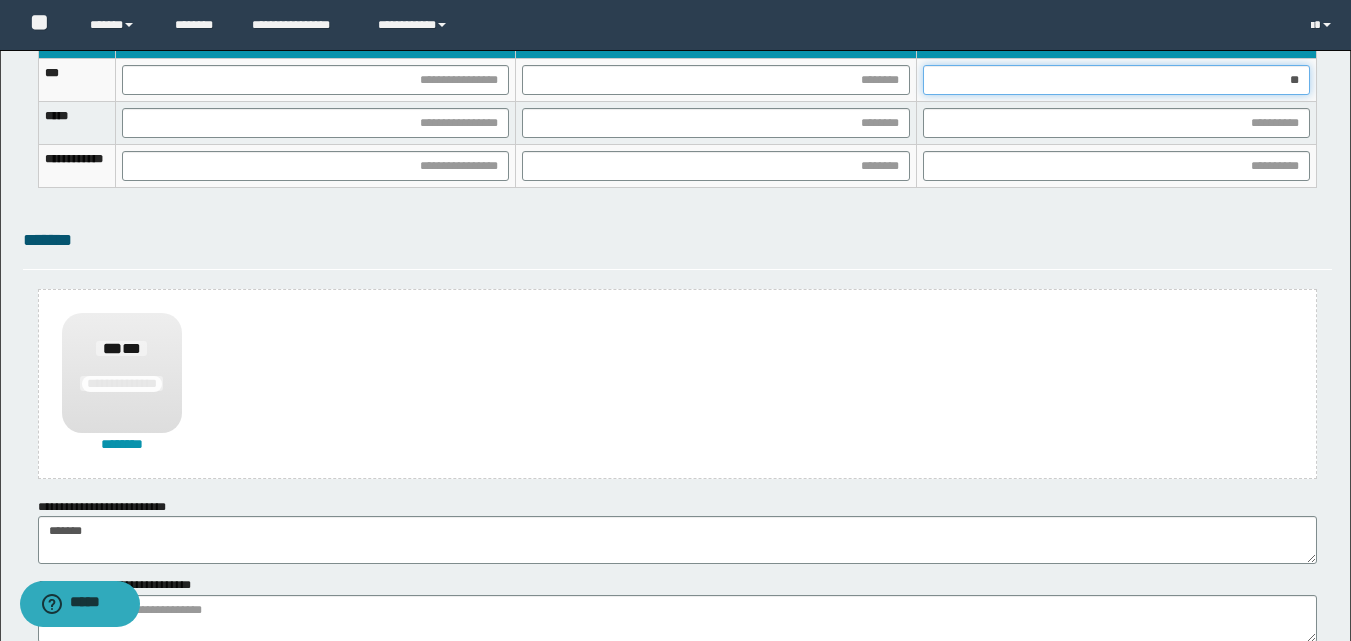 type on "***" 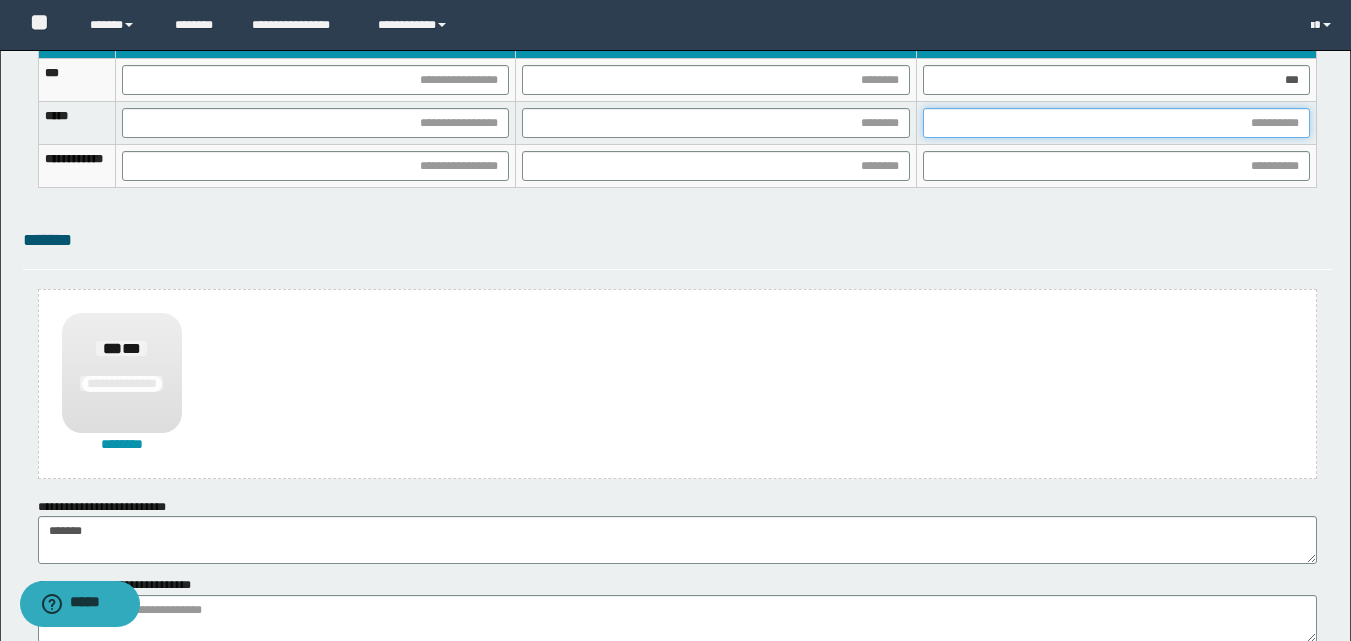click at bounding box center [1116, 123] 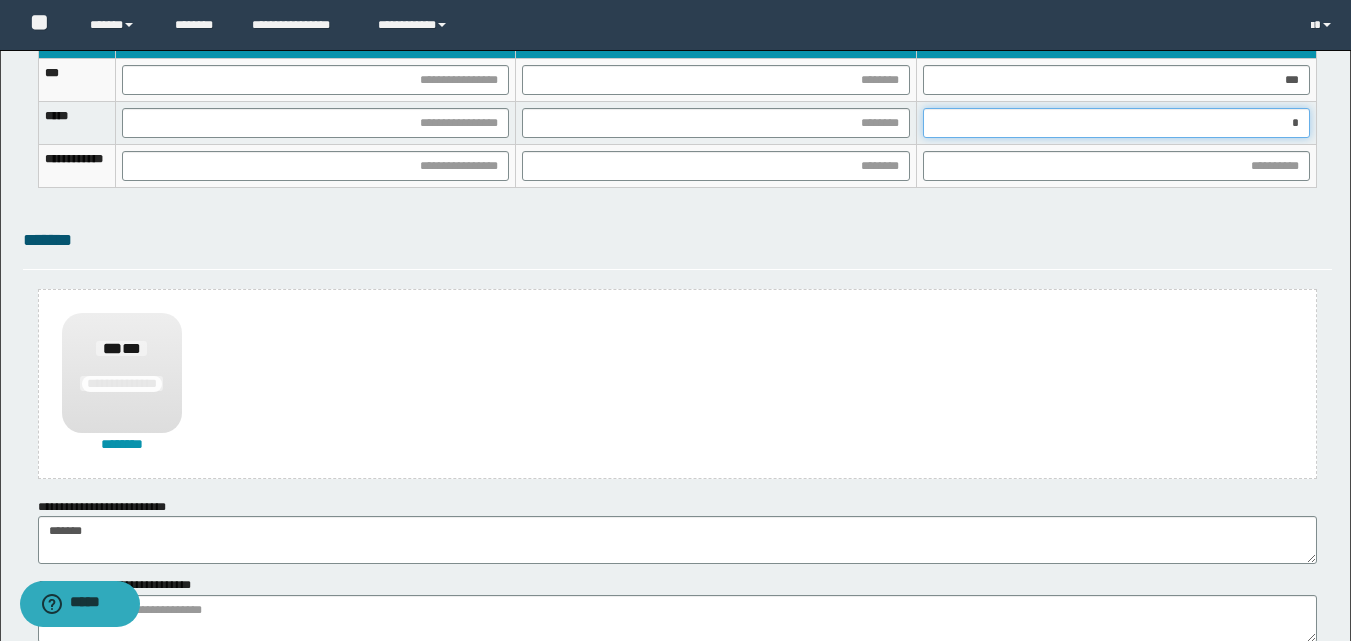 type on "**" 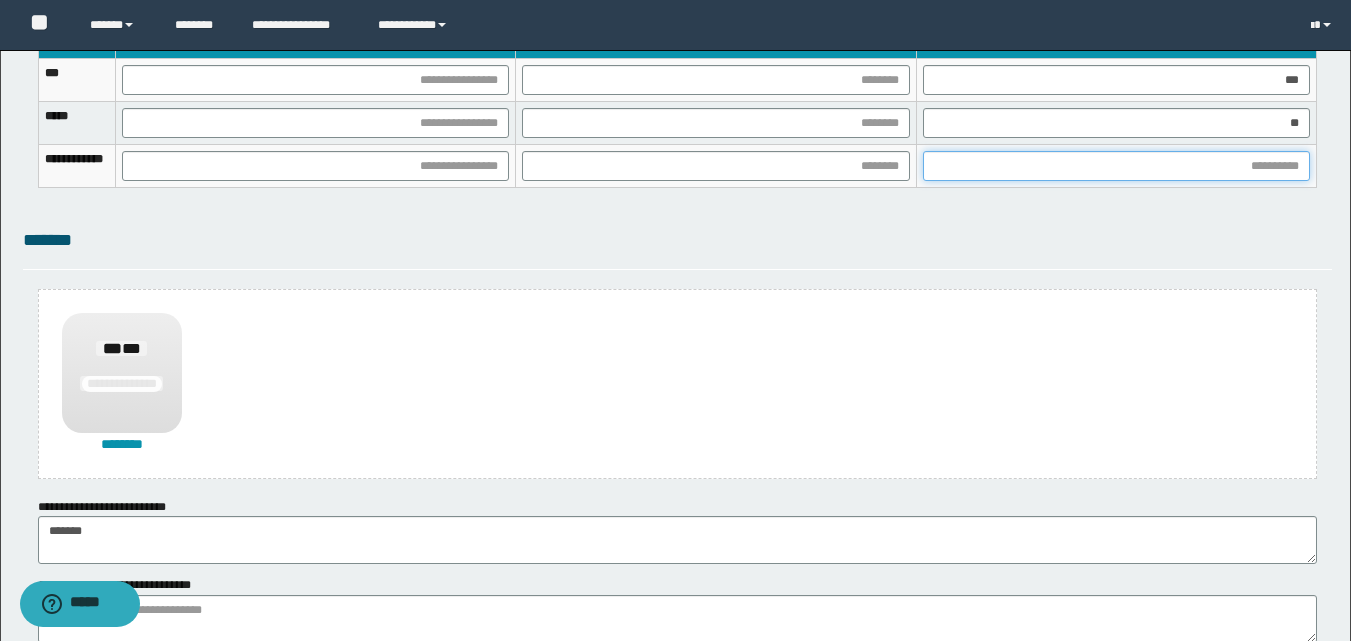 click at bounding box center (1116, 166) 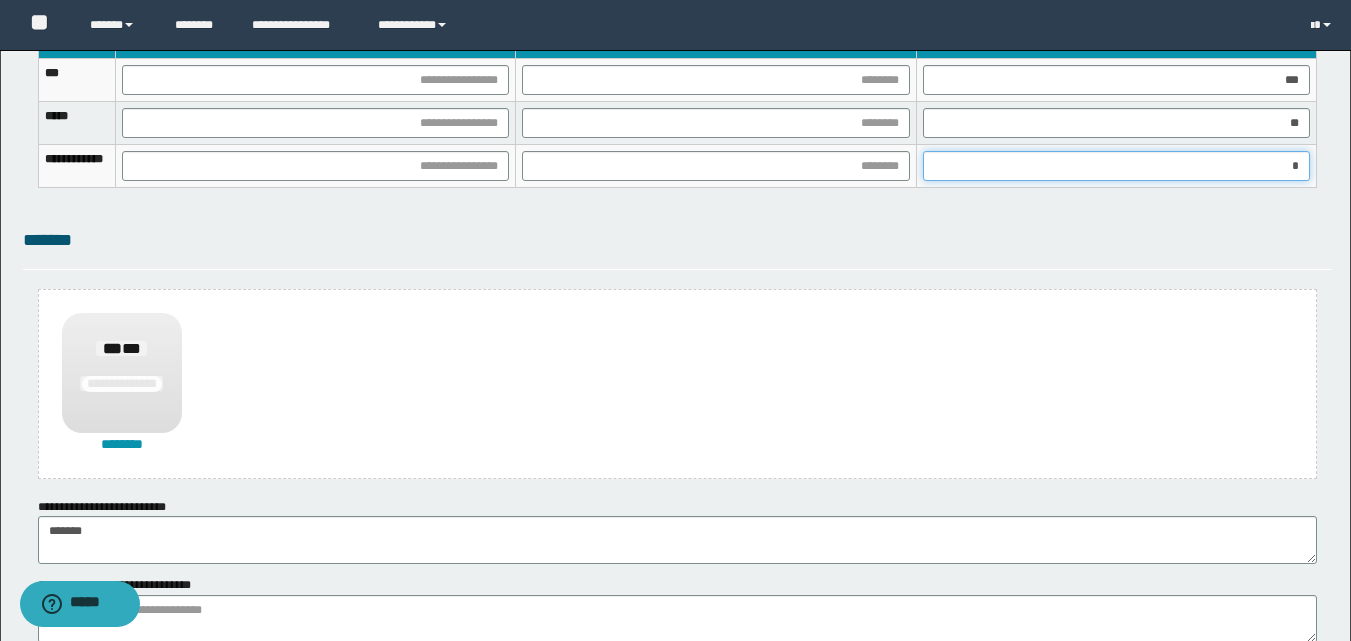 type on "**" 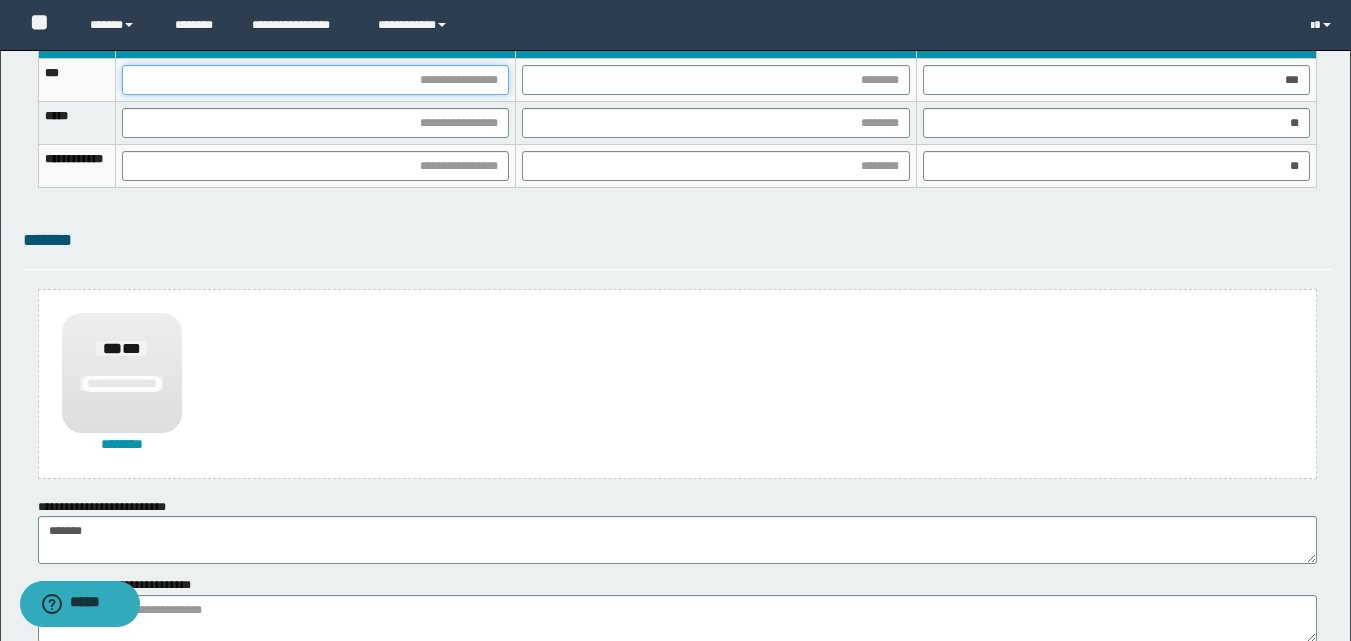 click at bounding box center (315, 80) 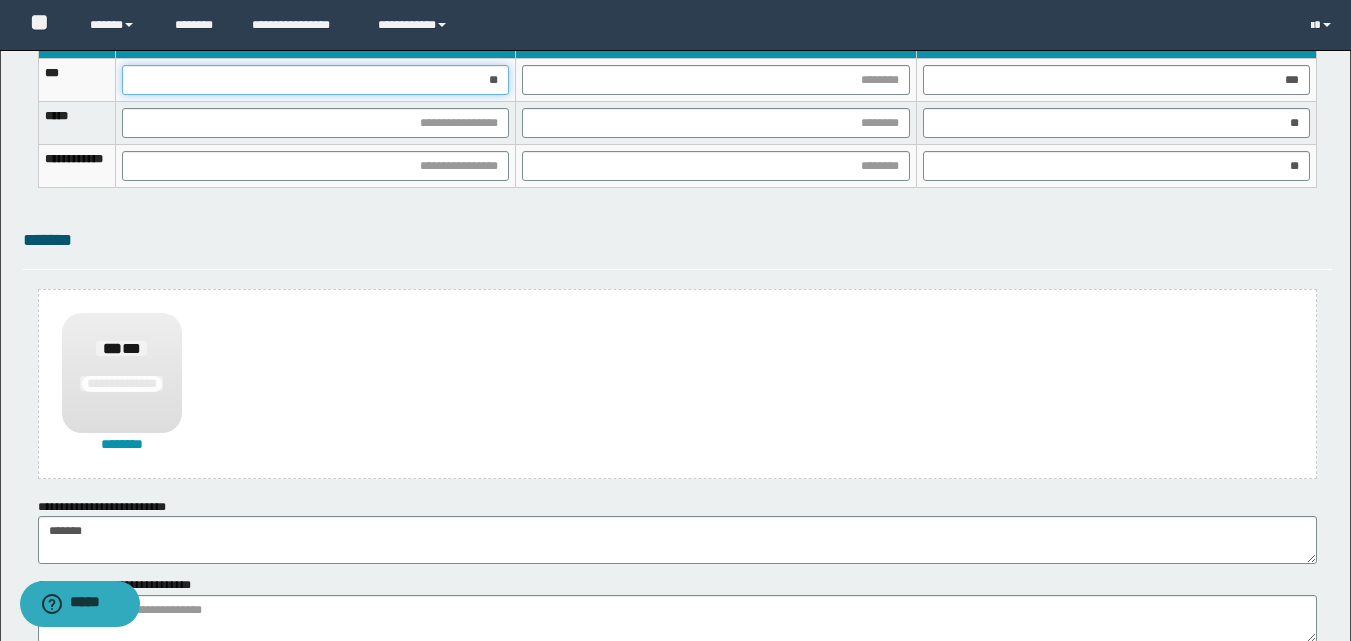 type on "***" 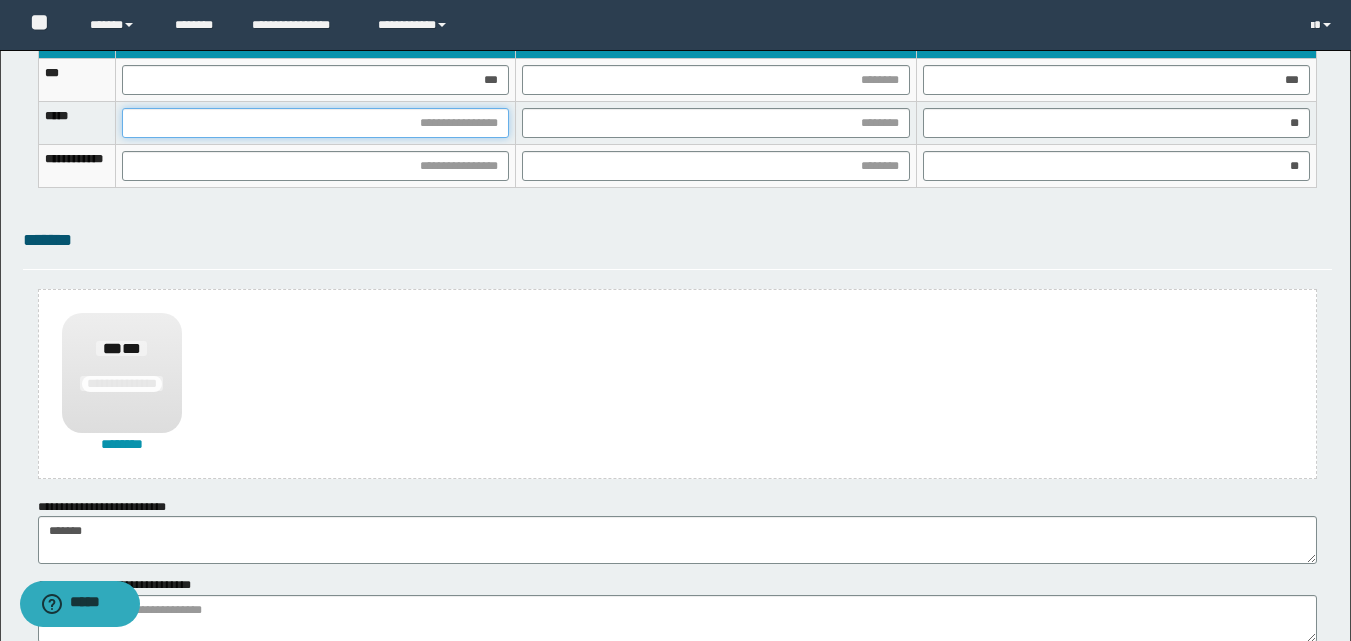 drag, startPoint x: 560, startPoint y: 124, endPoint x: 565, endPoint y: 336, distance: 212.05896 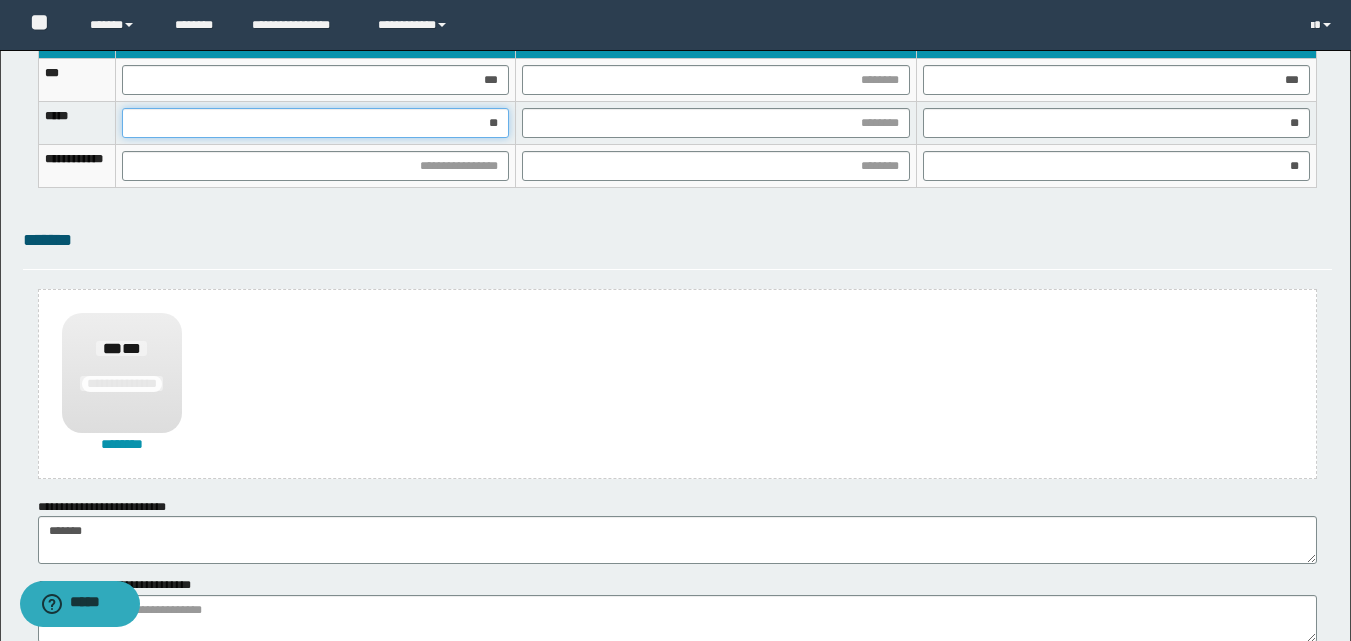 type on "***" 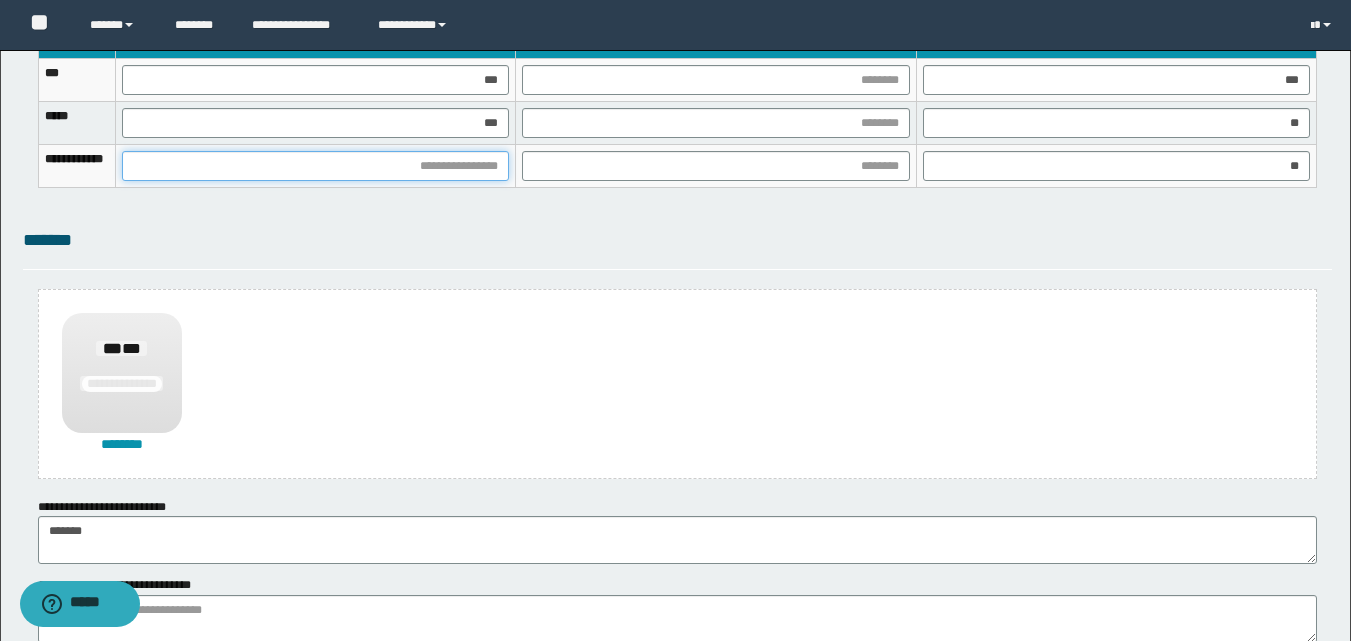 drag, startPoint x: 553, startPoint y: 167, endPoint x: 564, endPoint y: 201, distance: 35.735138 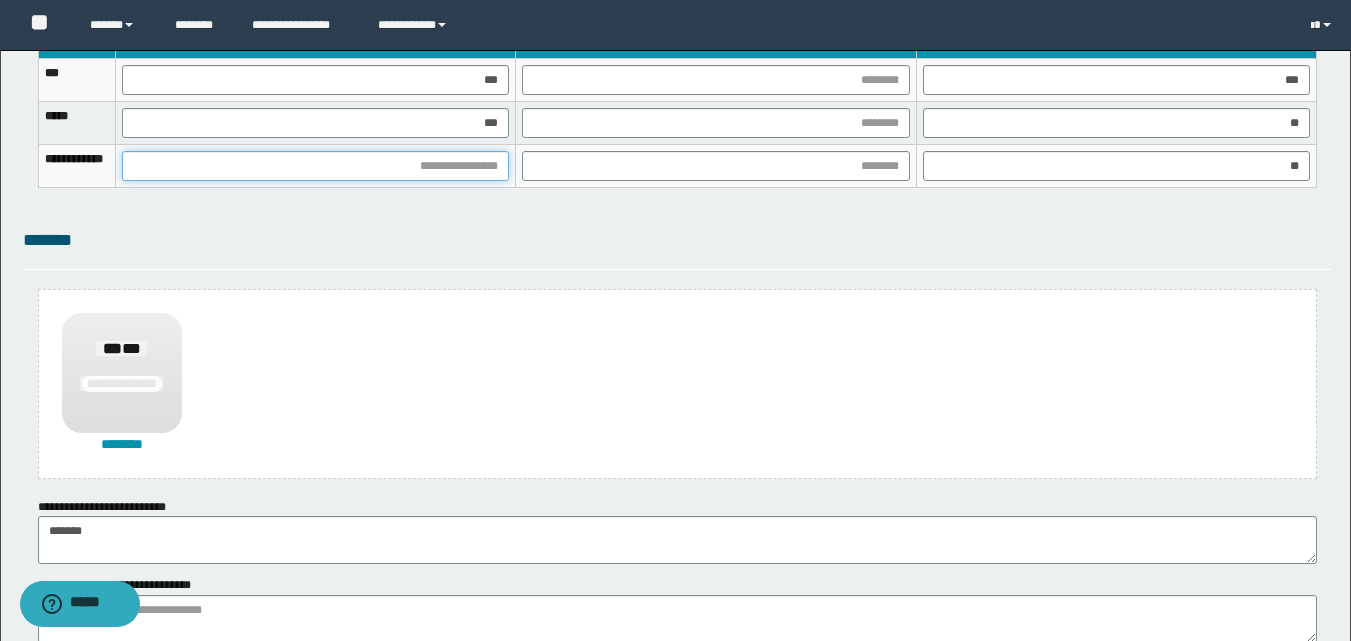 click at bounding box center [315, 166] 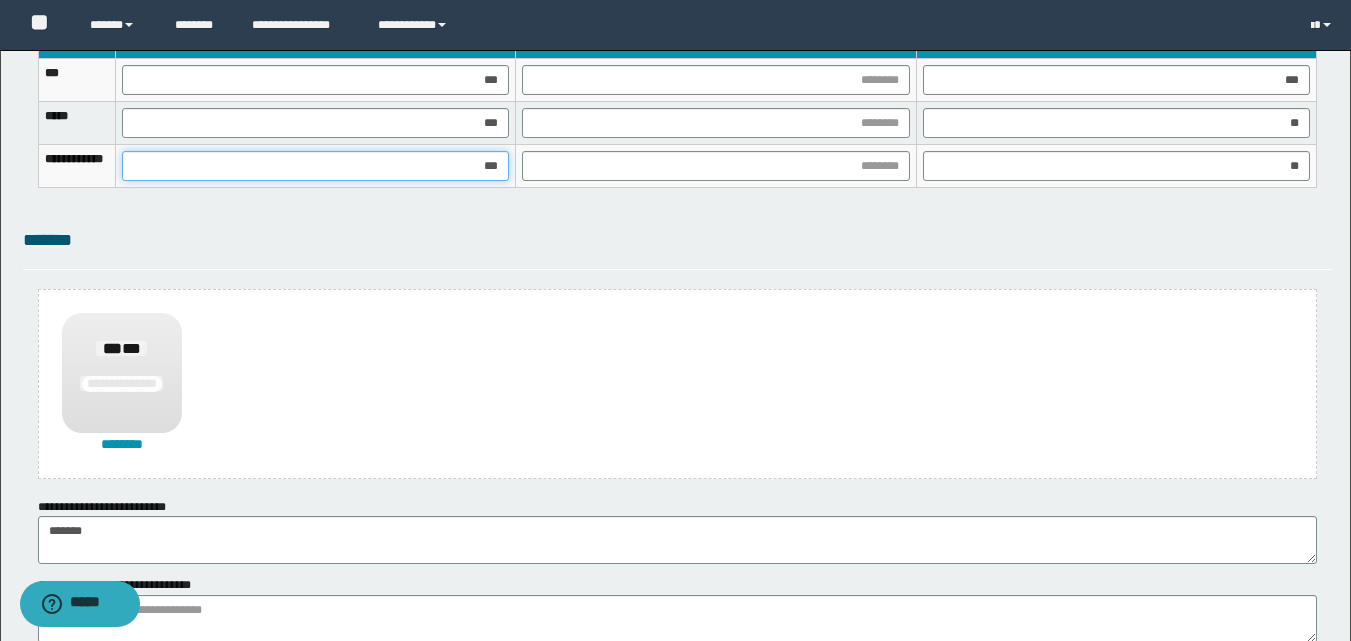 type on "****" 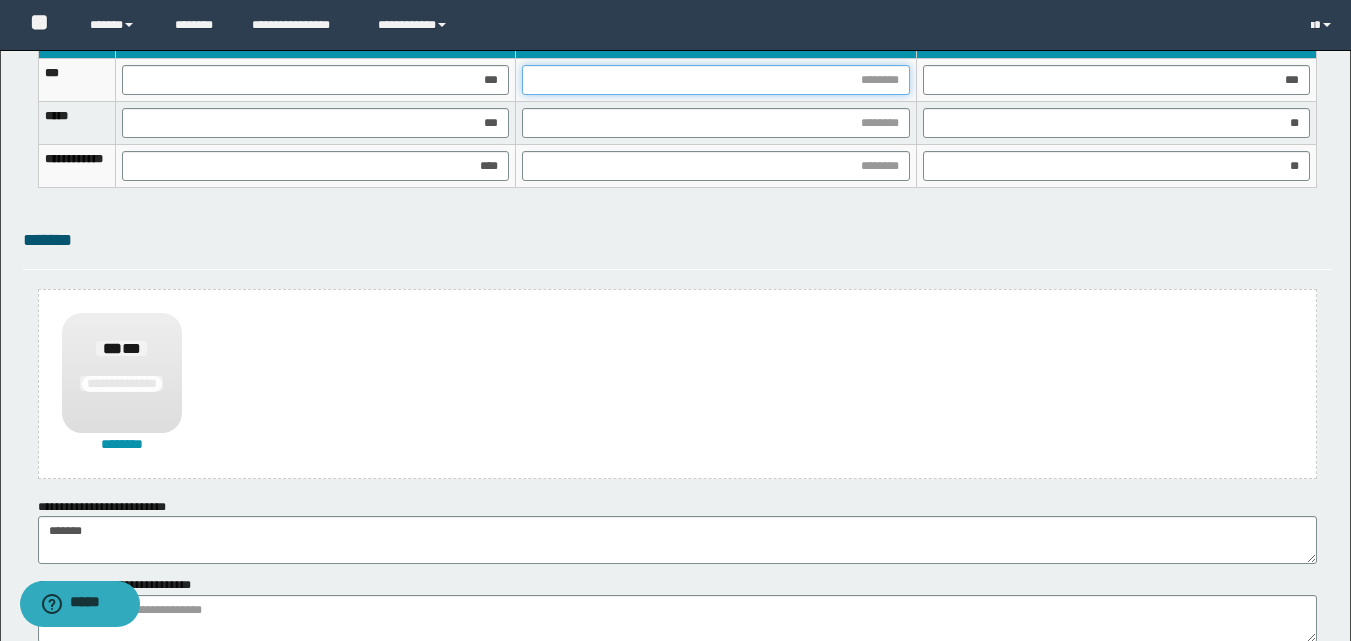 click at bounding box center (715, 80) 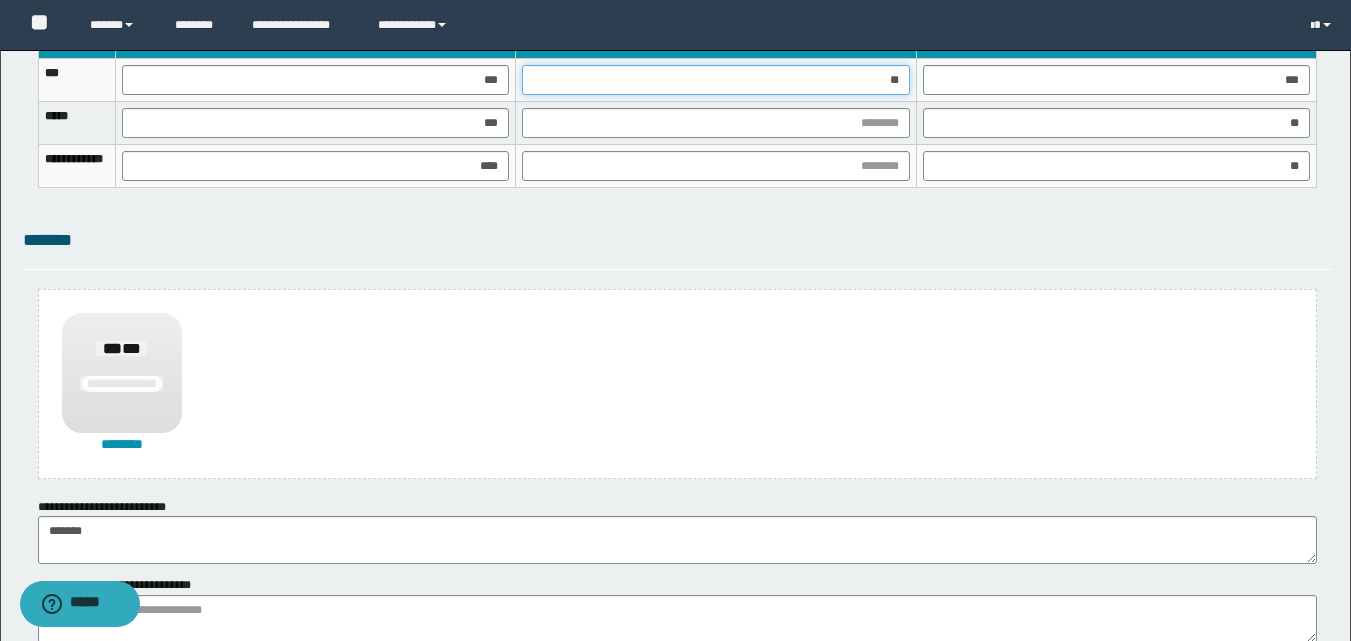 type on "***" 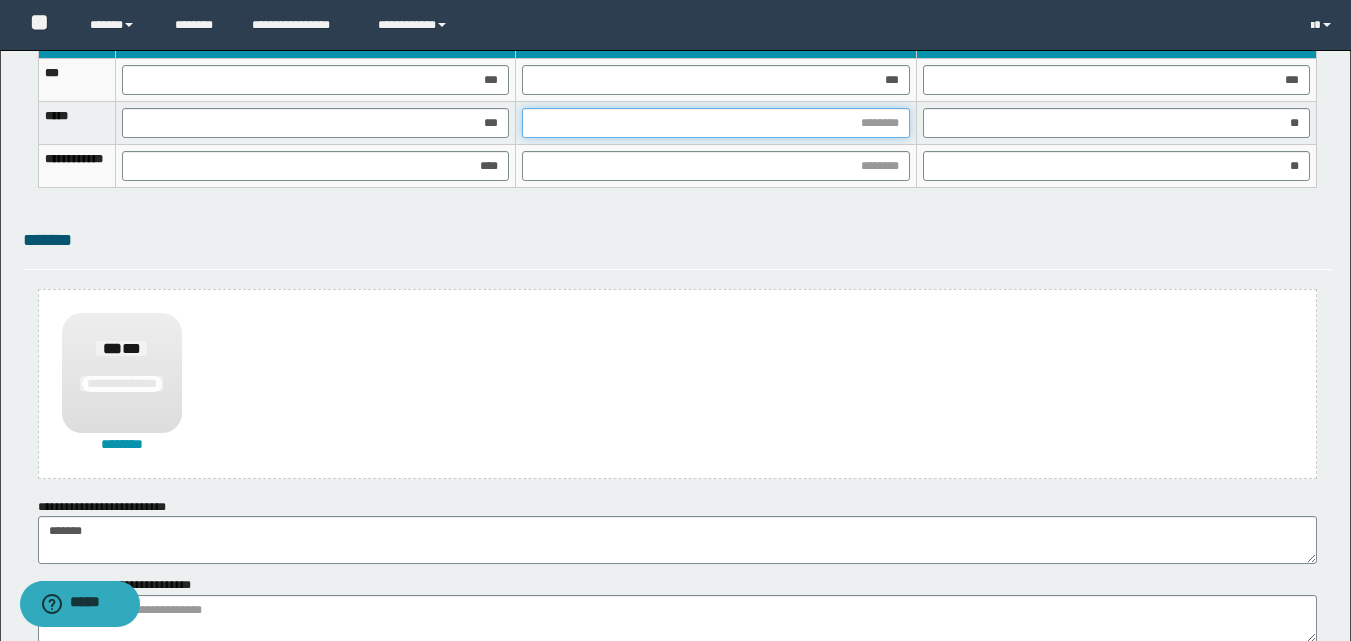 drag, startPoint x: 873, startPoint y: 119, endPoint x: 851, endPoint y: 160, distance: 46.52956 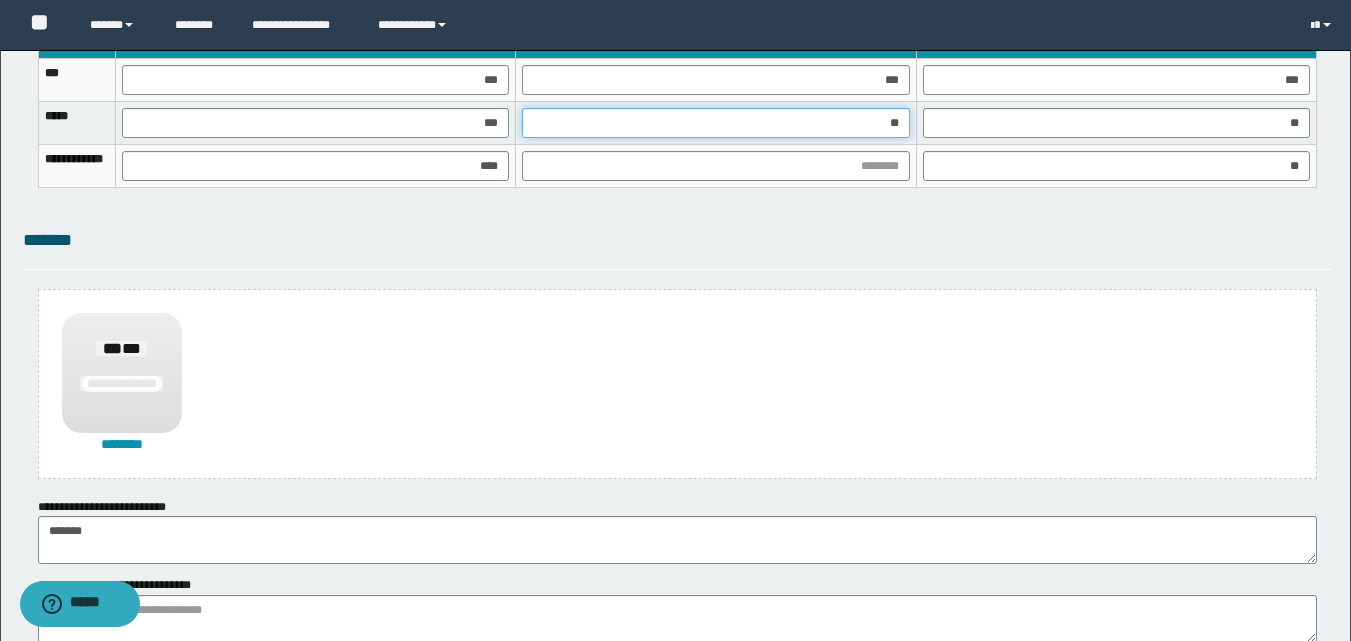 type on "***" 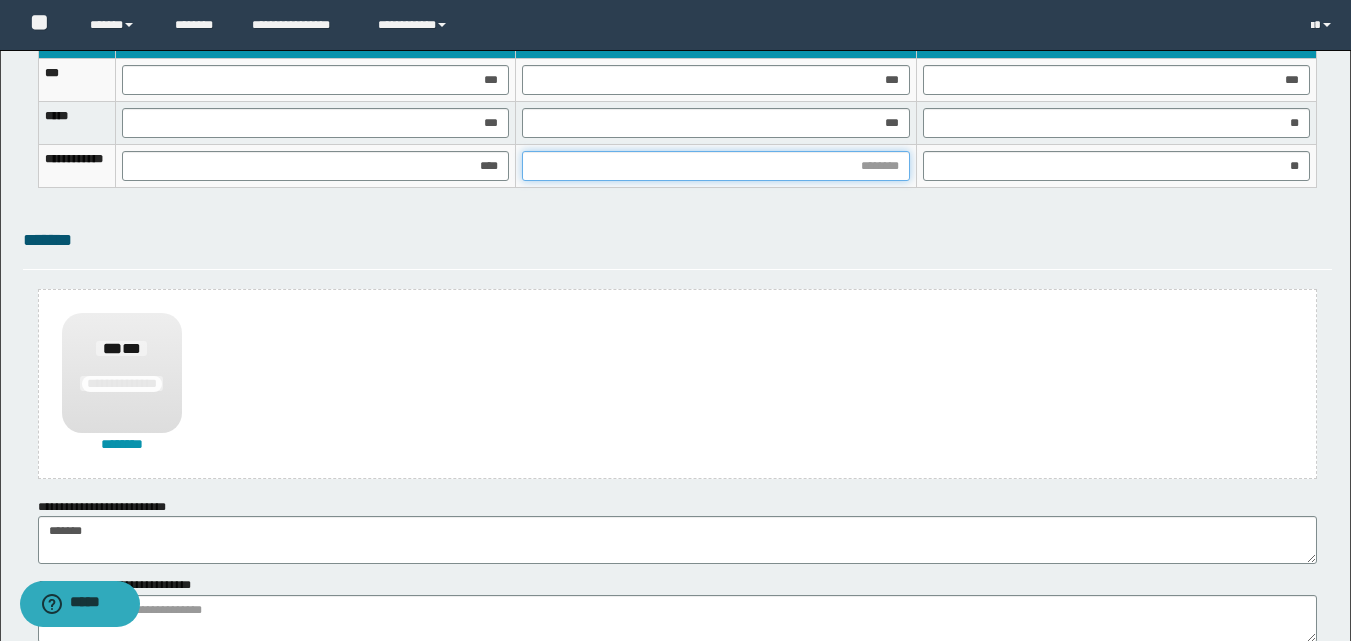 click at bounding box center (715, 166) 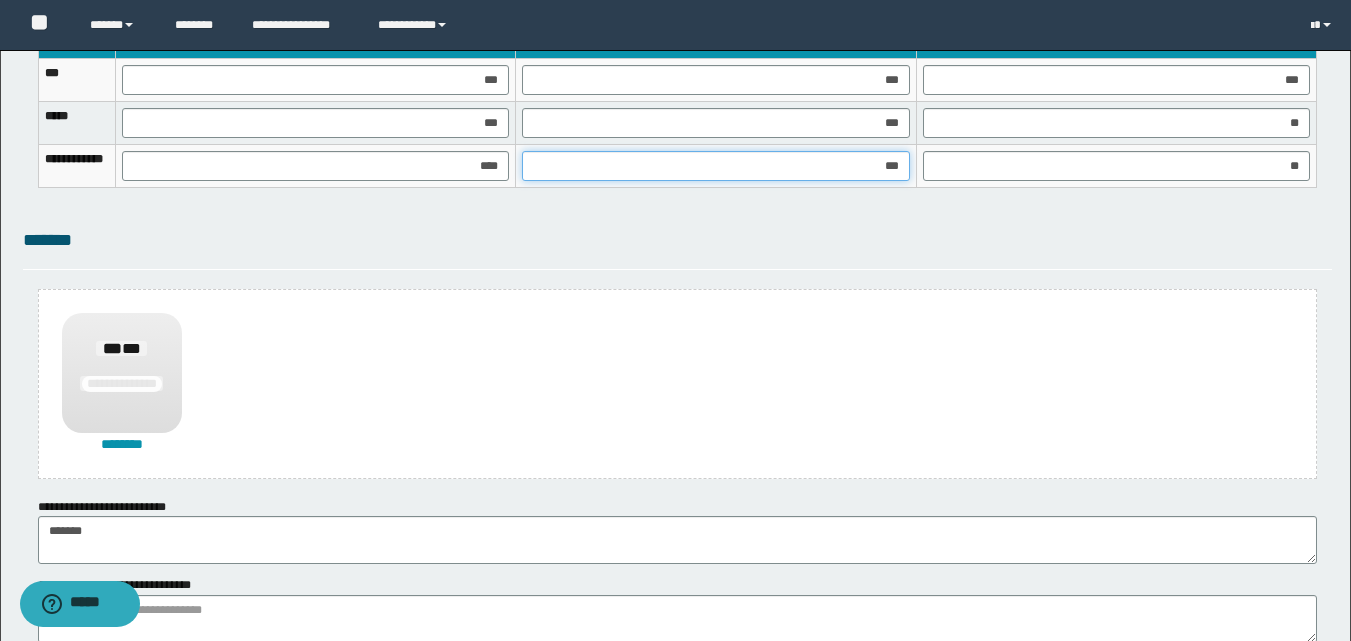 type on "****" 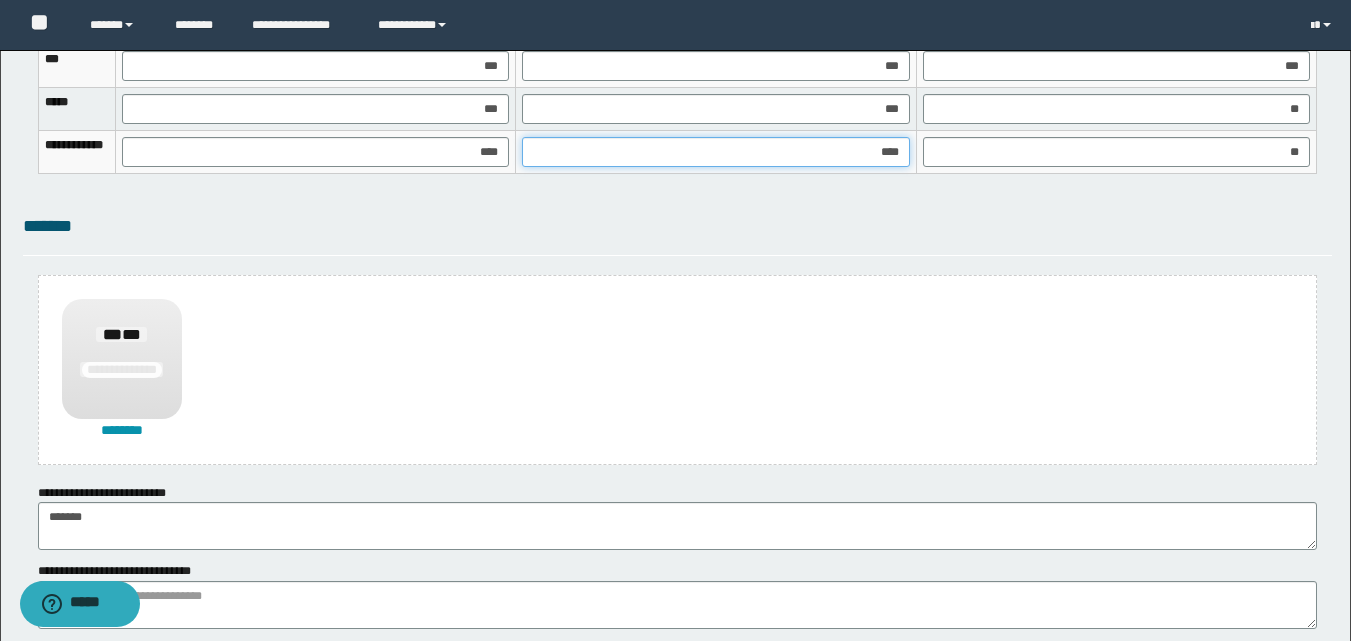 scroll, scrollTop: 1489, scrollLeft: 0, axis: vertical 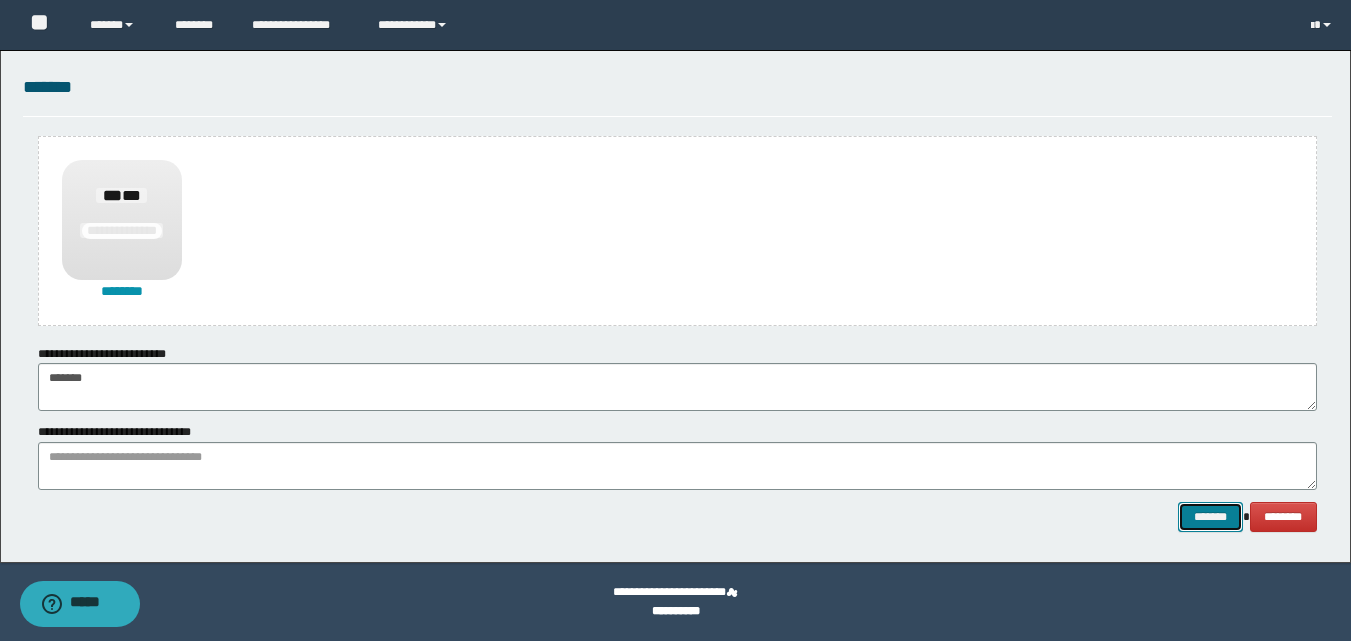 click on "*******" at bounding box center (1210, 517) 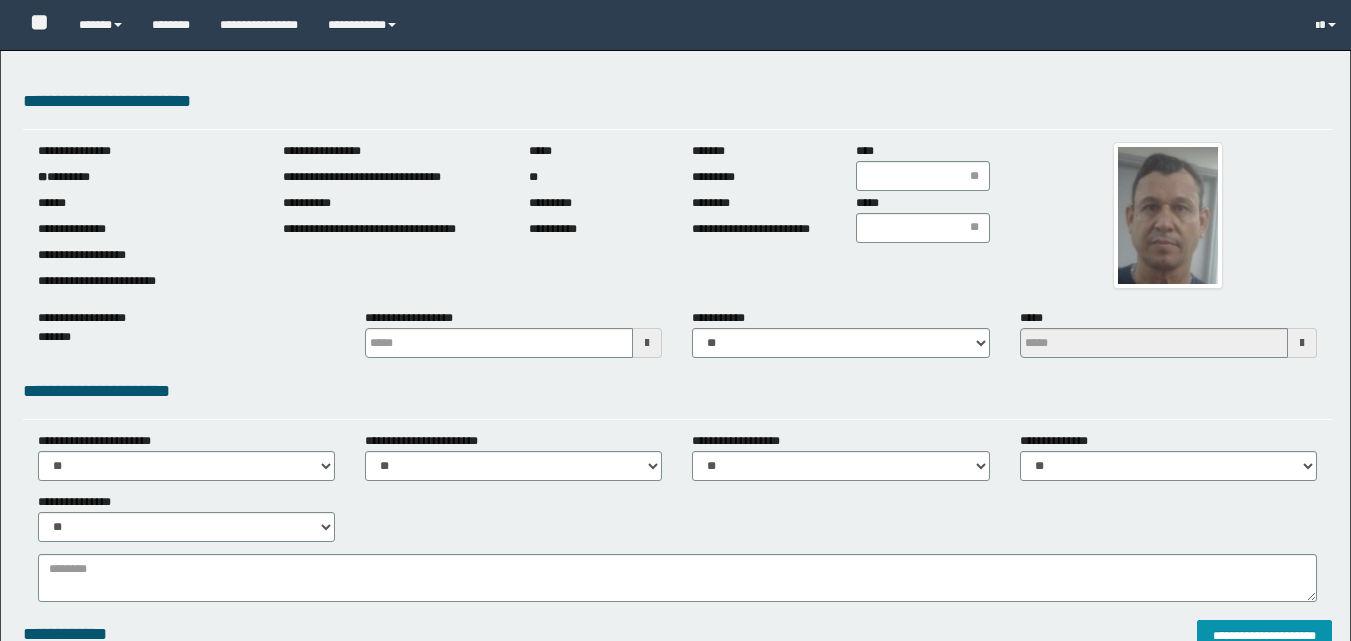 scroll, scrollTop: 0, scrollLeft: 0, axis: both 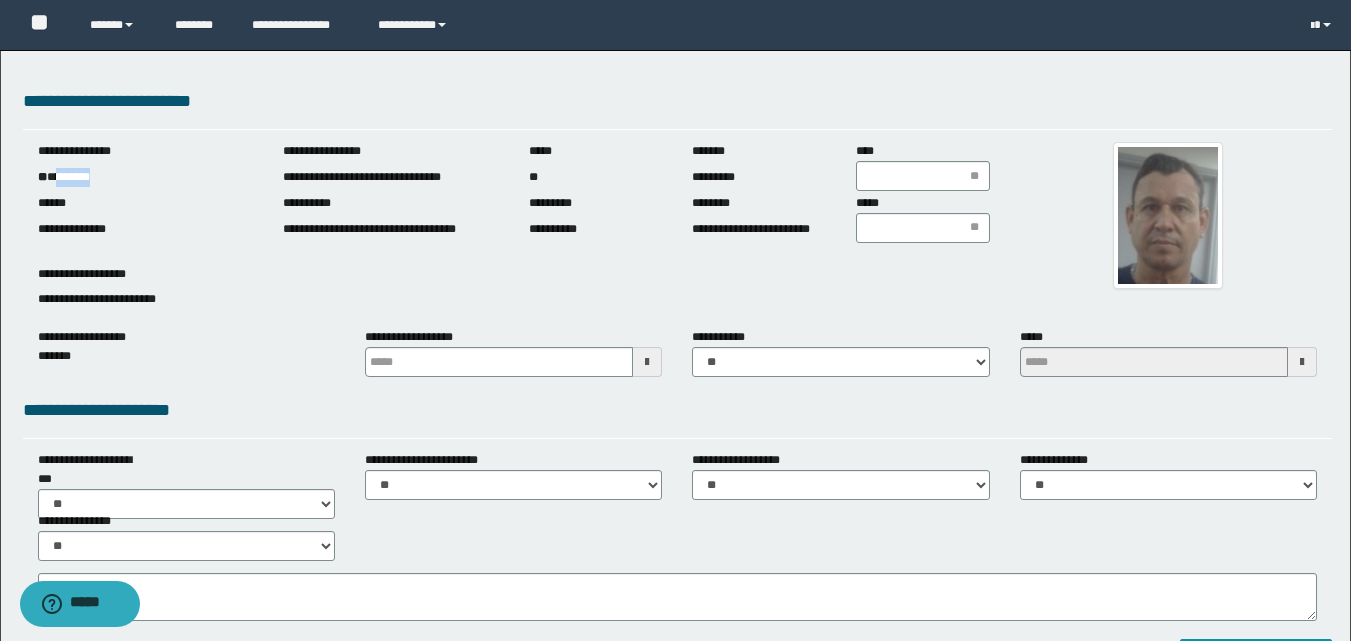 drag, startPoint x: 60, startPoint y: 175, endPoint x: 158, endPoint y: 177, distance: 98.02041 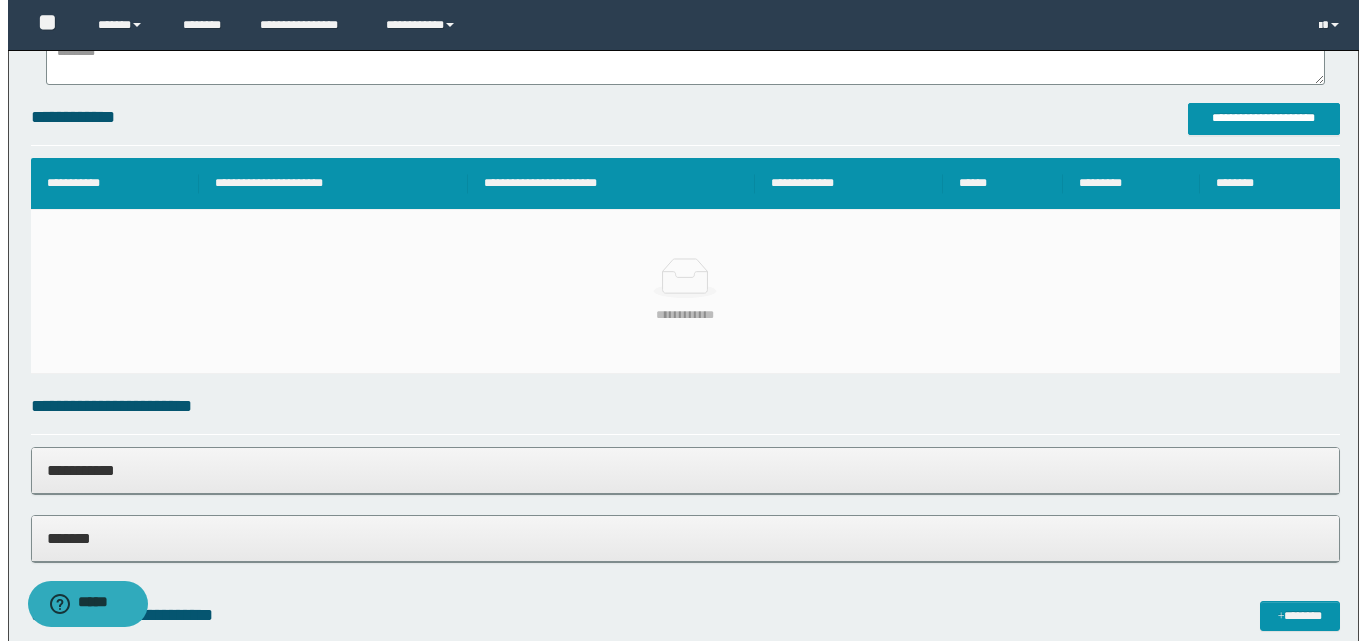 scroll, scrollTop: 500, scrollLeft: 0, axis: vertical 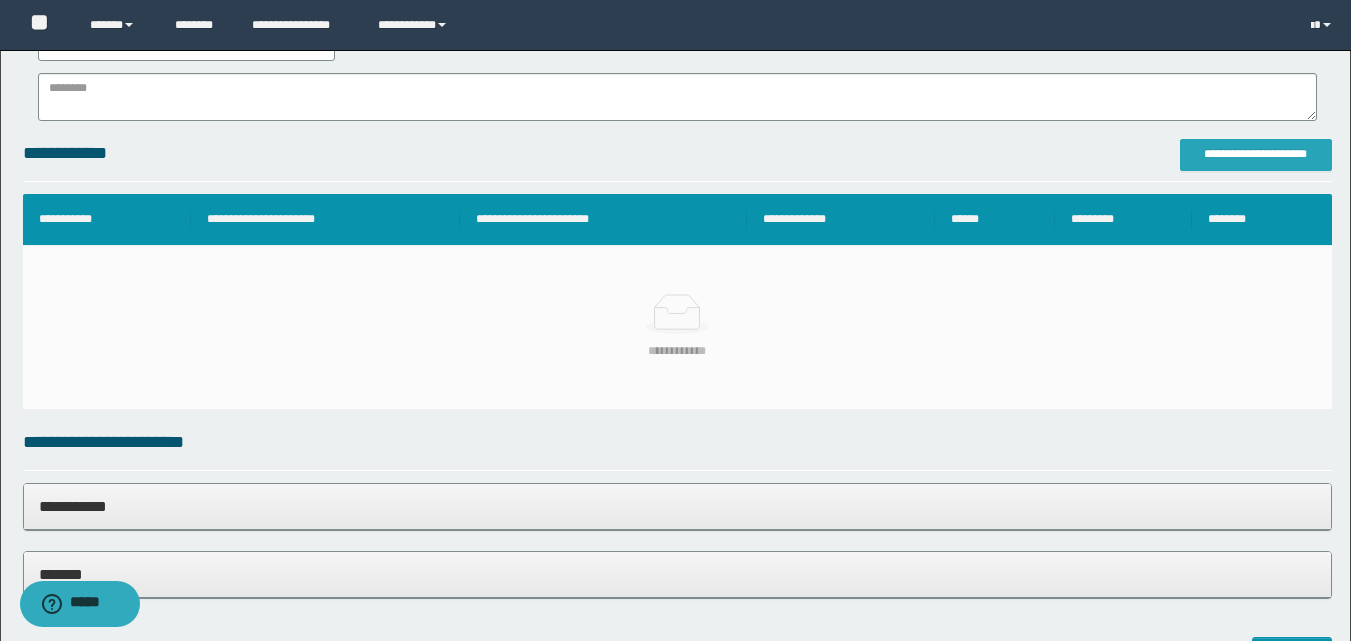 click on "**********" at bounding box center [1256, 154] 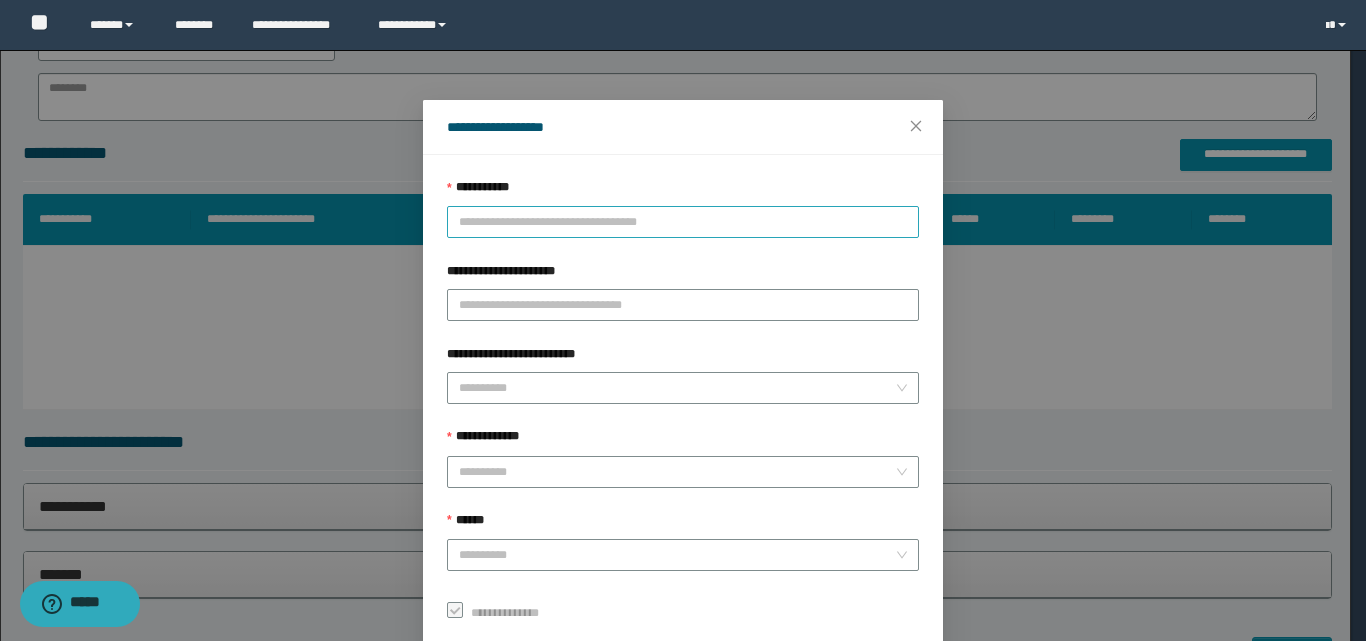 drag, startPoint x: 456, startPoint y: 222, endPoint x: 470, endPoint y: 223, distance: 14.035668 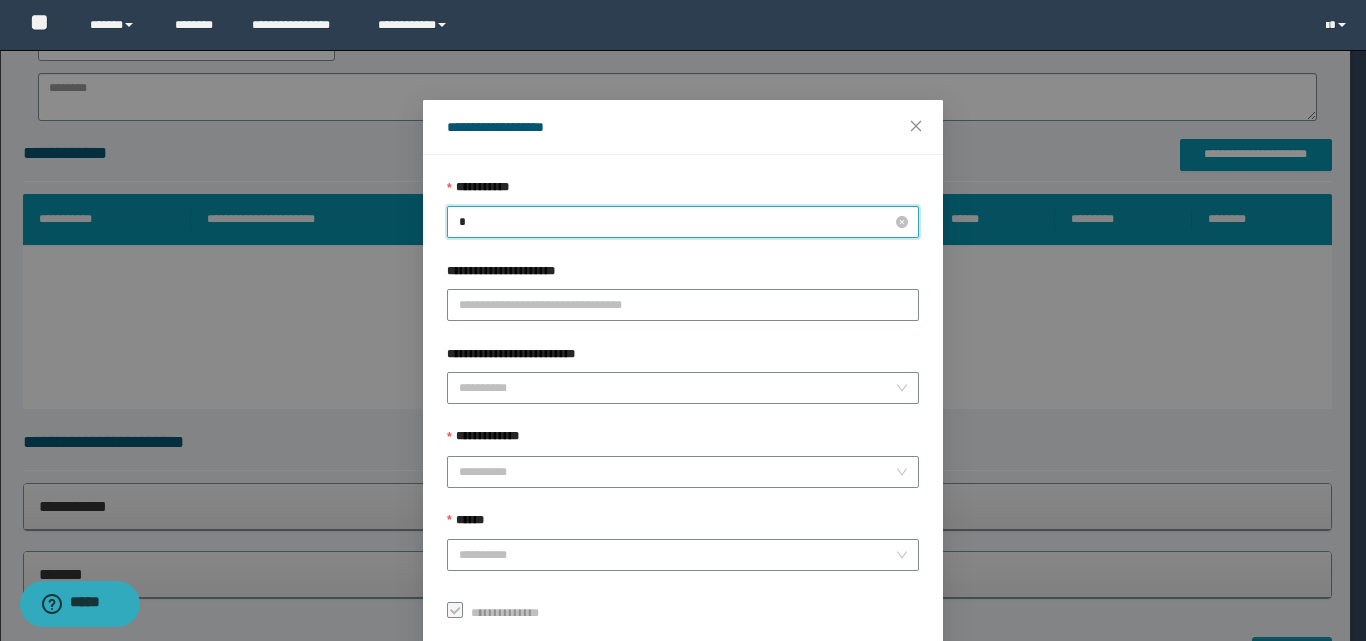 type on "**" 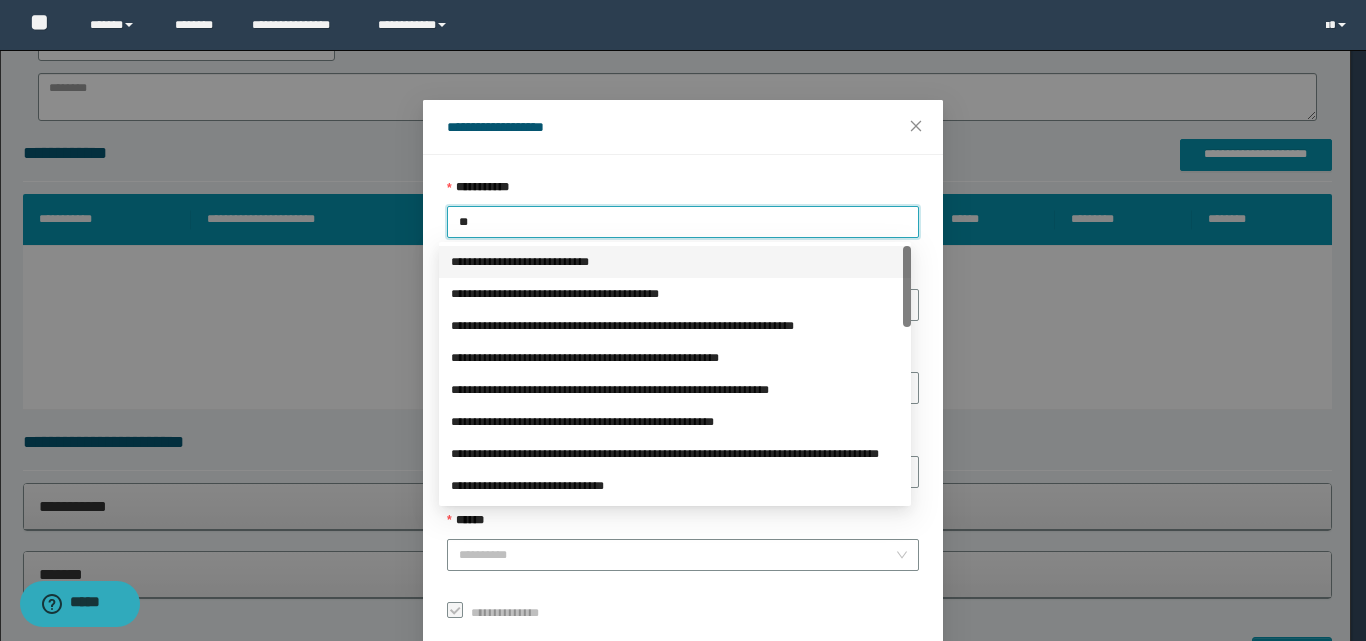 click on "**********" at bounding box center (675, 262) 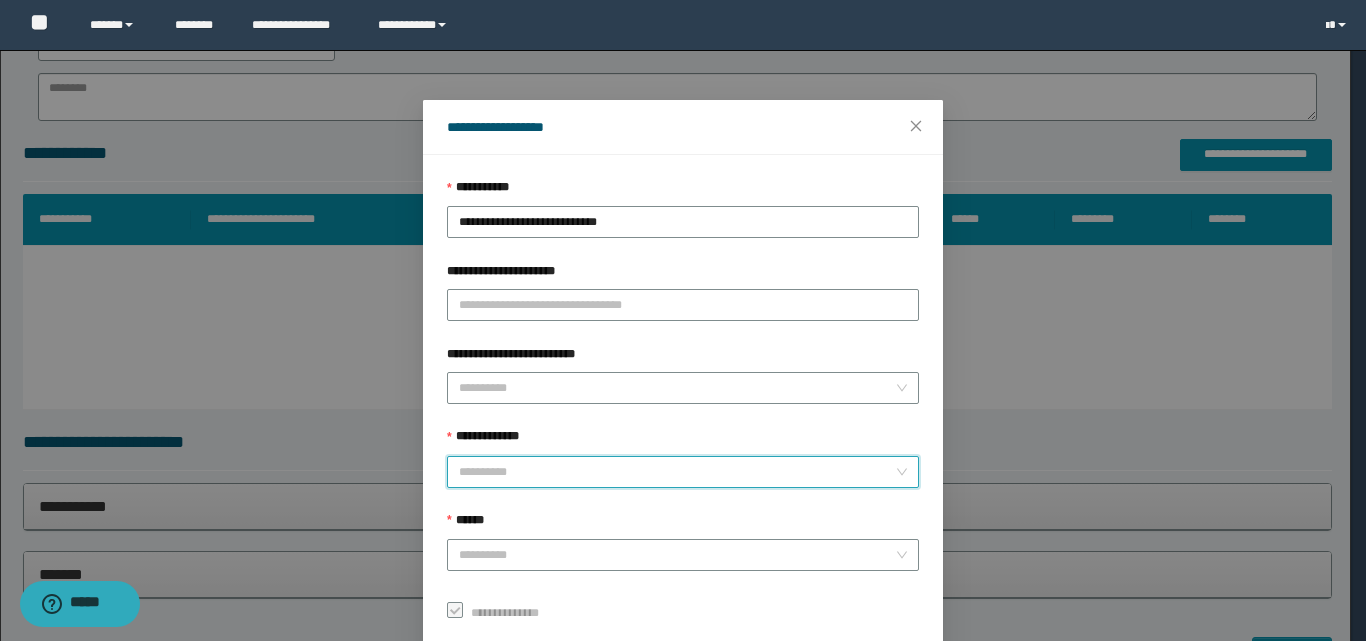 click on "**********" at bounding box center (677, 472) 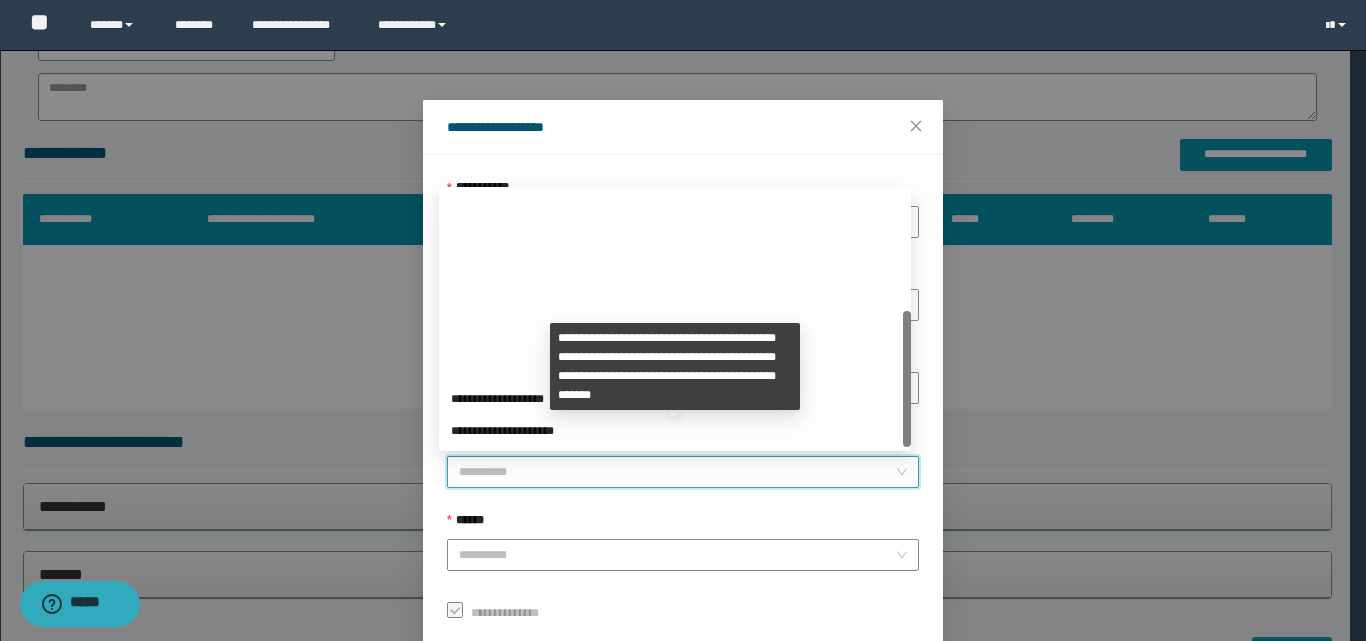 scroll, scrollTop: 224, scrollLeft: 0, axis: vertical 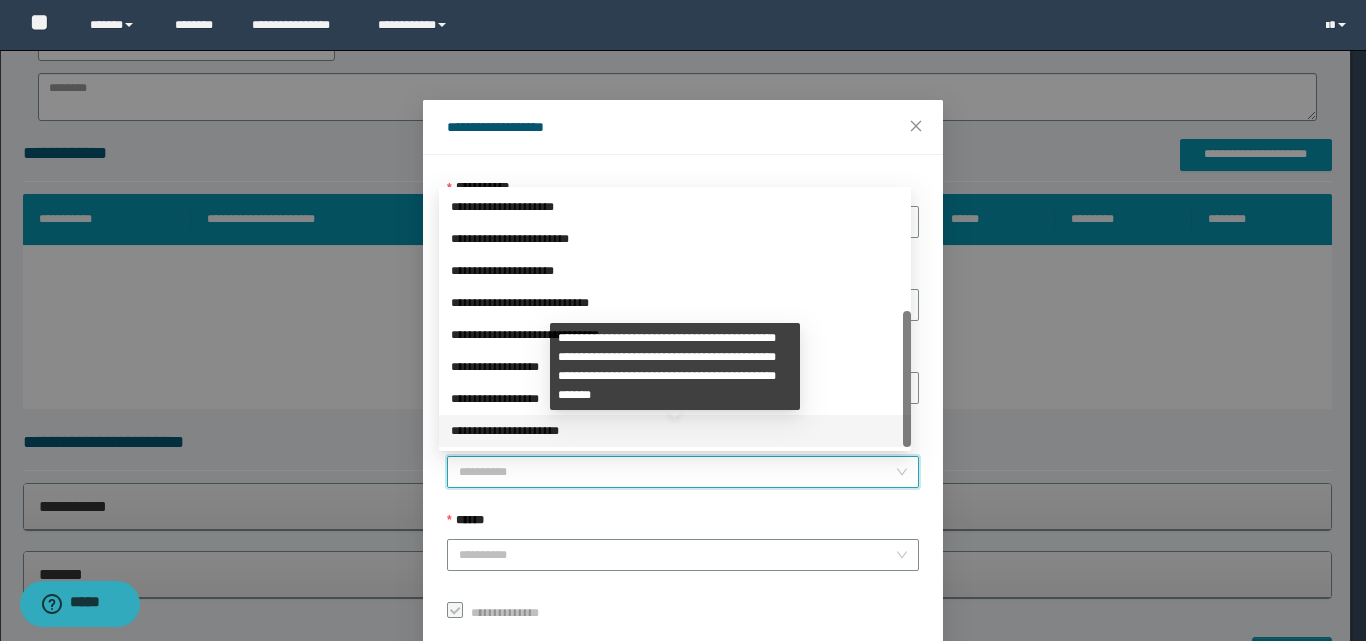 click on "**********" at bounding box center [675, 431] 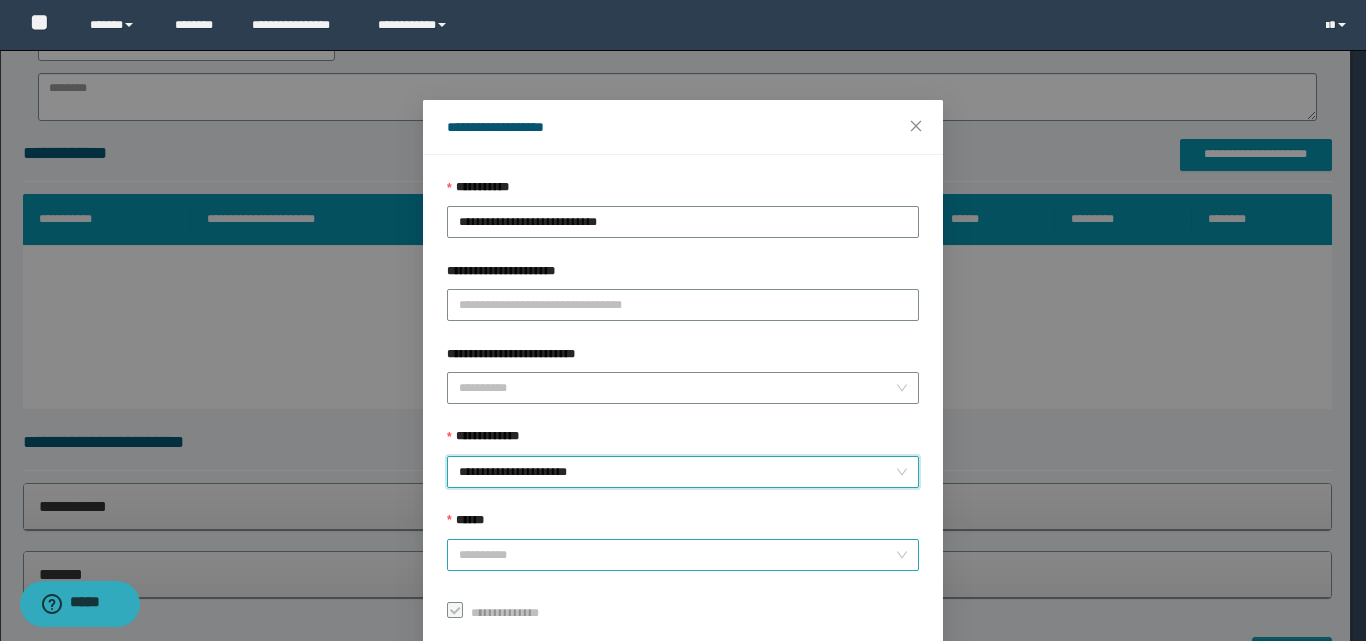 click on "******" at bounding box center (677, 555) 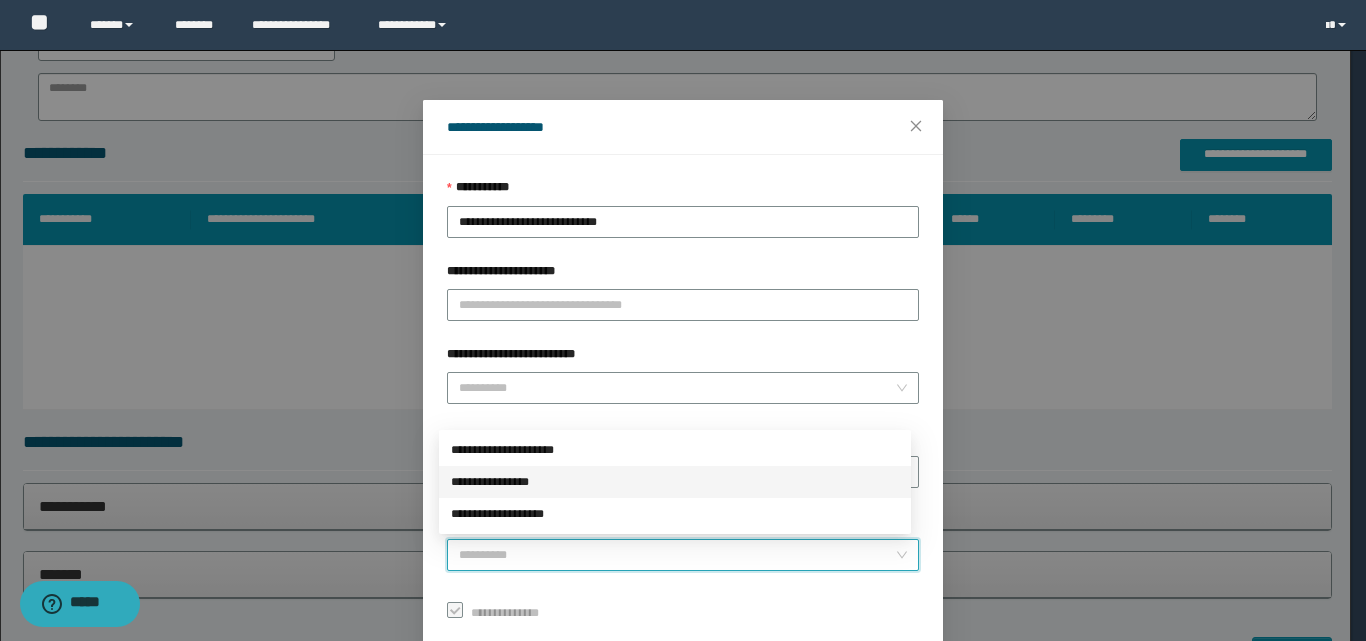click on "**********" at bounding box center (675, 482) 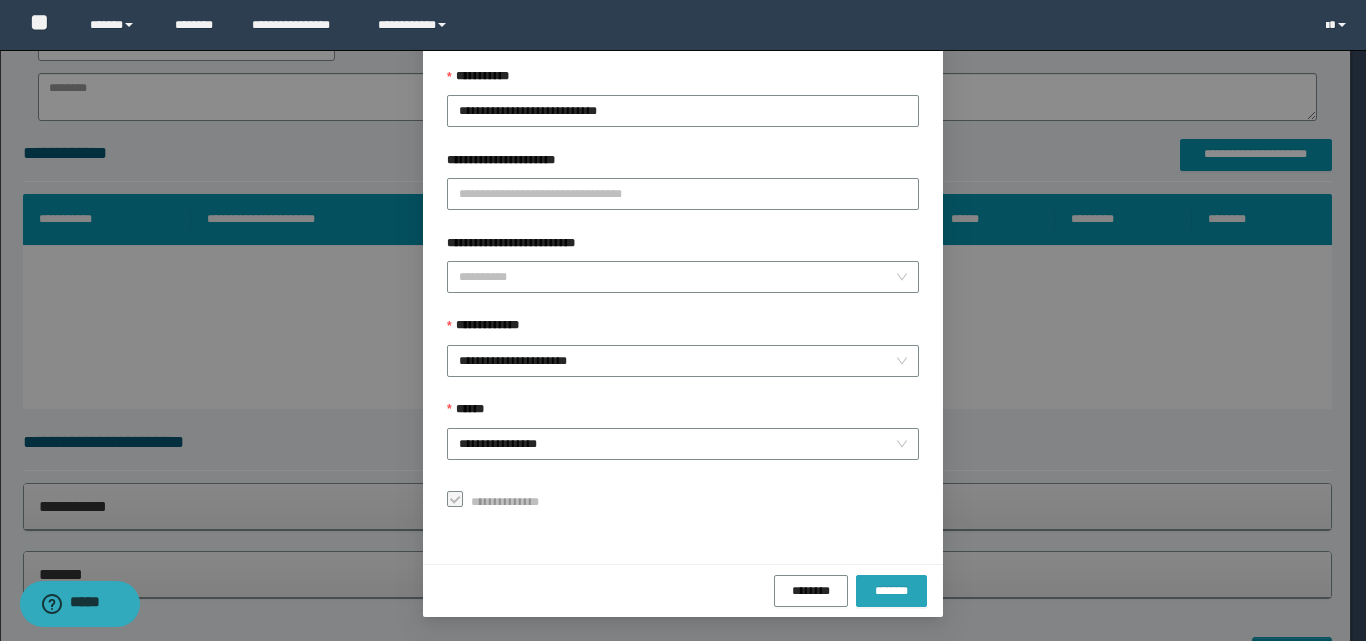 click on "*******" at bounding box center [891, 590] 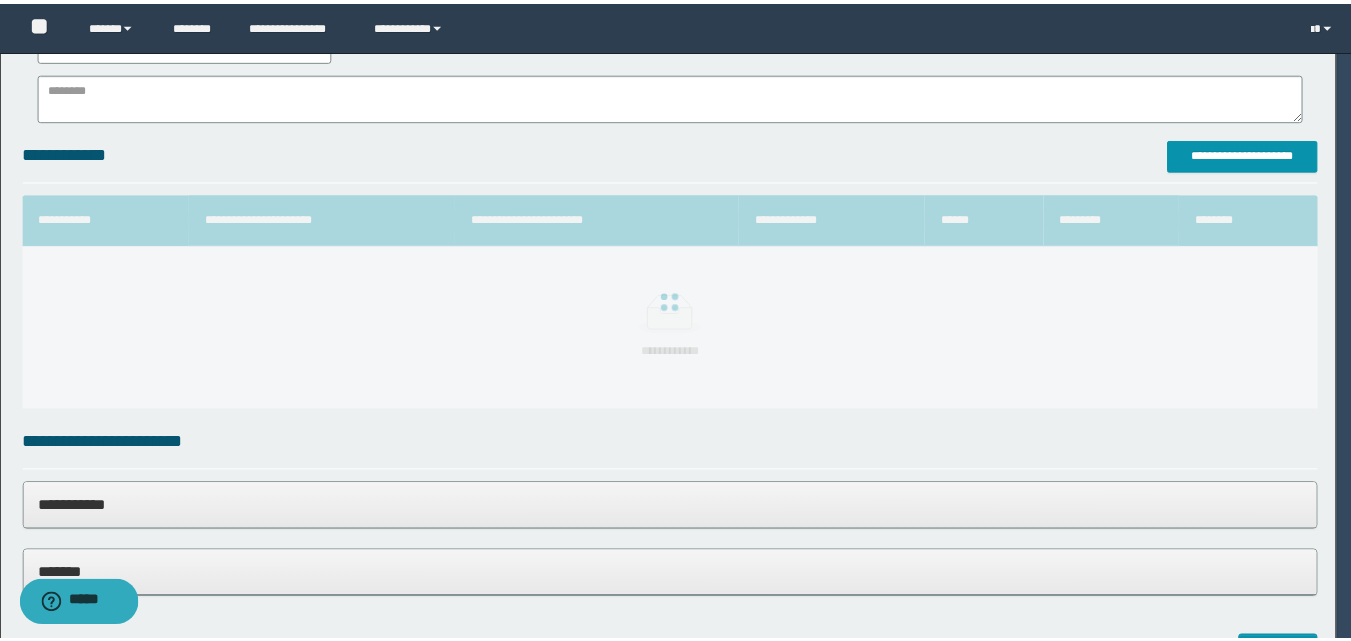 scroll, scrollTop: 64, scrollLeft: 0, axis: vertical 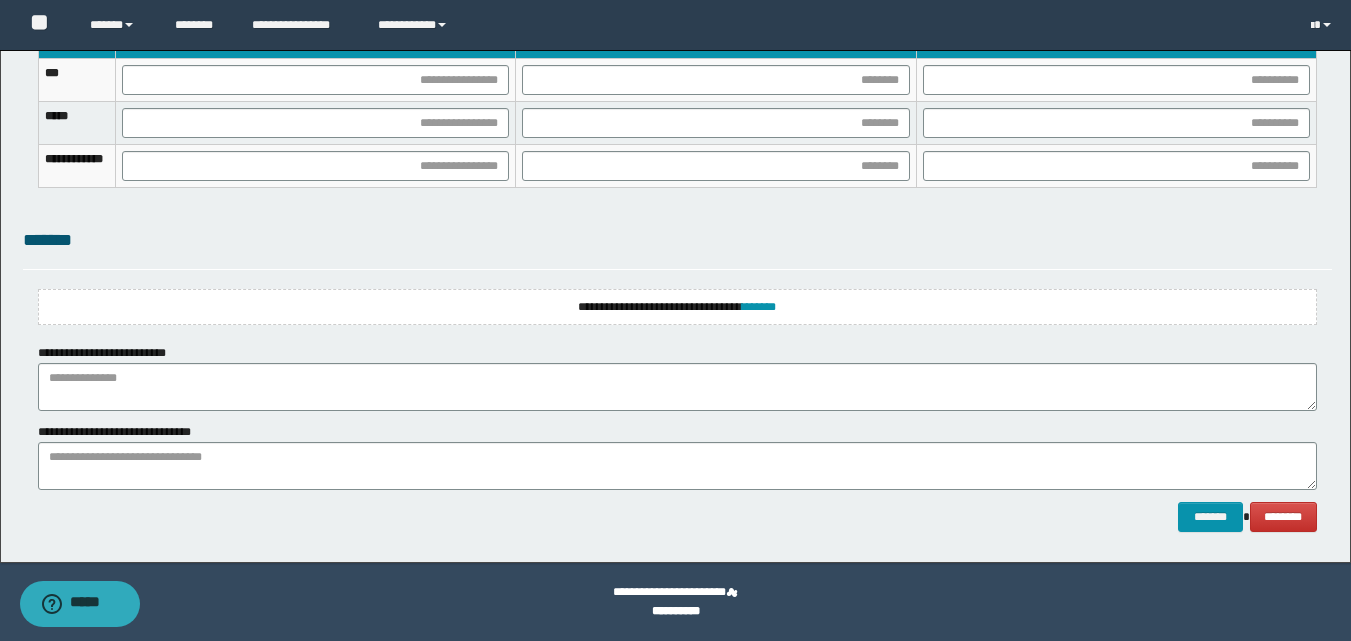click on "**********" at bounding box center (677, 307) 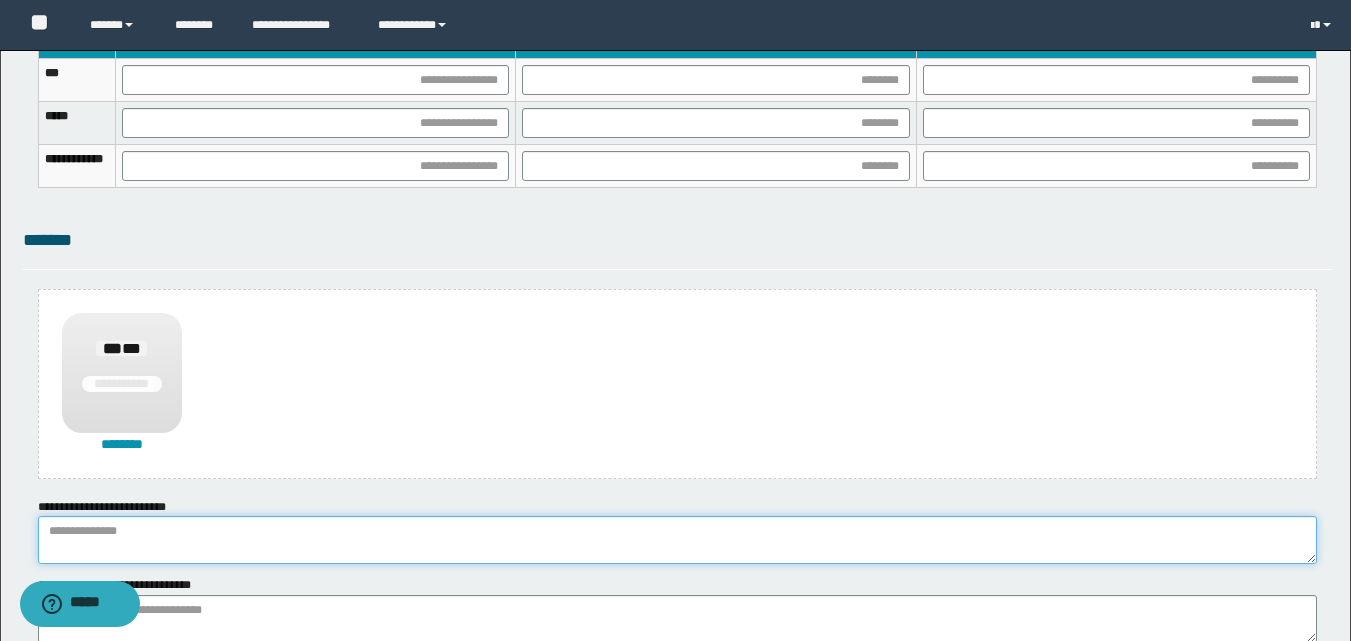 click at bounding box center (677, 540) 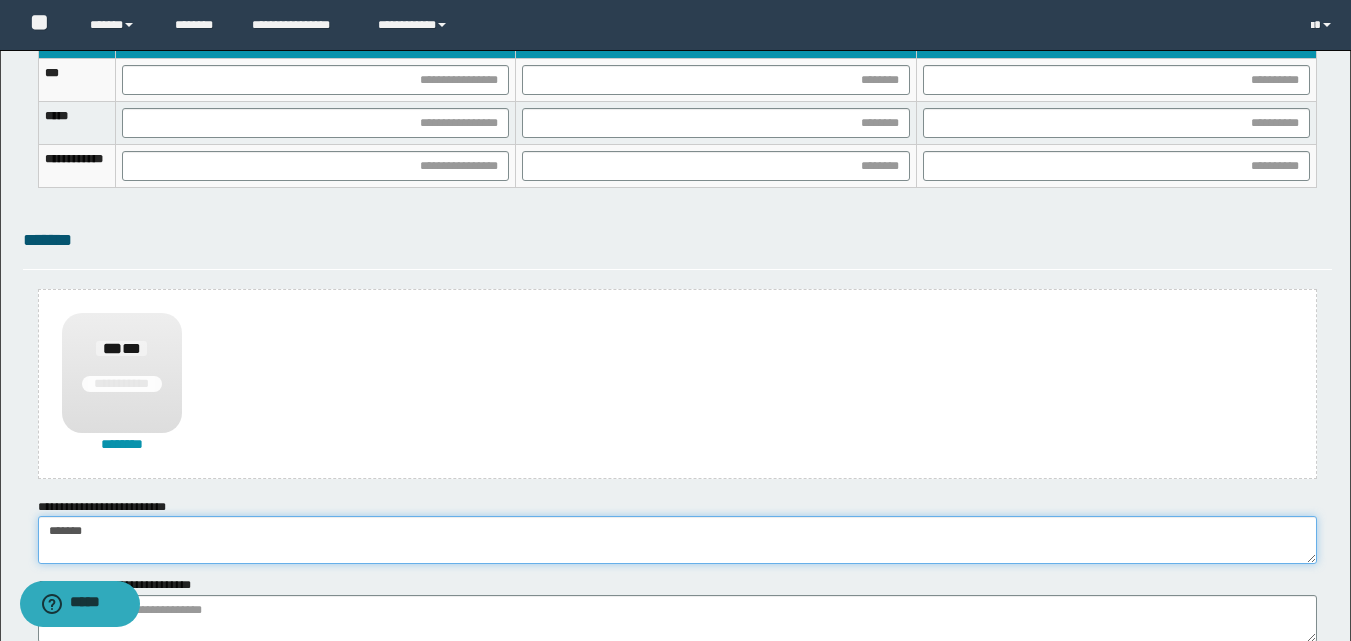 type on "******" 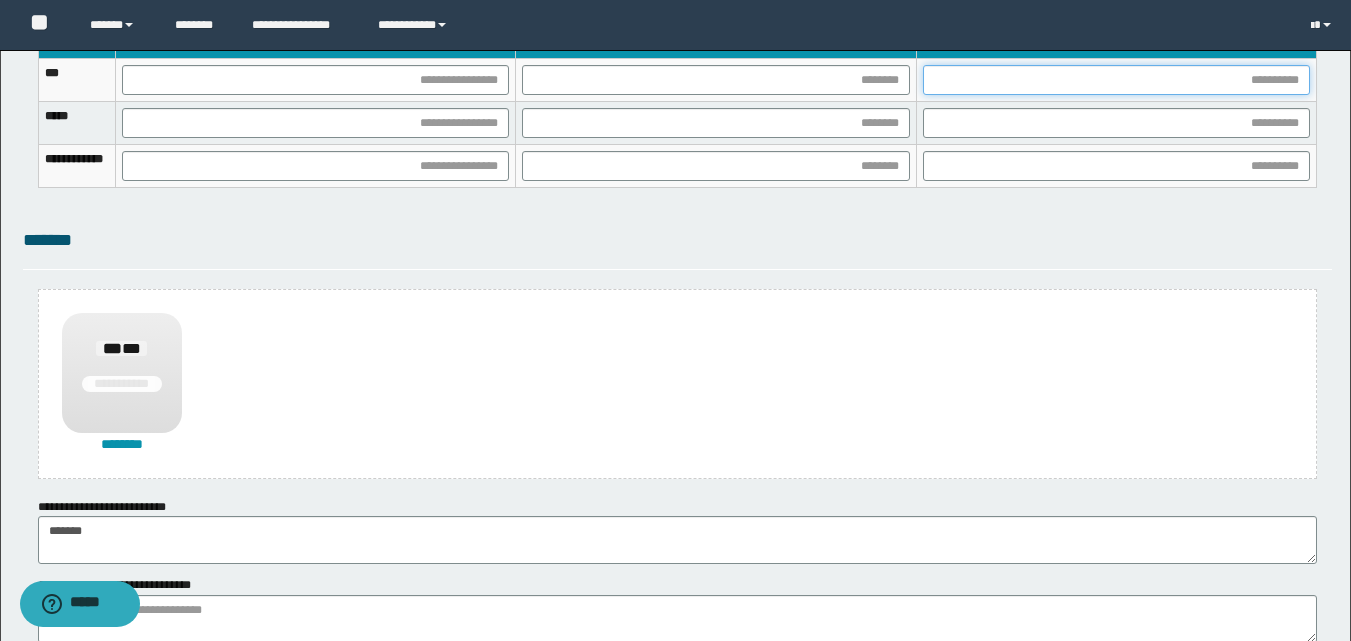 drag, startPoint x: 1040, startPoint y: 79, endPoint x: 880, endPoint y: 205, distance: 203.65657 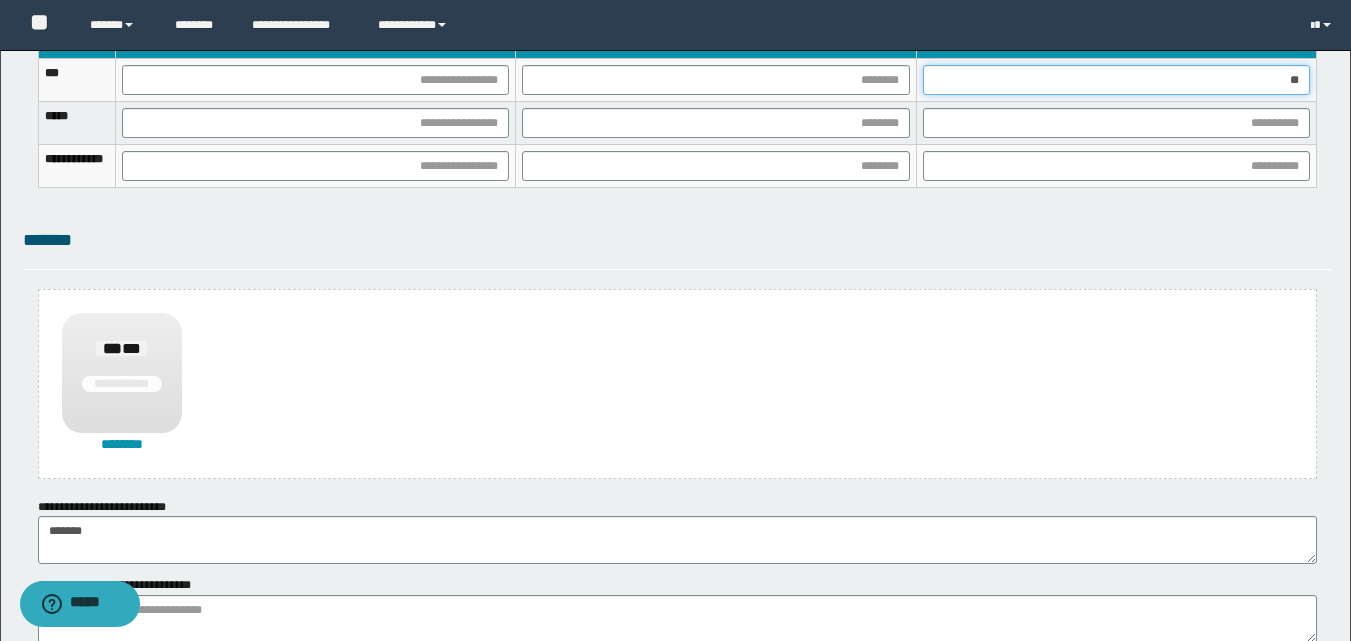 type on "***" 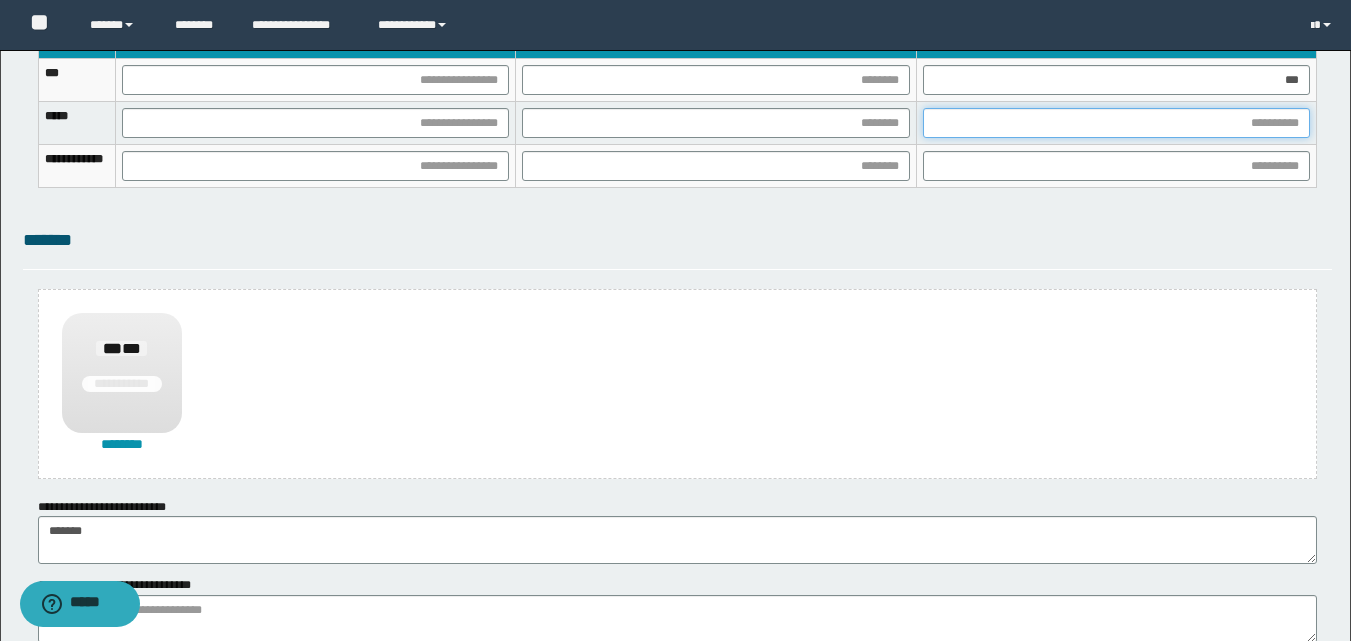 drag, startPoint x: 1132, startPoint y: 116, endPoint x: 999, endPoint y: 279, distance: 210.37585 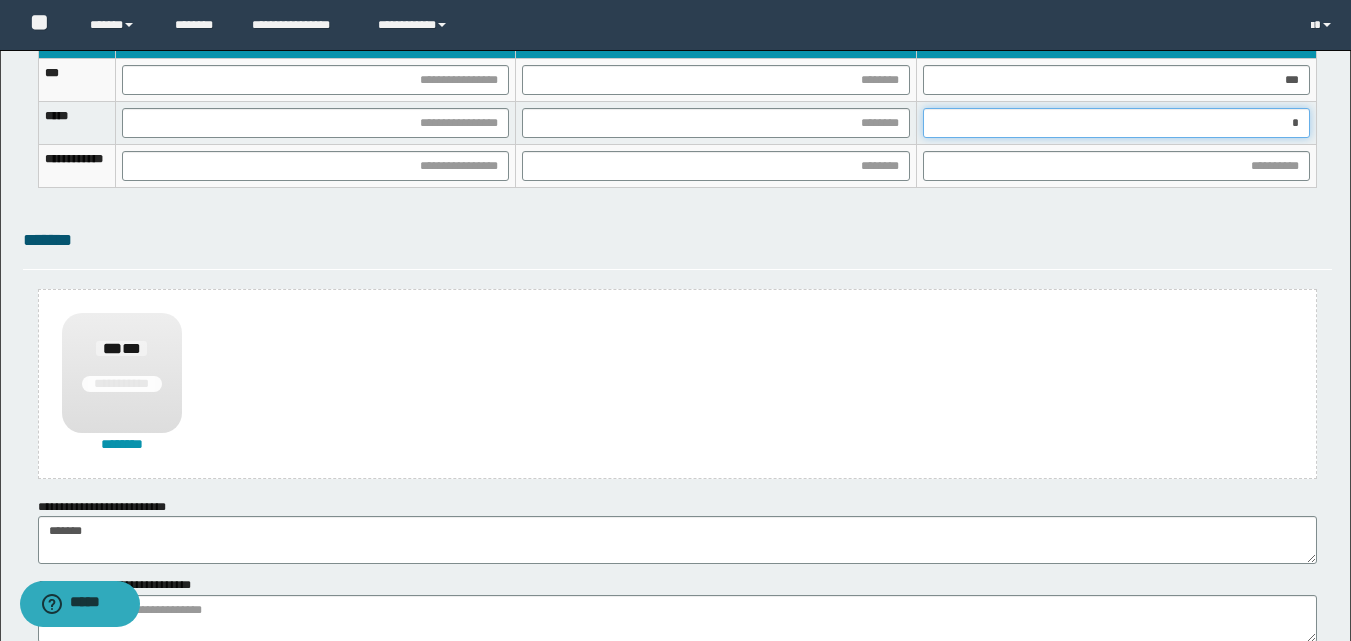type on "**" 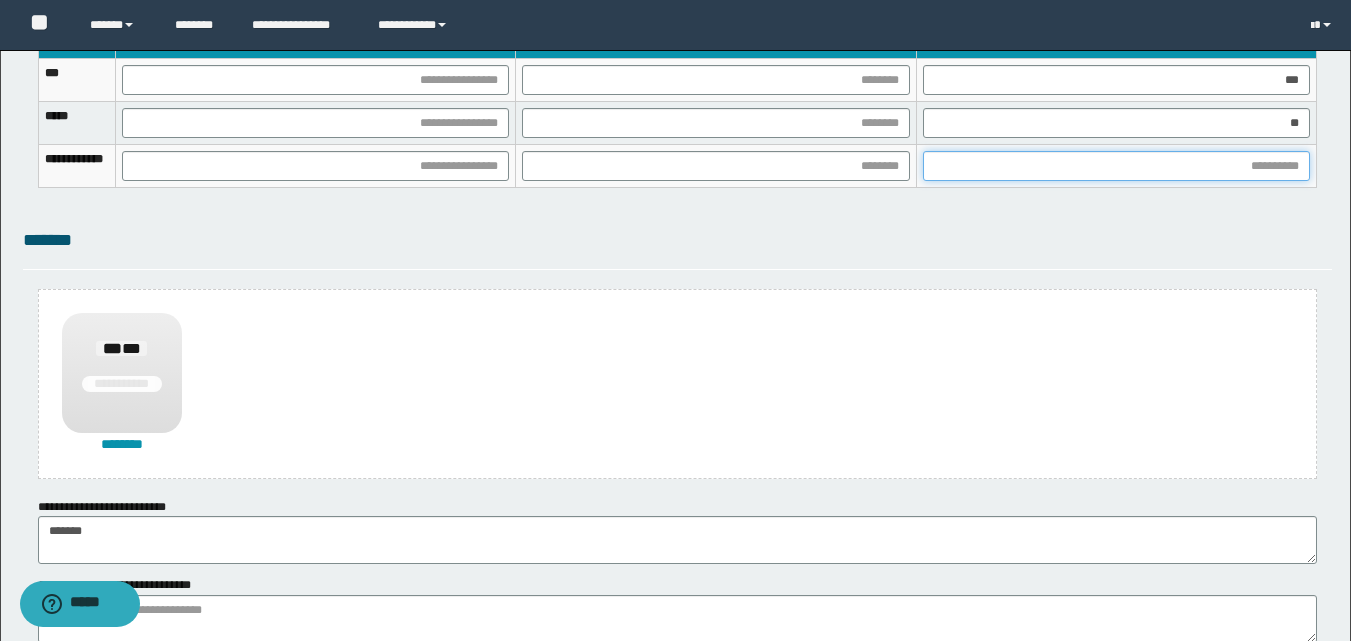 click at bounding box center [1116, 166] 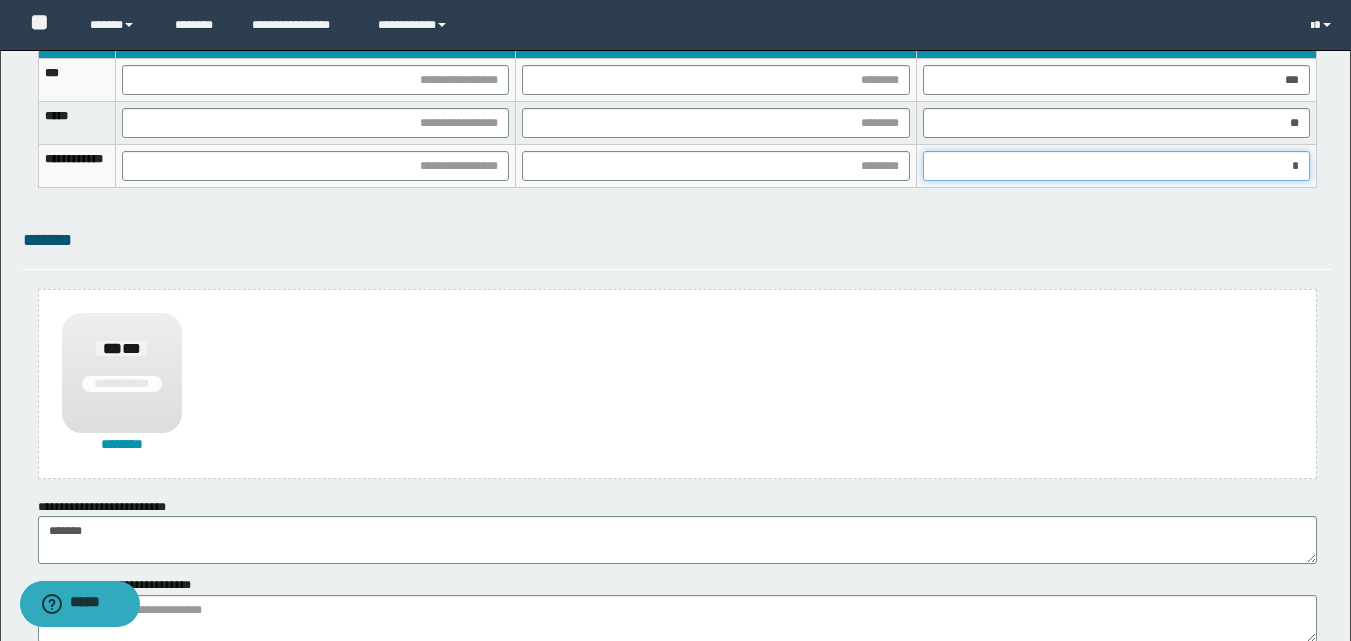 type on "**" 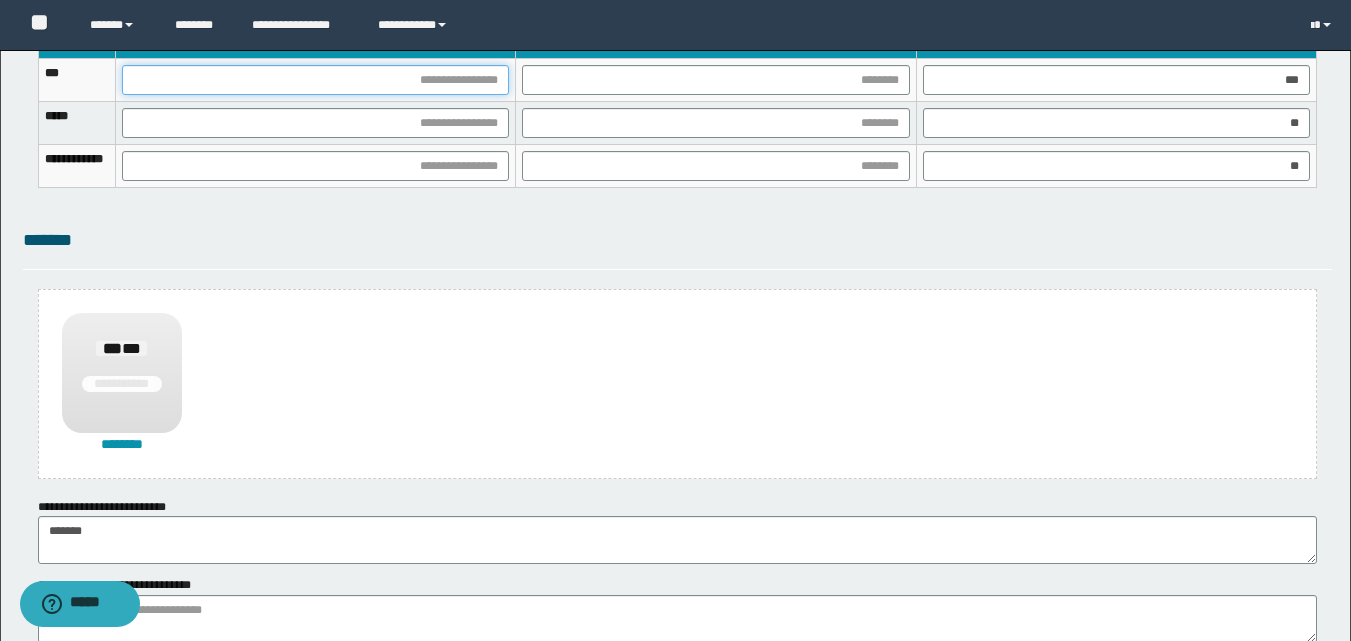 click at bounding box center (315, 80) 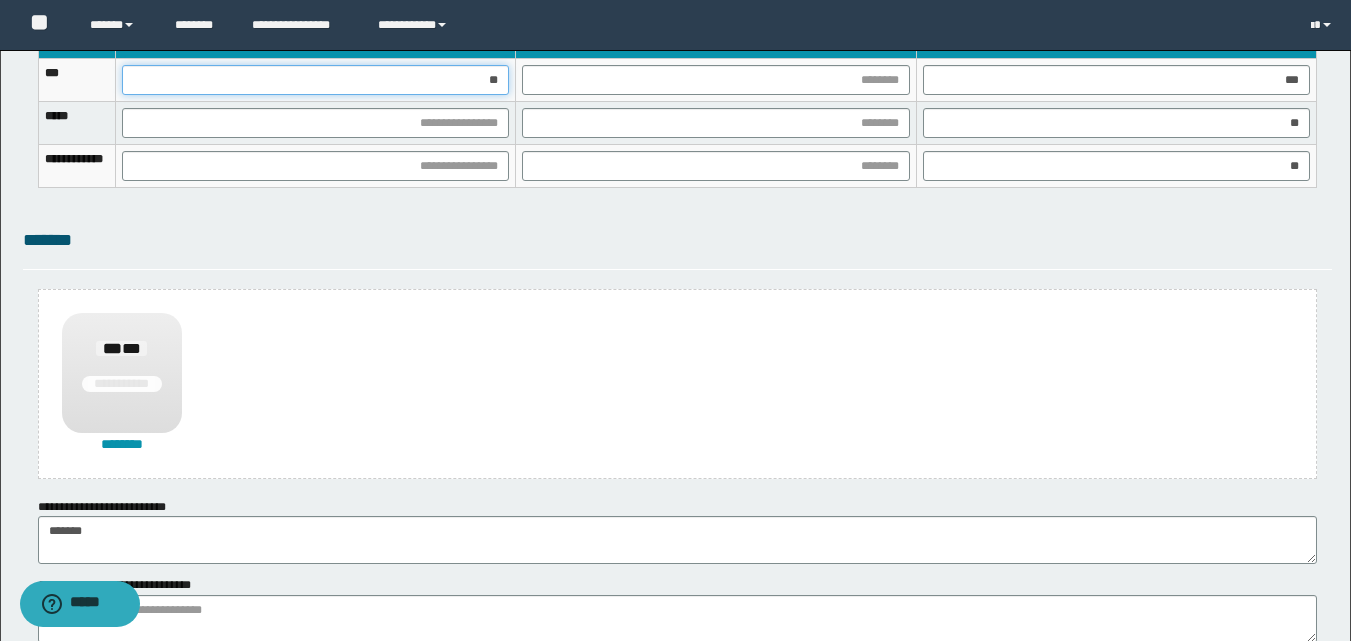 type on "***" 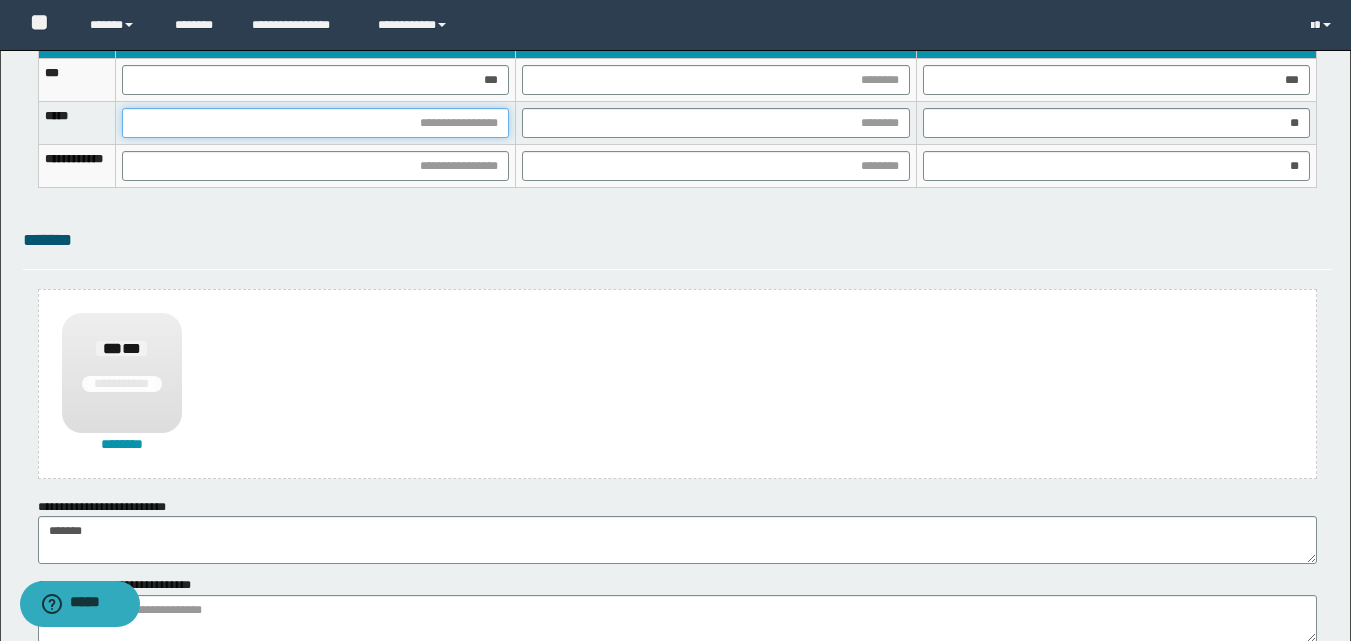 click at bounding box center (315, 123) 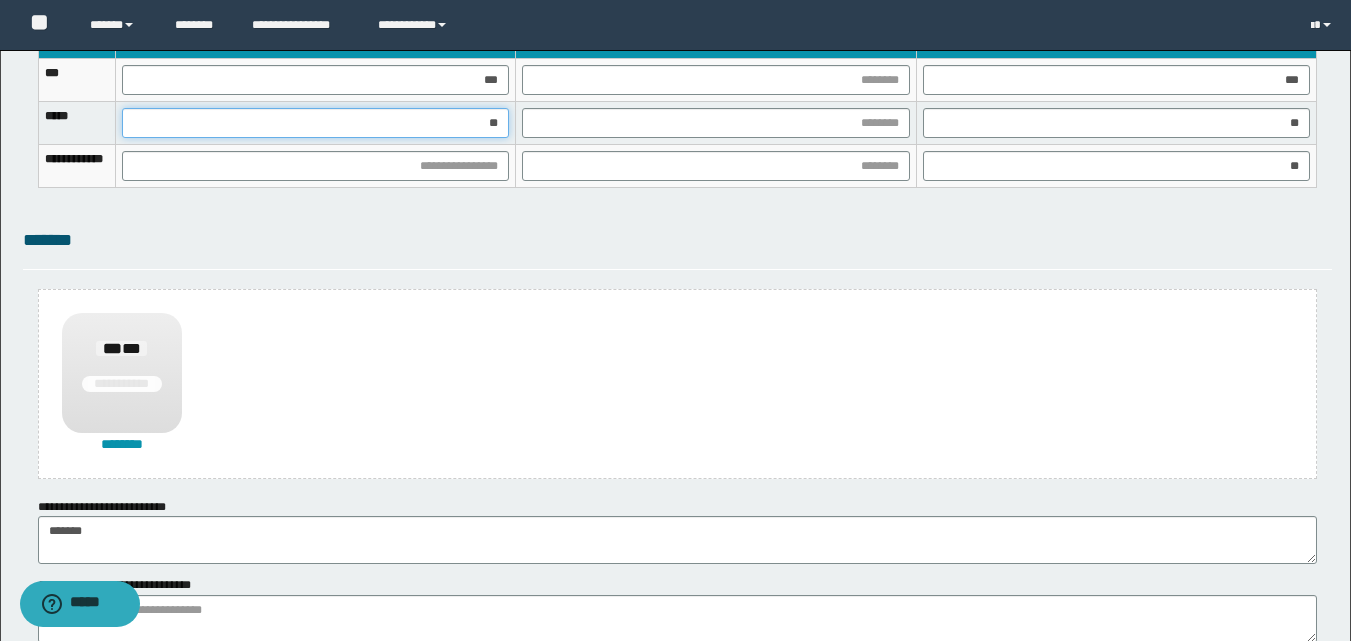 type on "***" 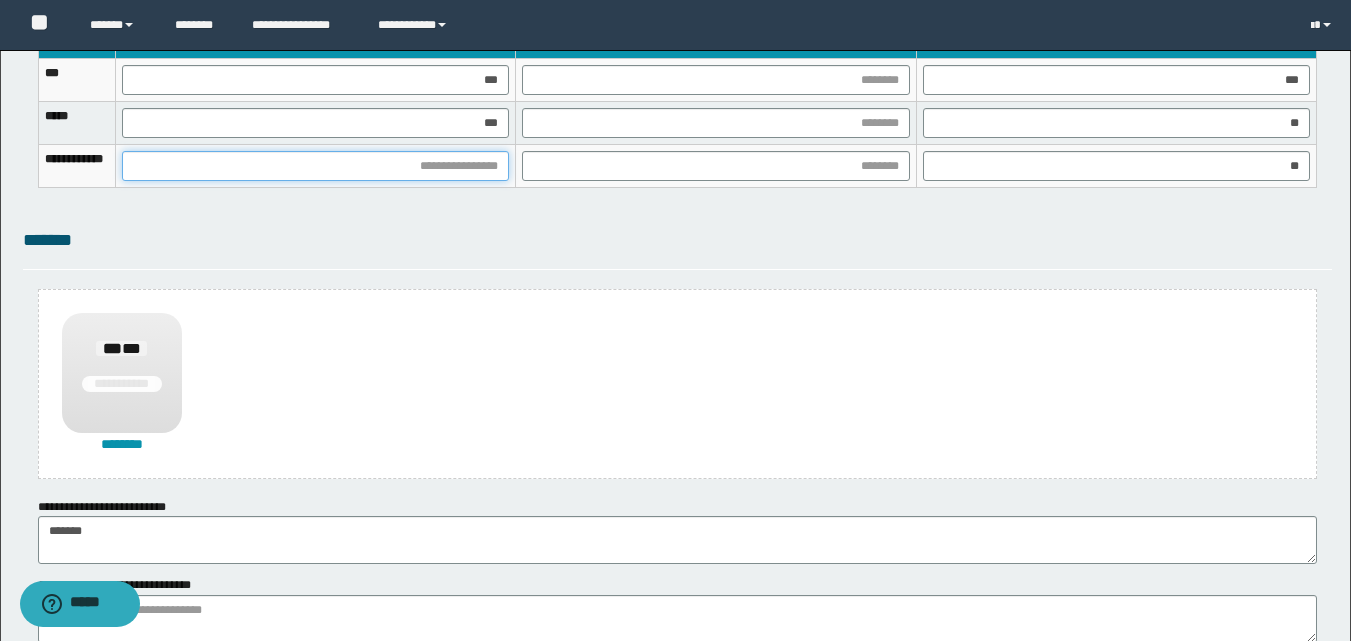 drag, startPoint x: 563, startPoint y: 177, endPoint x: 646, endPoint y: 436, distance: 271.97427 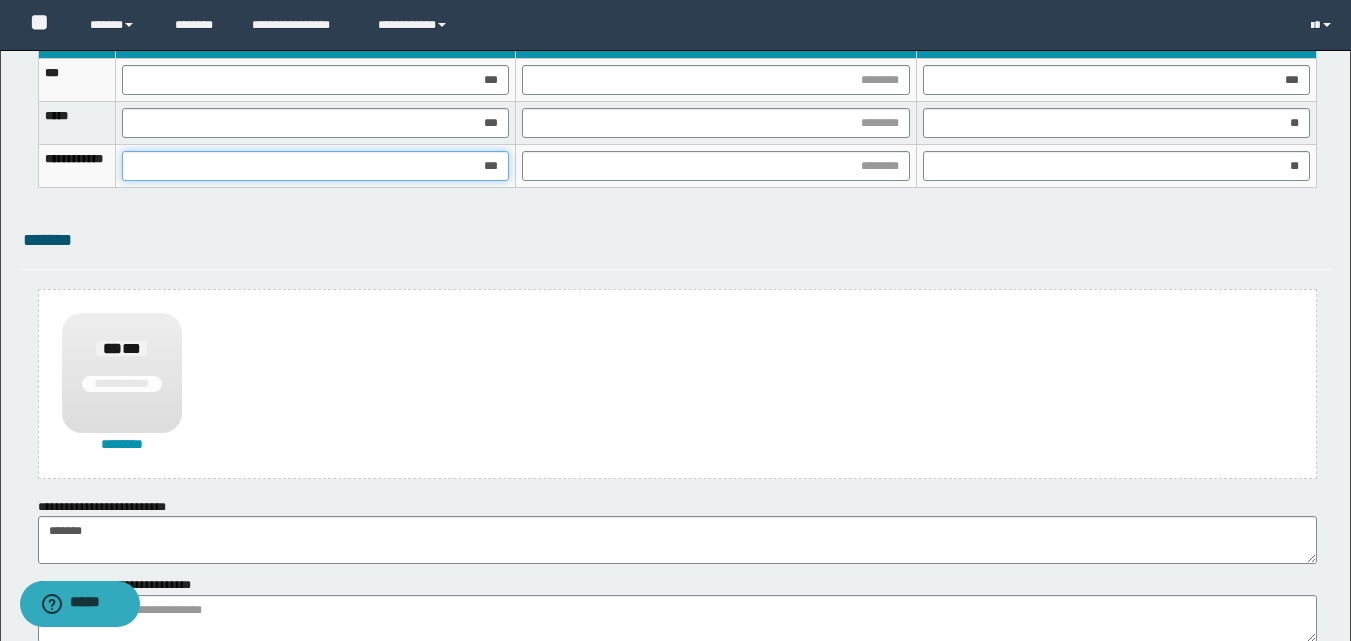 type on "****" 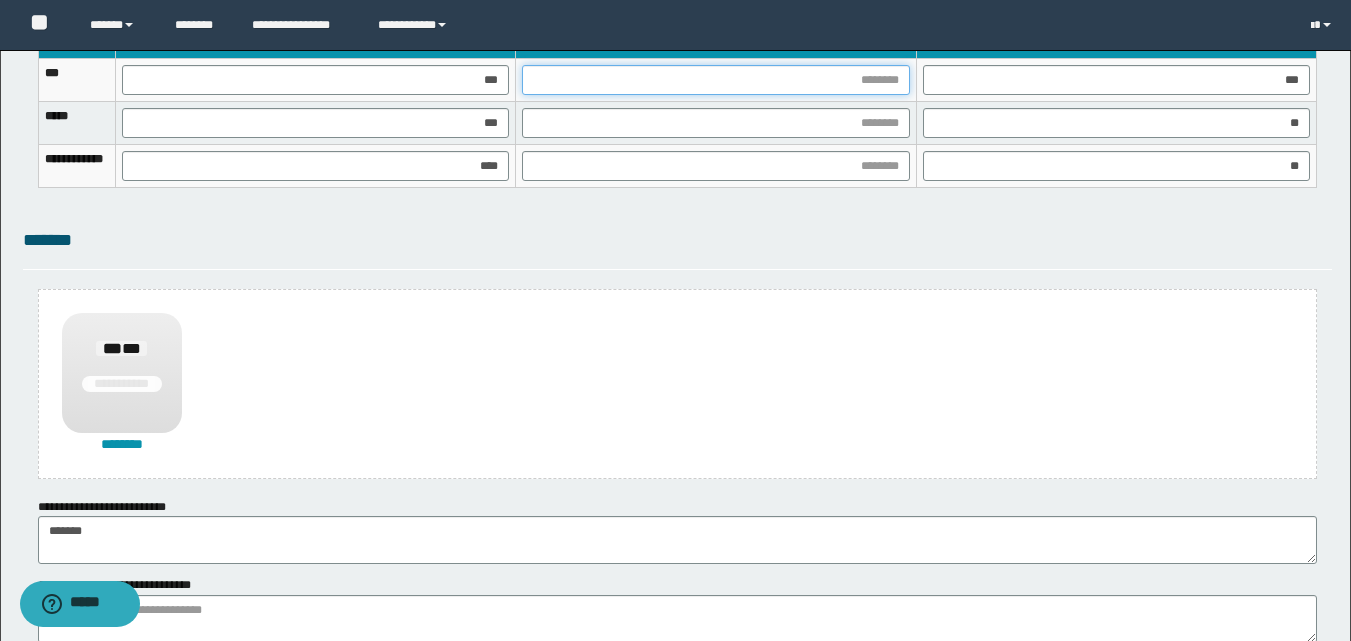 click at bounding box center (715, 80) 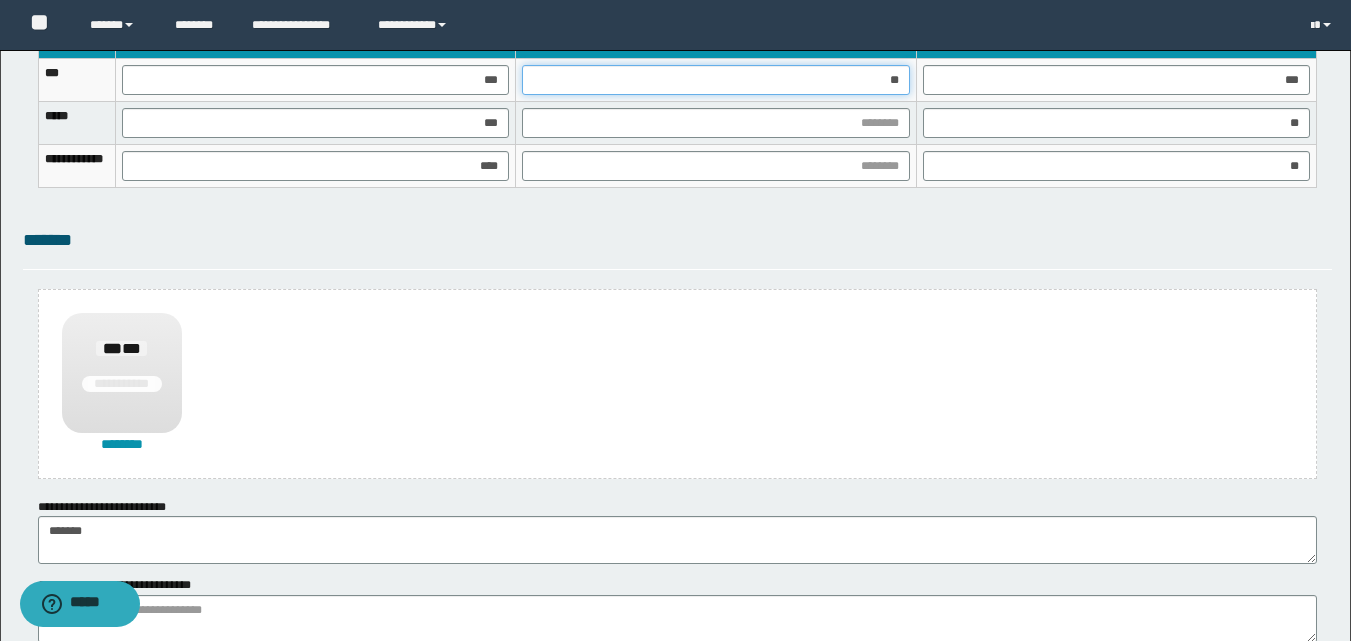type on "***" 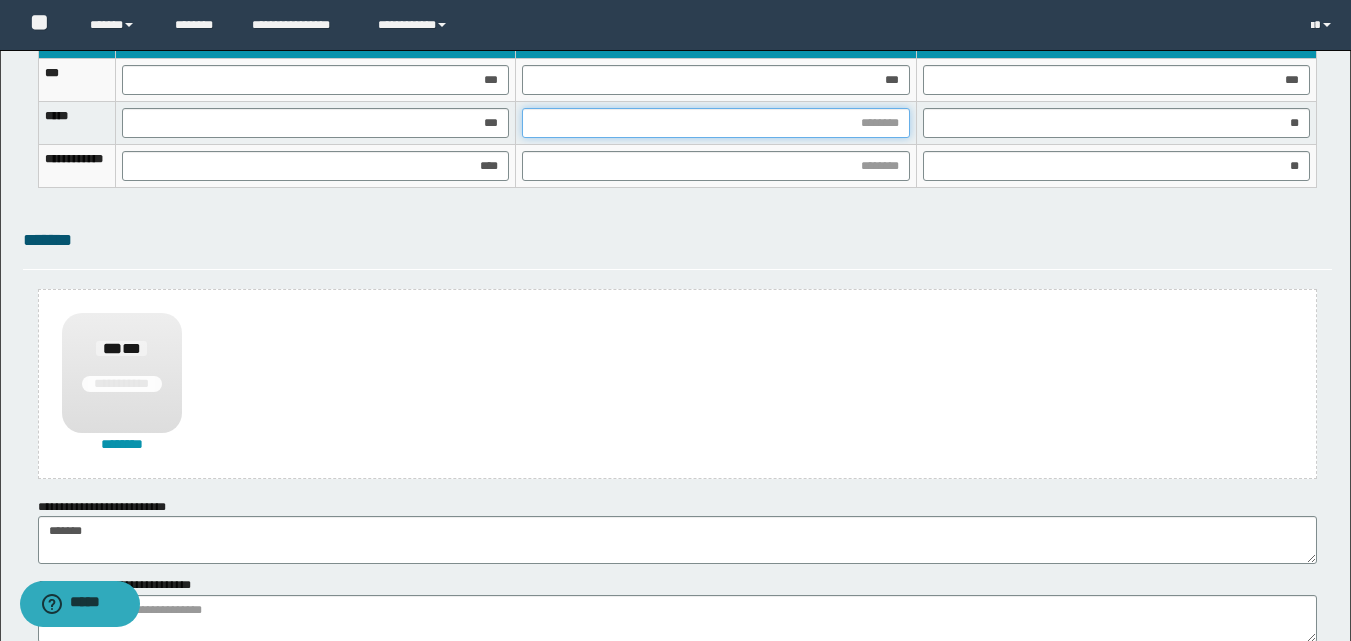 click at bounding box center (715, 123) 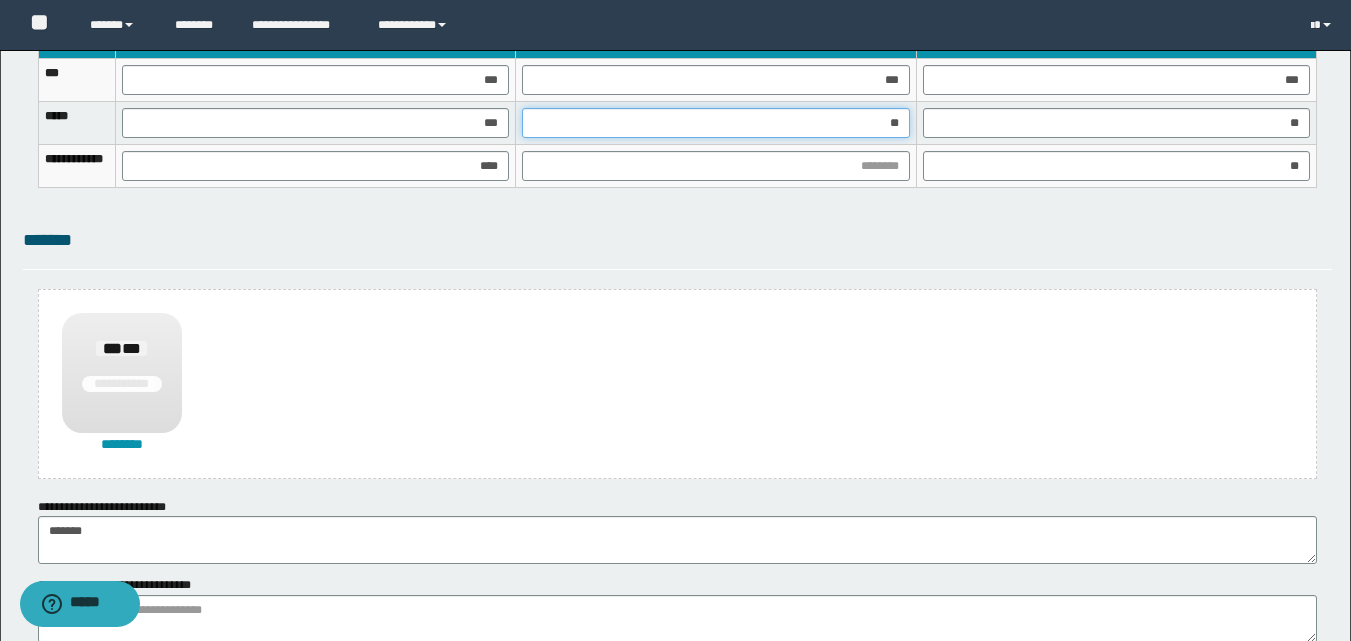 type on "***" 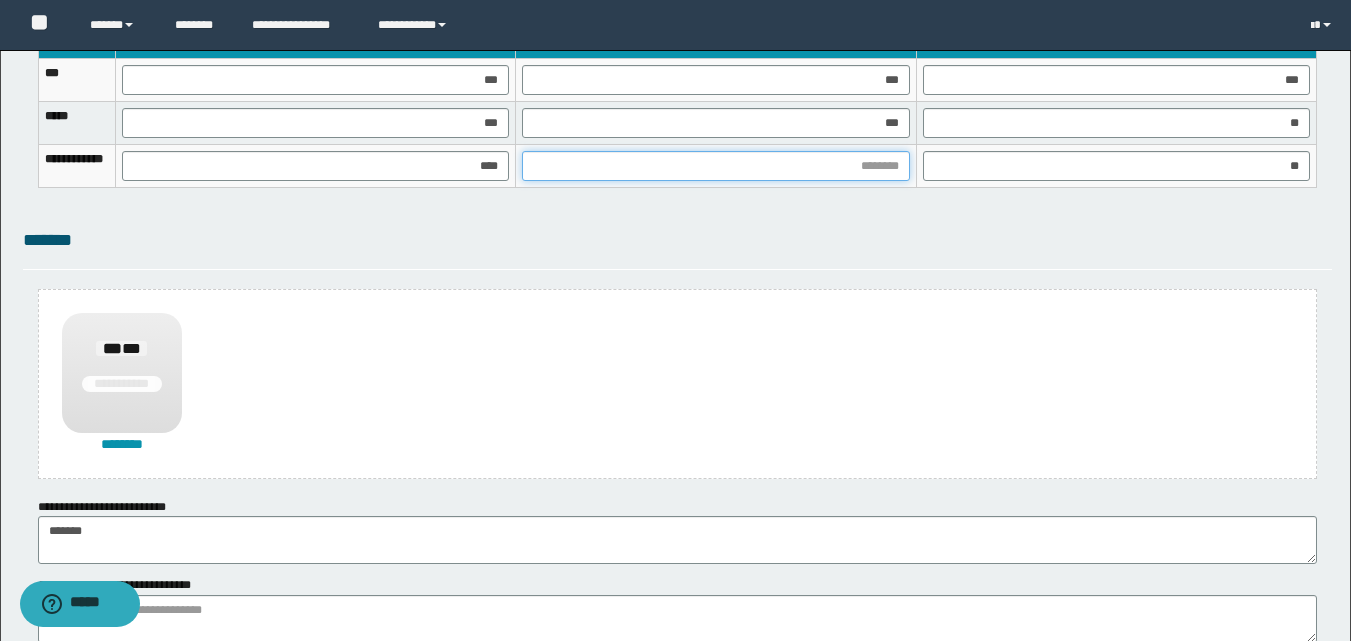 click at bounding box center (715, 166) 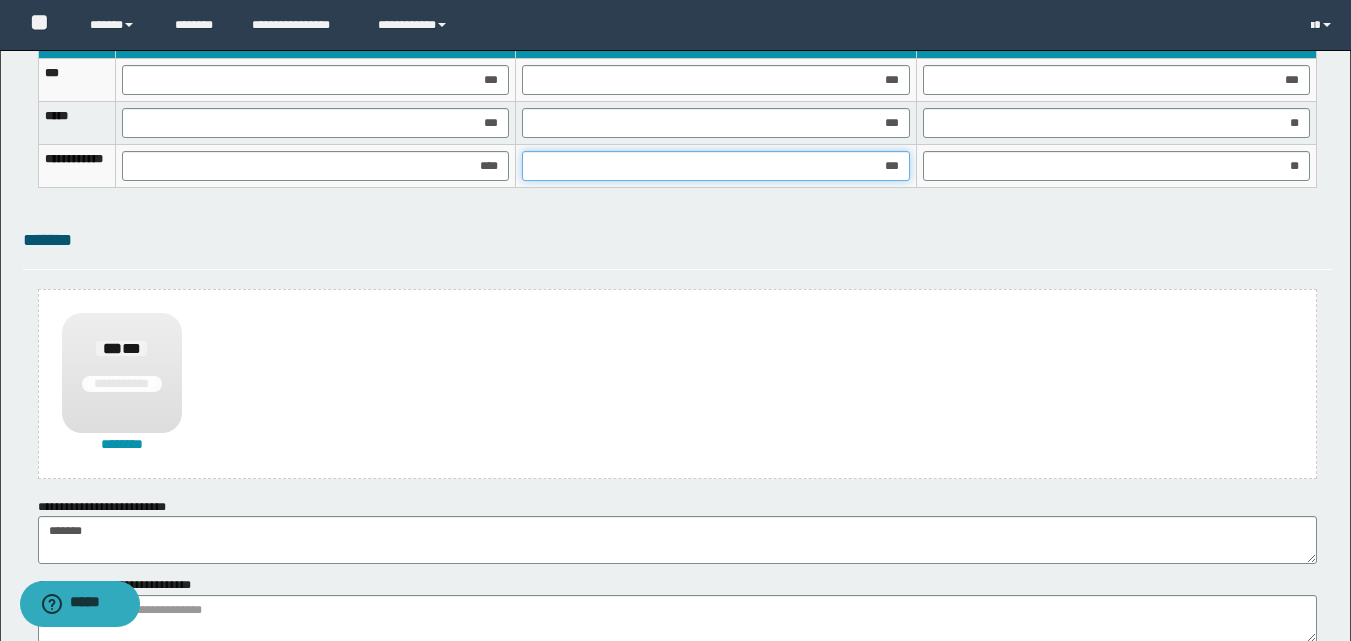 type on "****" 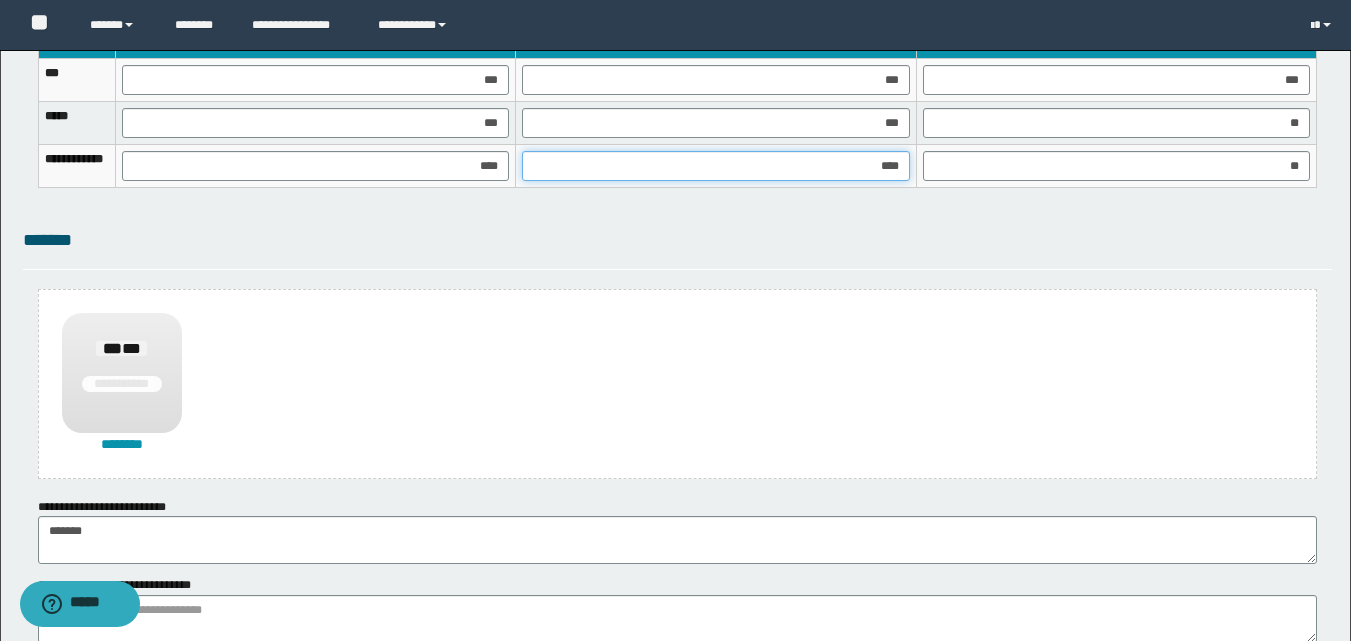 scroll, scrollTop: 1489, scrollLeft: 0, axis: vertical 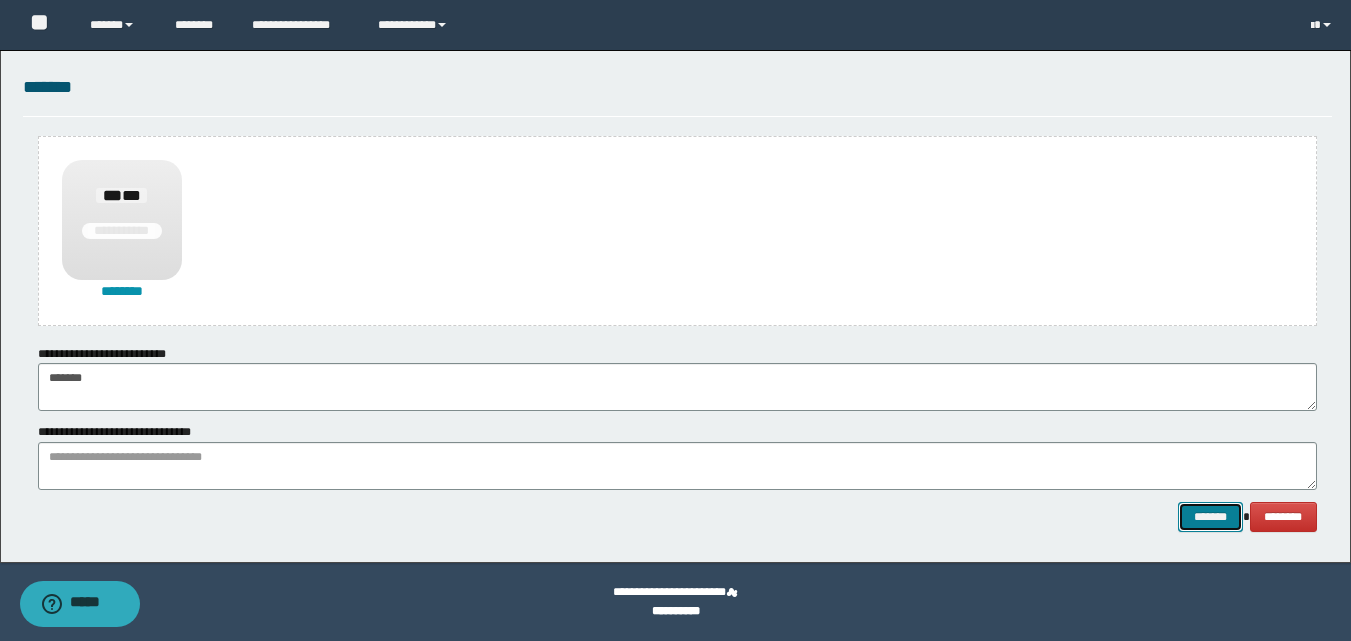 click on "*******" at bounding box center [1210, 517] 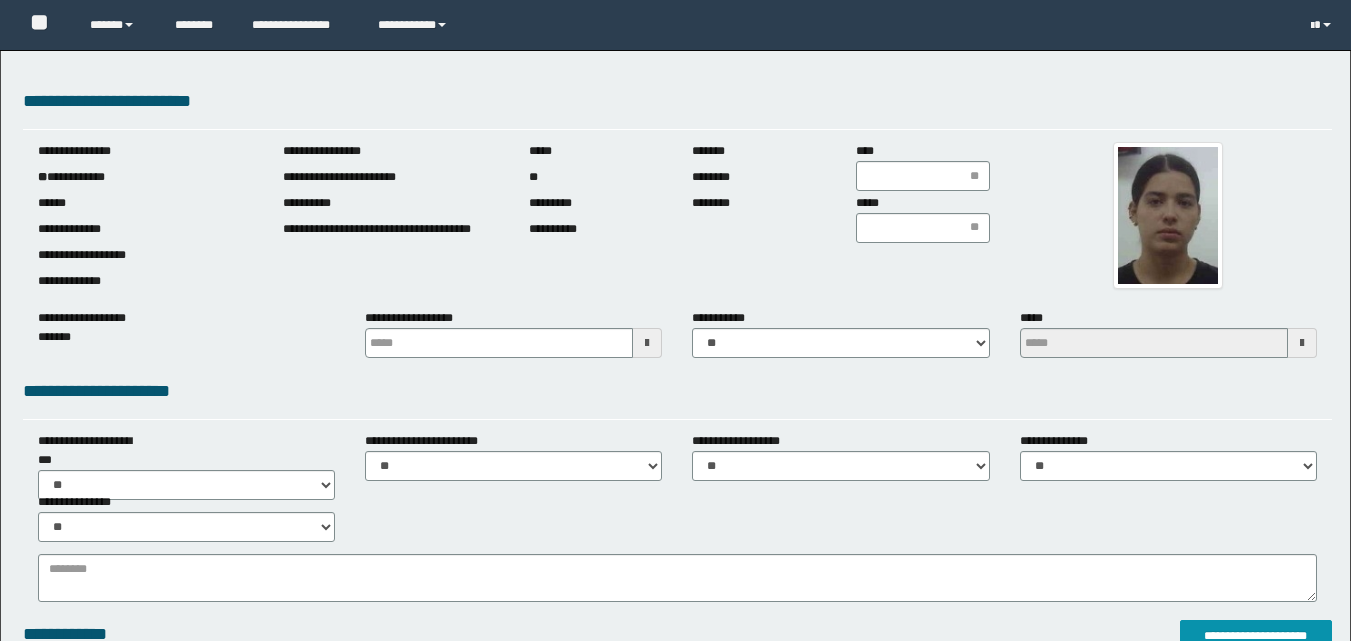 scroll, scrollTop: 0, scrollLeft: 0, axis: both 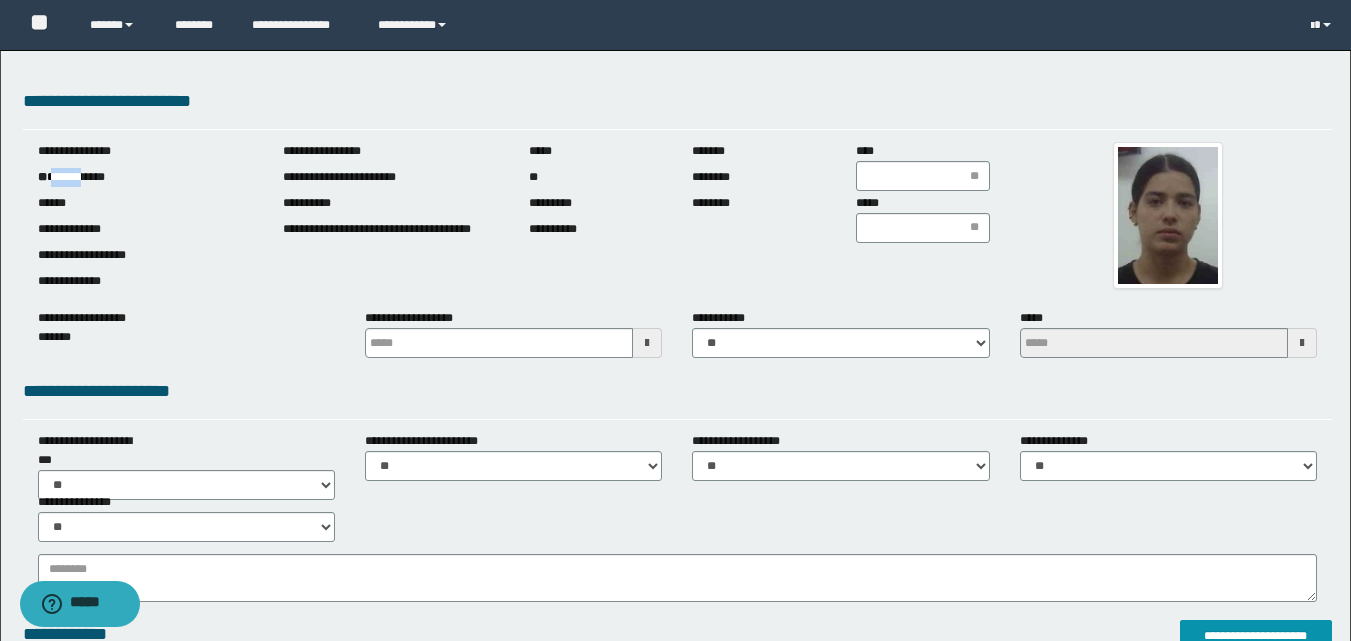 drag, startPoint x: 61, startPoint y: 183, endPoint x: 89, endPoint y: 189, distance: 28.635643 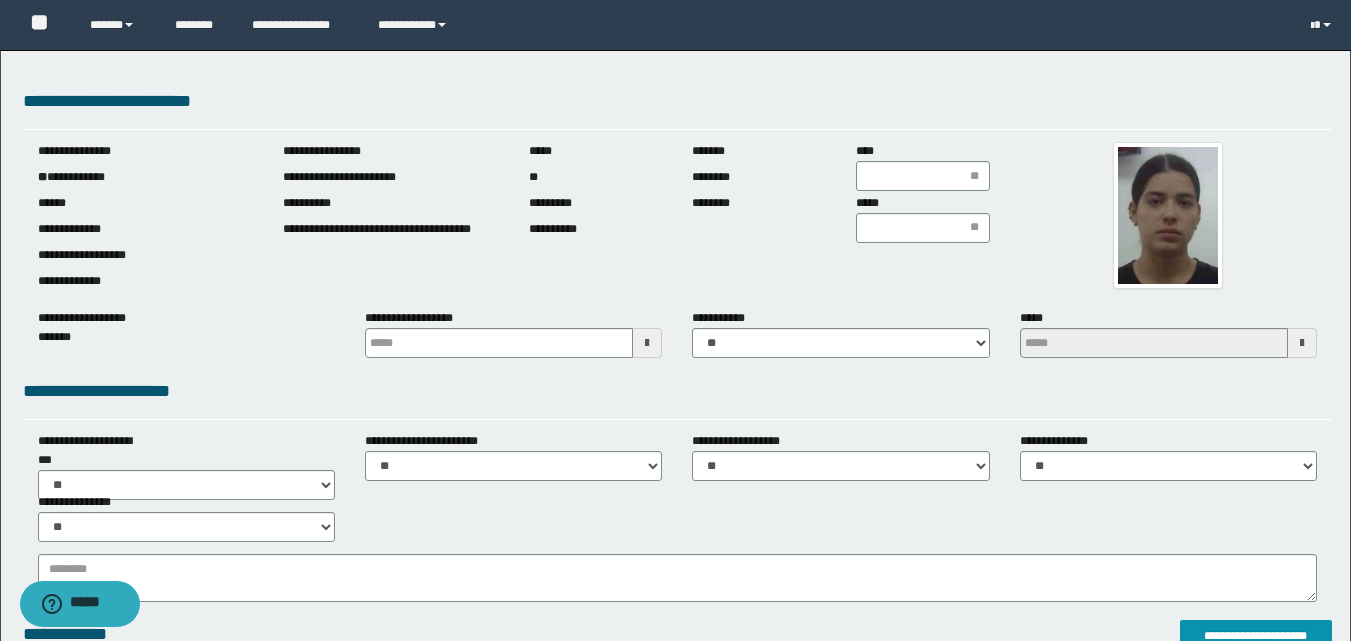 click on "**********" at bounding box center (146, 220) 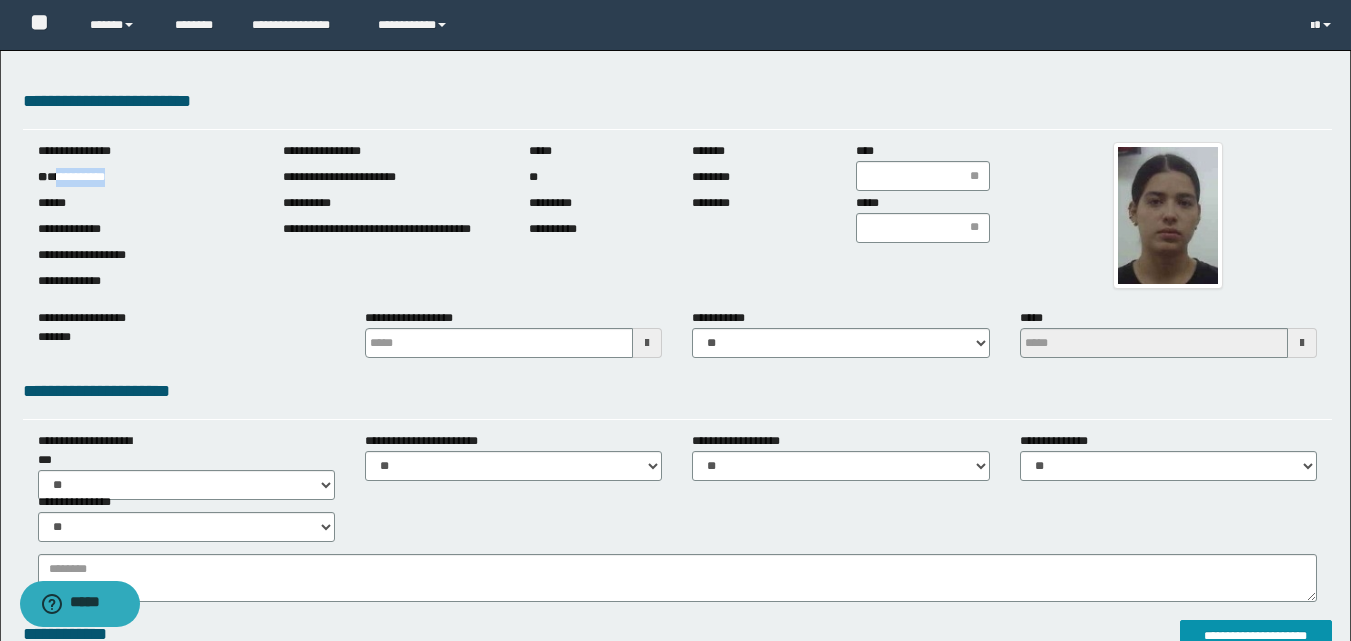 drag, startPoint x: 58, startPoint y: 179, endPoint x: 164, endPoint y: 180, distance: 106.004715 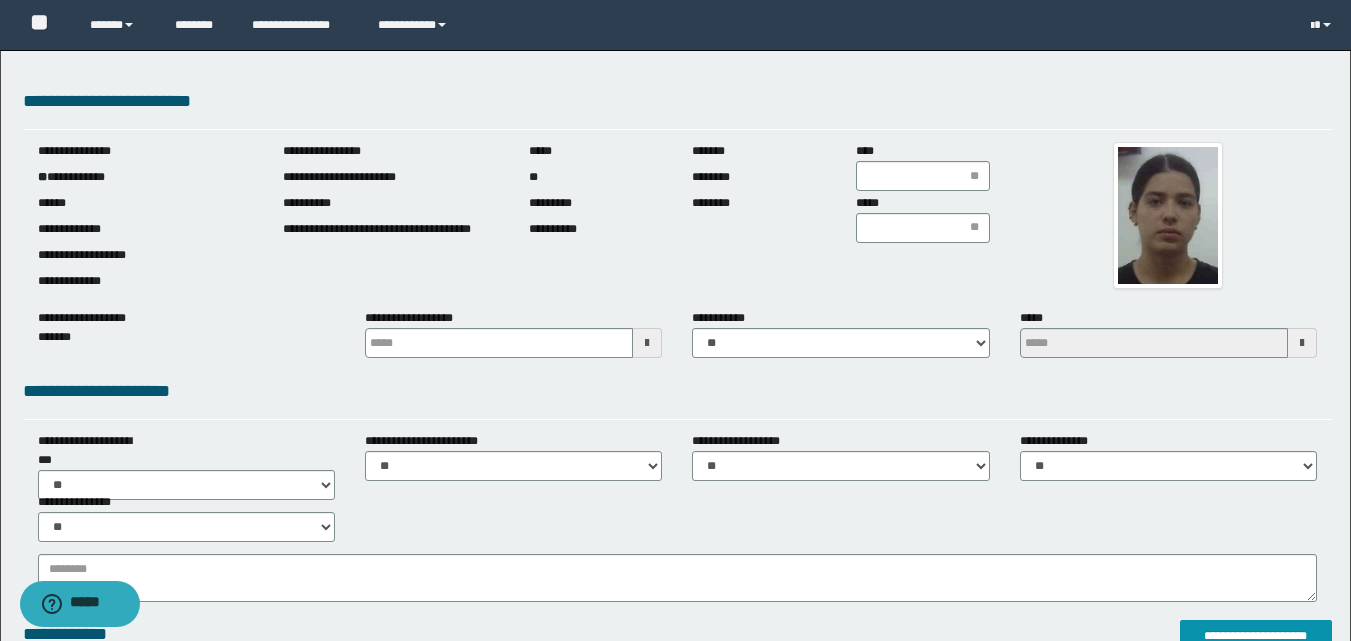 drag, startPoint x: 637, startPoint y: 350, endPoint x: 628, endPoint y: 316, distance: 35.17101 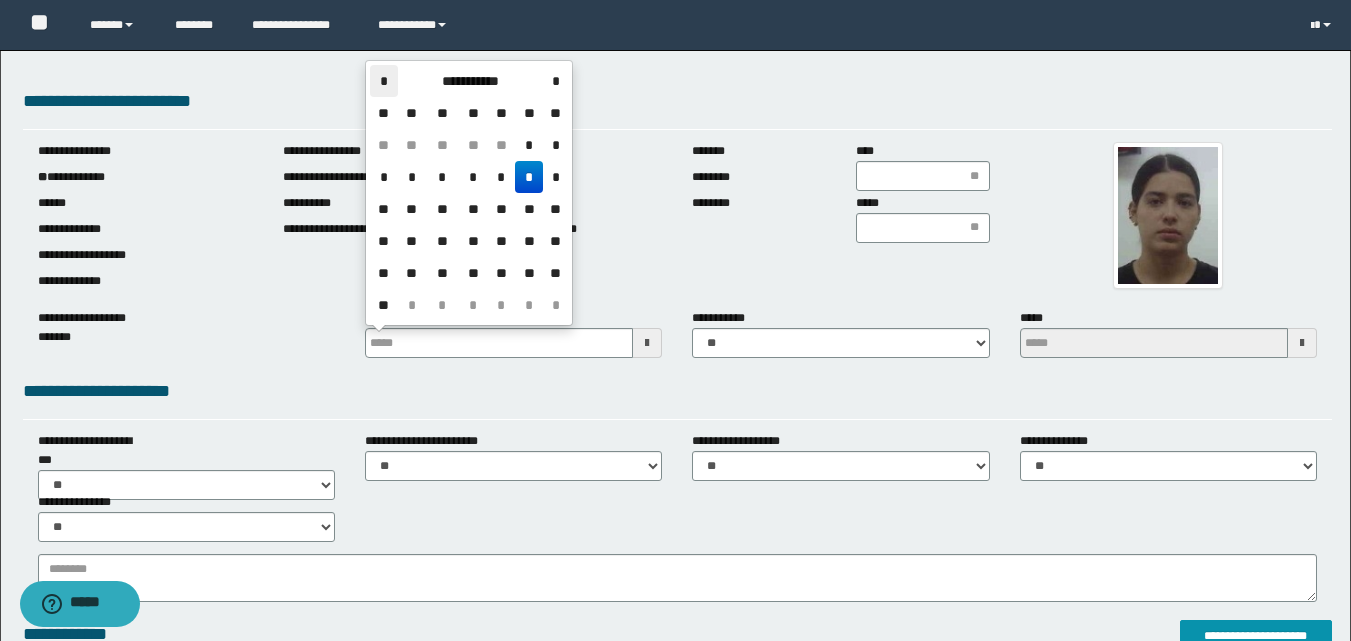 click on "*" at bounding box center (384, 81) 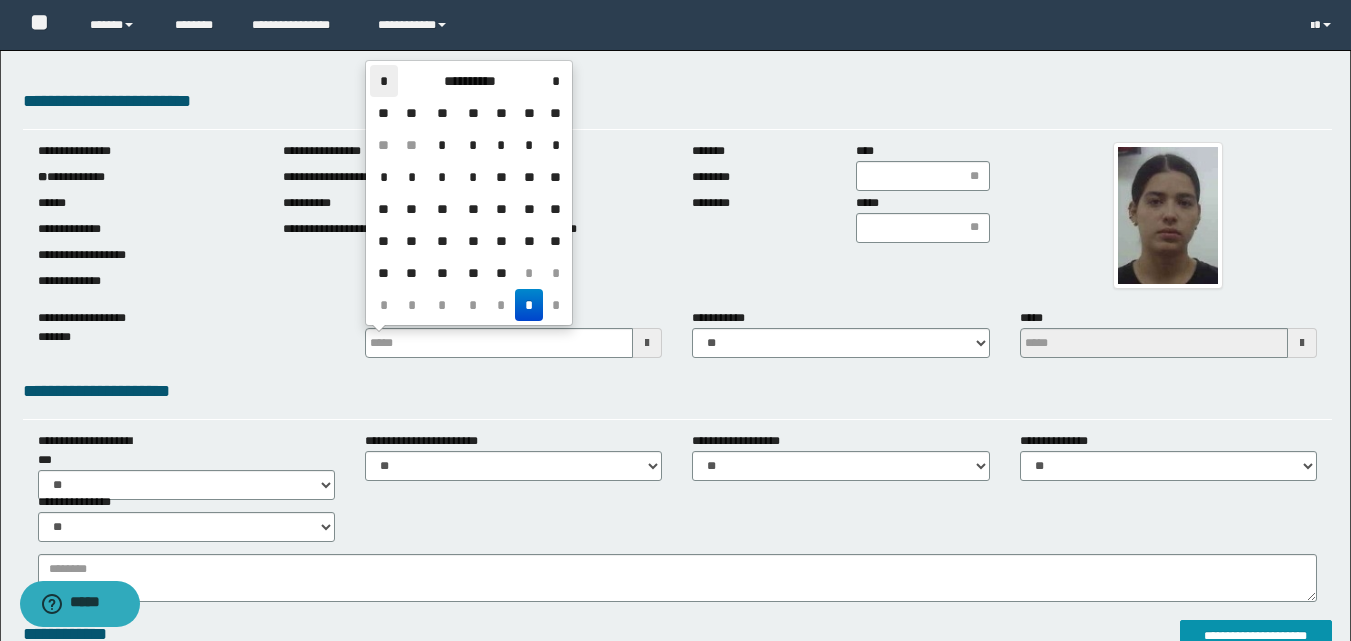 click on "*" at bounding box center [384, 81] 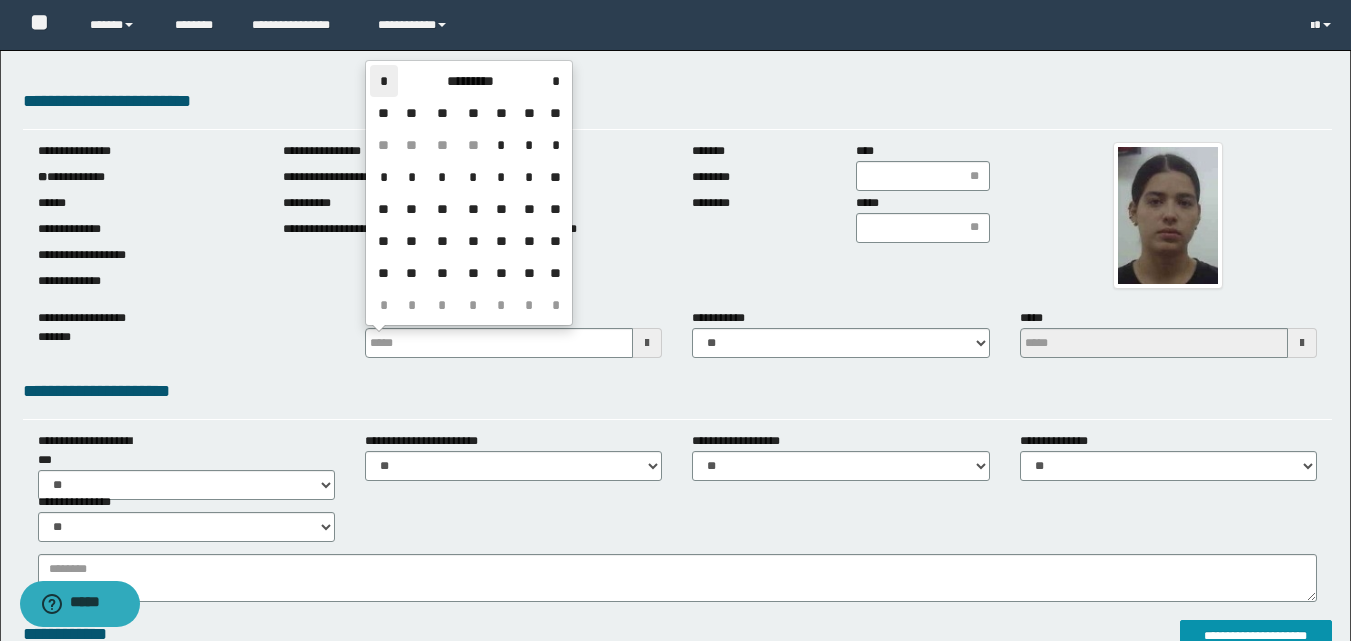 click on "*" at bounding box center [384, 81] 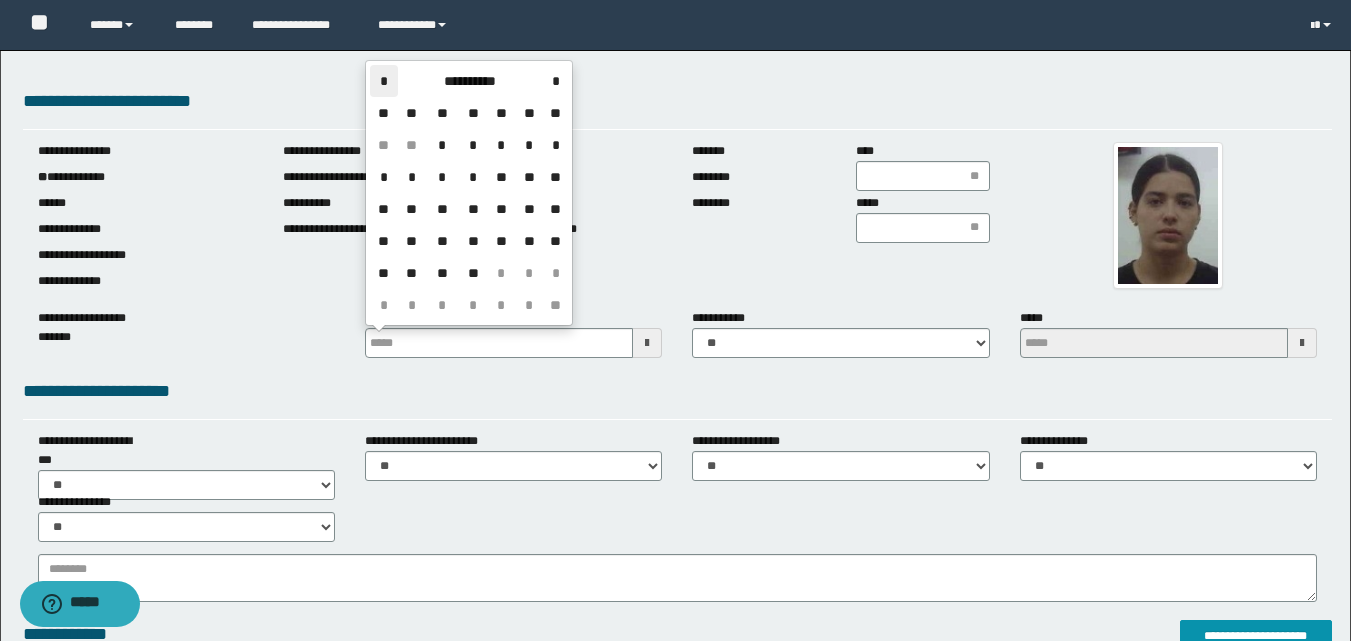 click on "*" at bounding box center (384, 81) 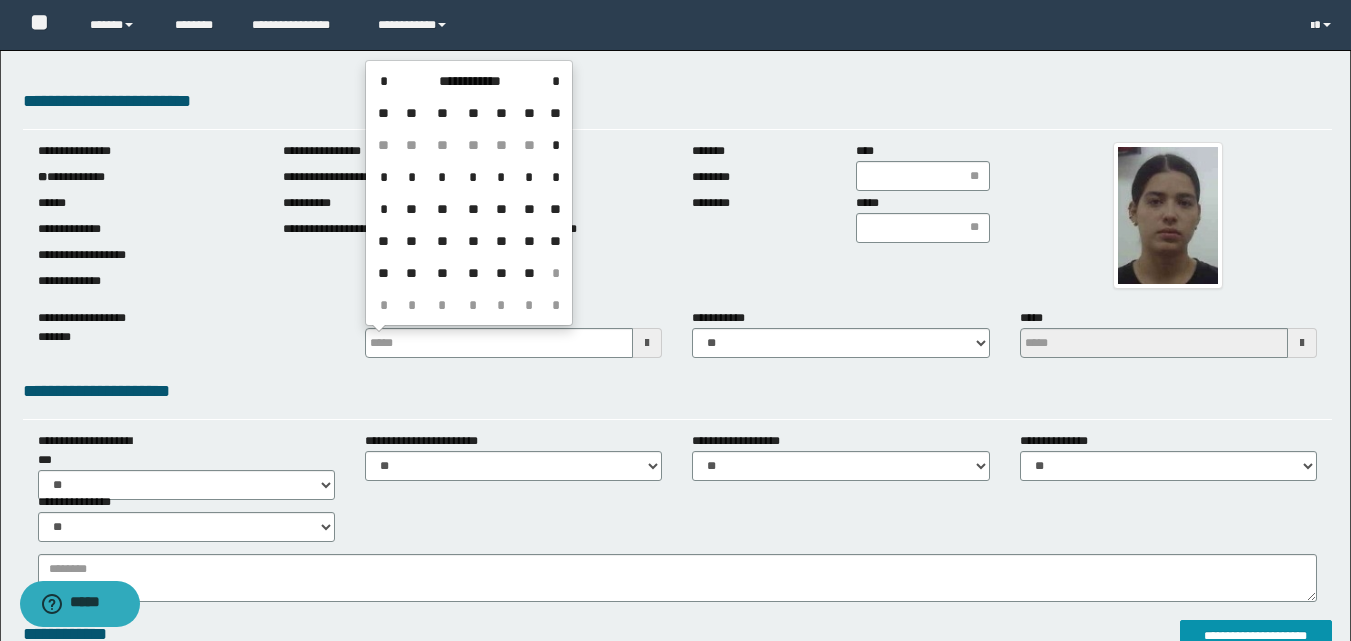 drag, startPoint x: 387, startPoint y: 80, endPoint x: 451, endPoint y: 128, distance: 80 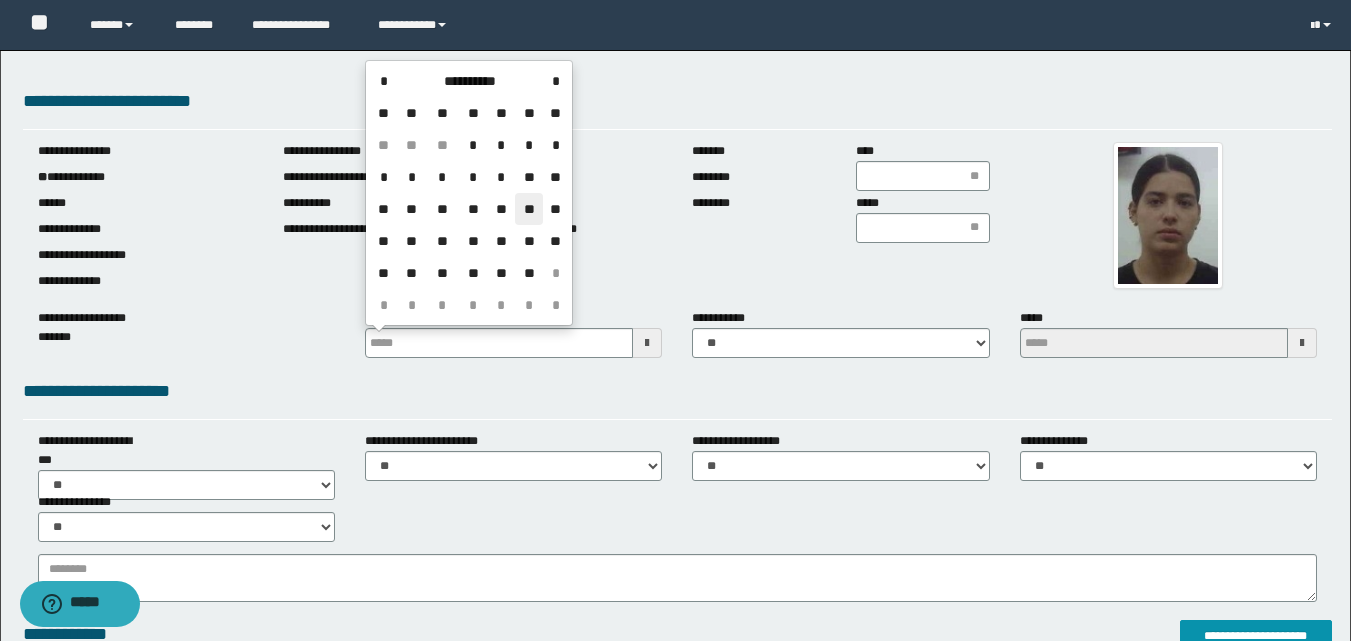click on "**" at bounding box center [529, 209] 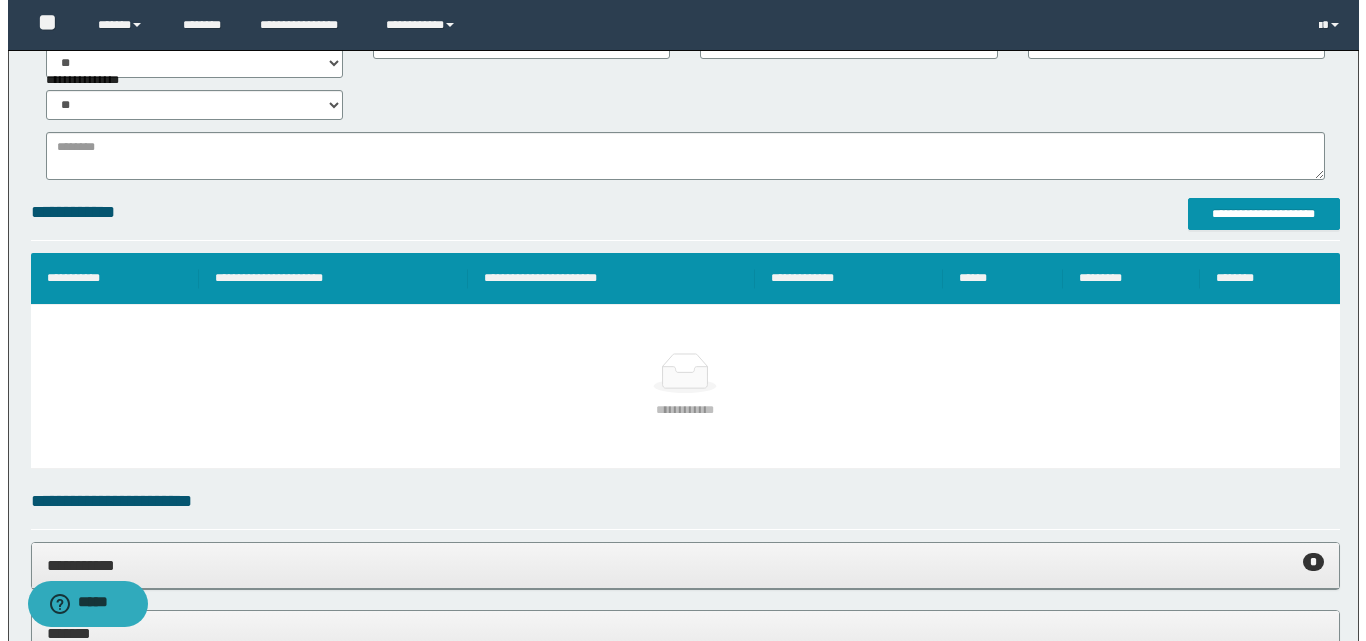 scroll, scrollTop: 400, scrollLeft: 0, axis: vertical 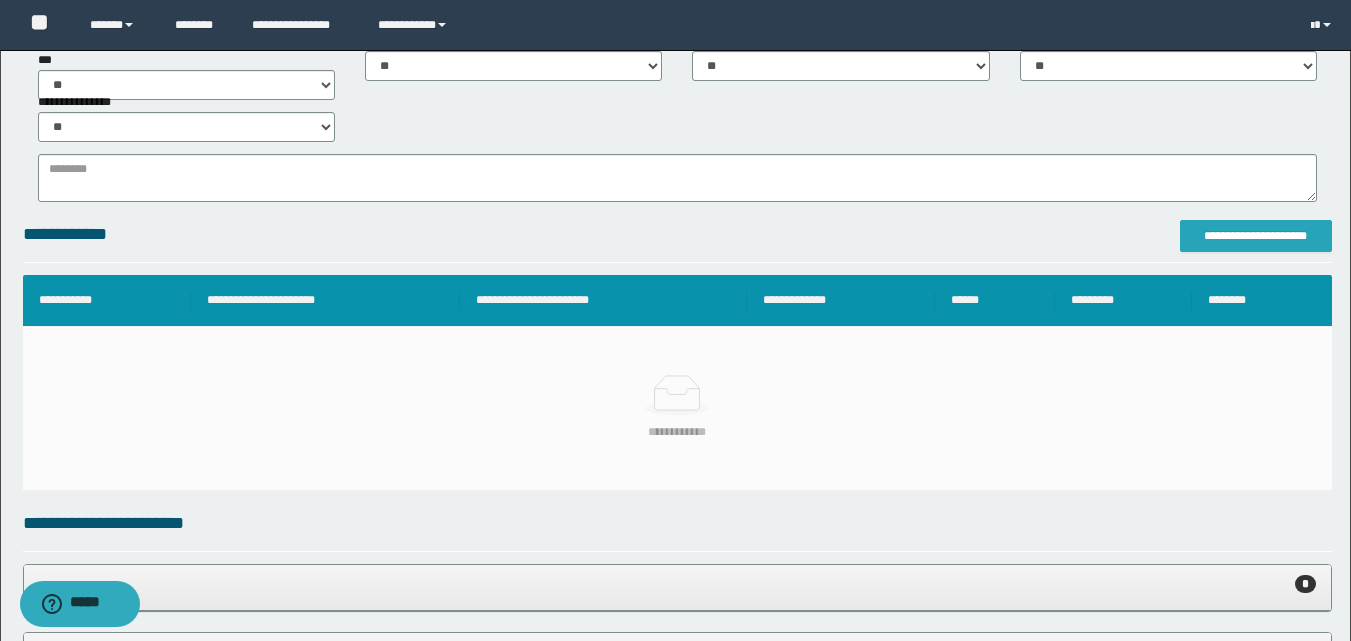 click on "**********" at bounding box center [1256, 236] 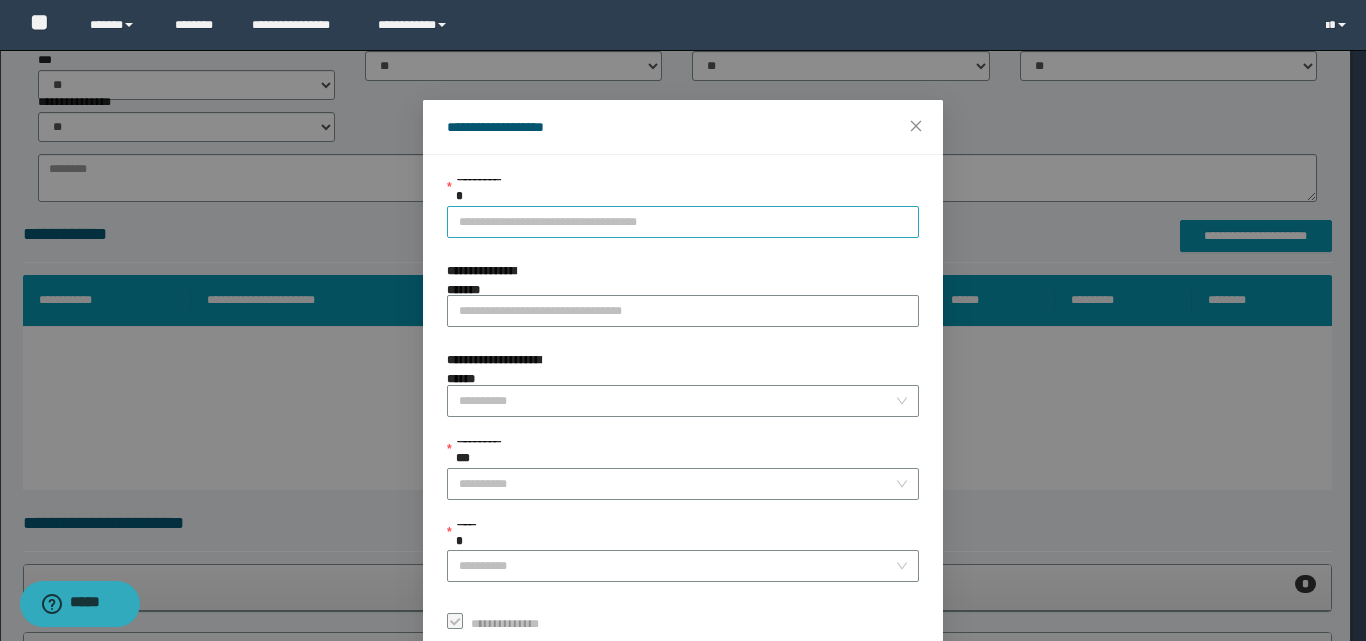 click on "**********" at bounding box center (683, 222) 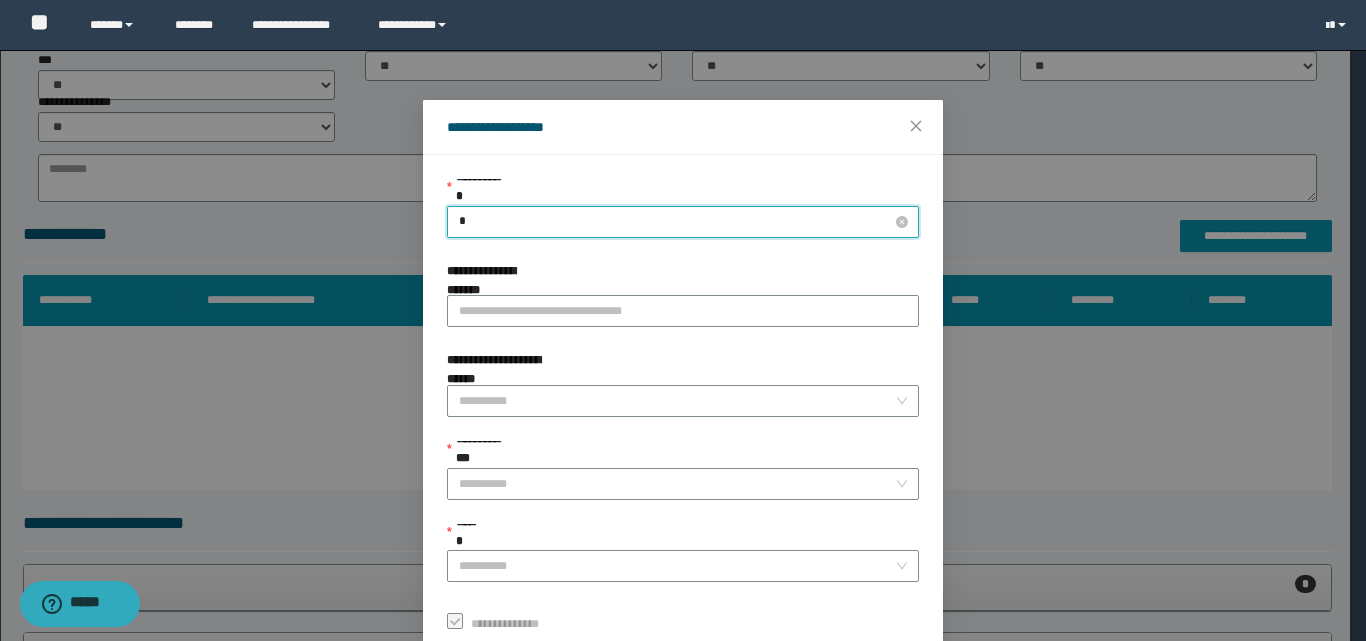 type on "**" 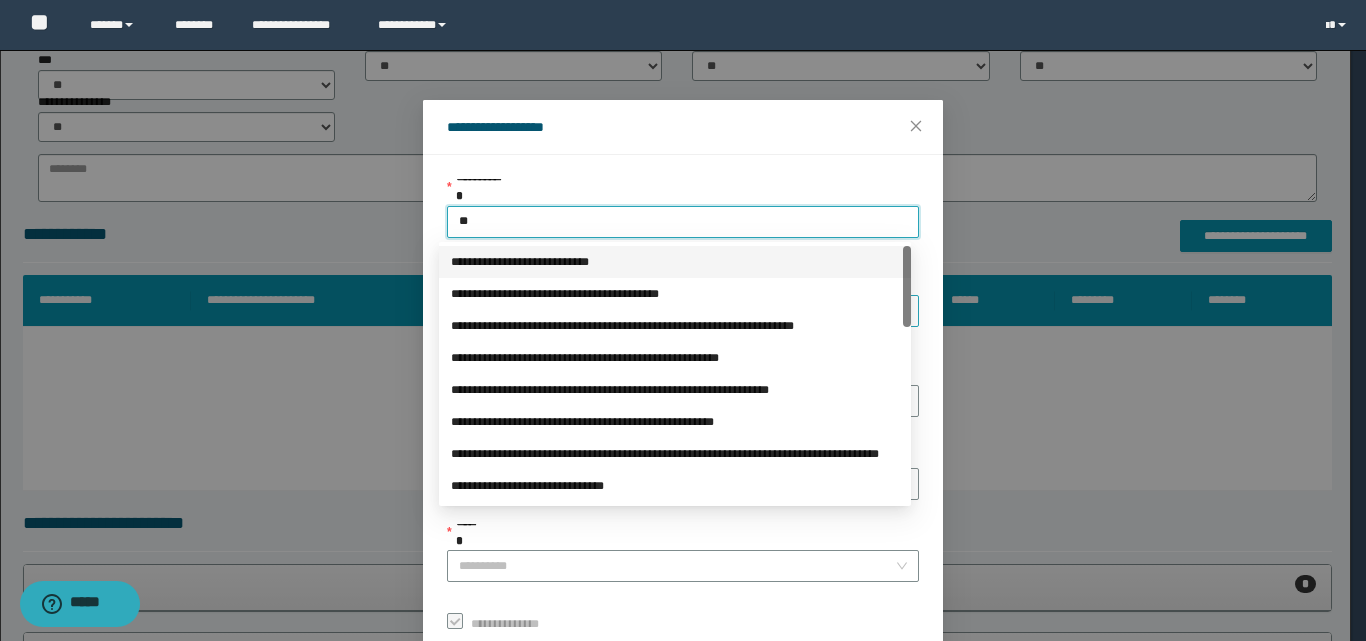 drag, startPoint x: 467, startPoint y: 266, endPoint x: 460, endPoint y: 289, distance: 24.04163 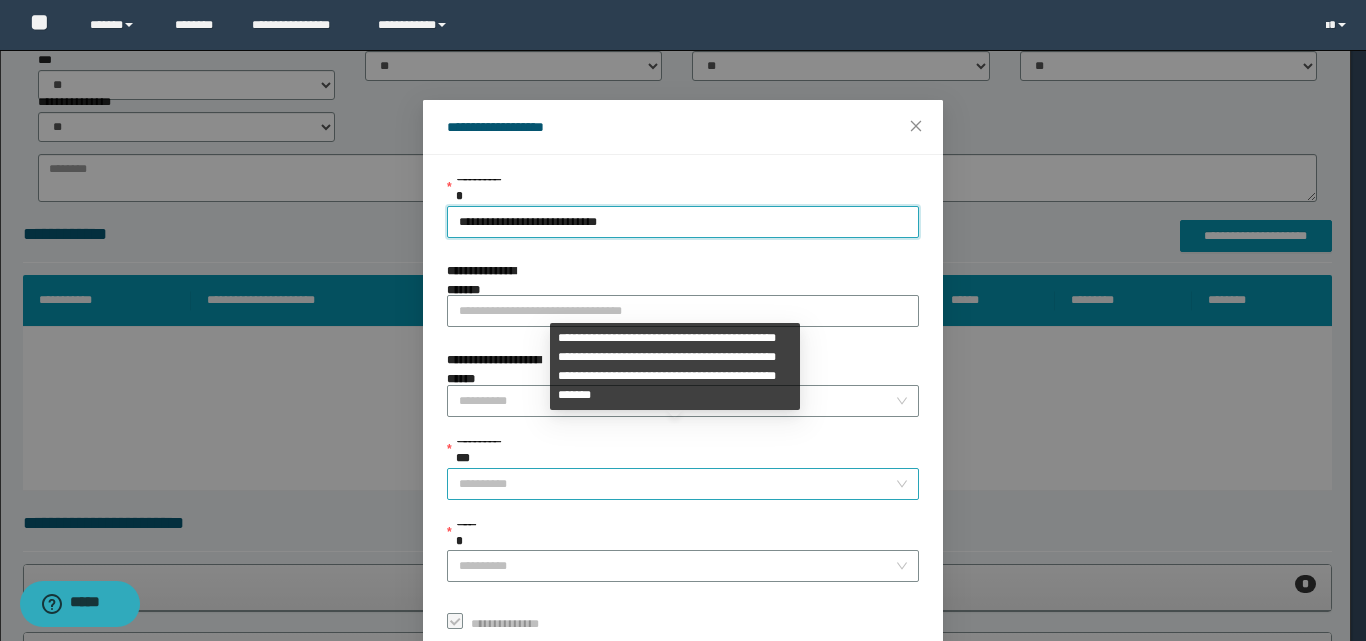 click on "**********" at bounding box center [677, 484] 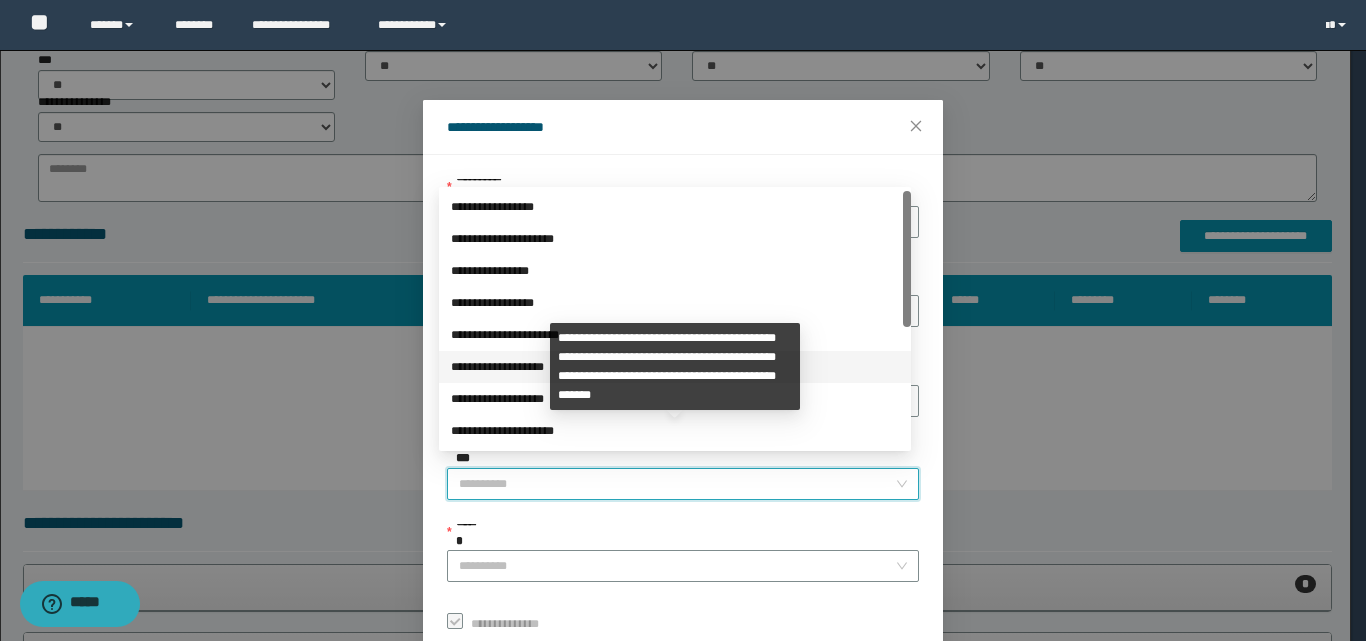 scroll, scrollTop: 224, scrollLeft: 0, axis: vertical 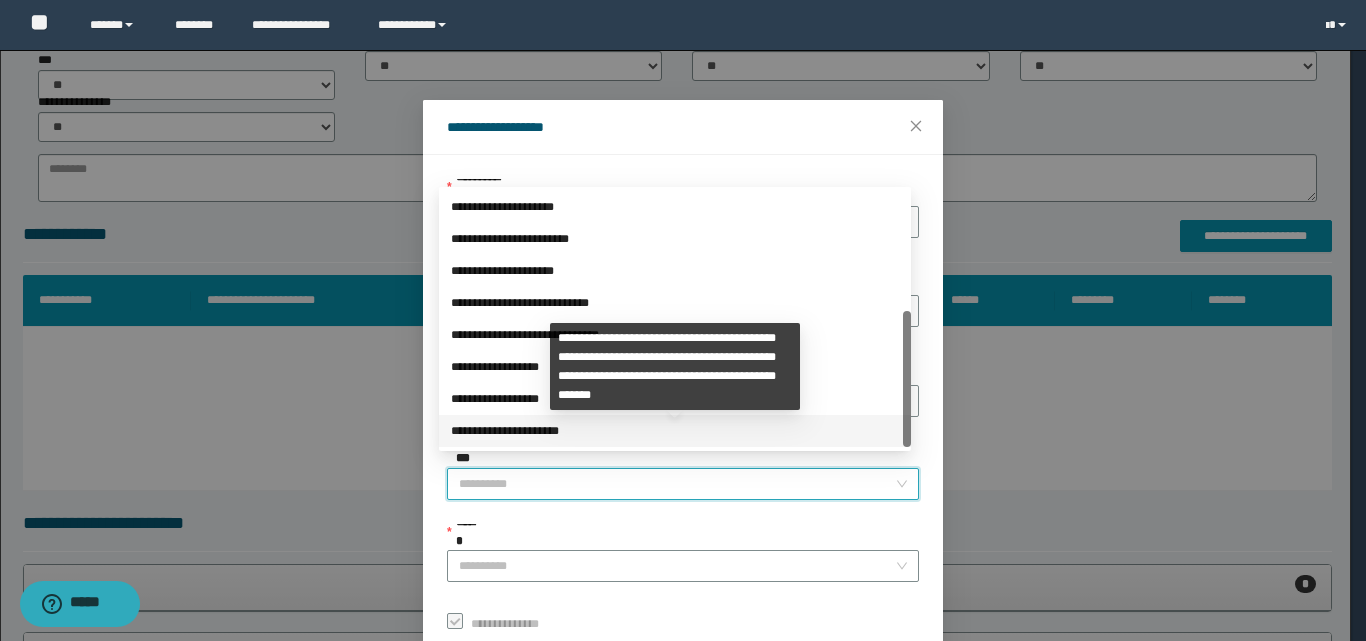 click on "**********" at bounding box center (675, 431) 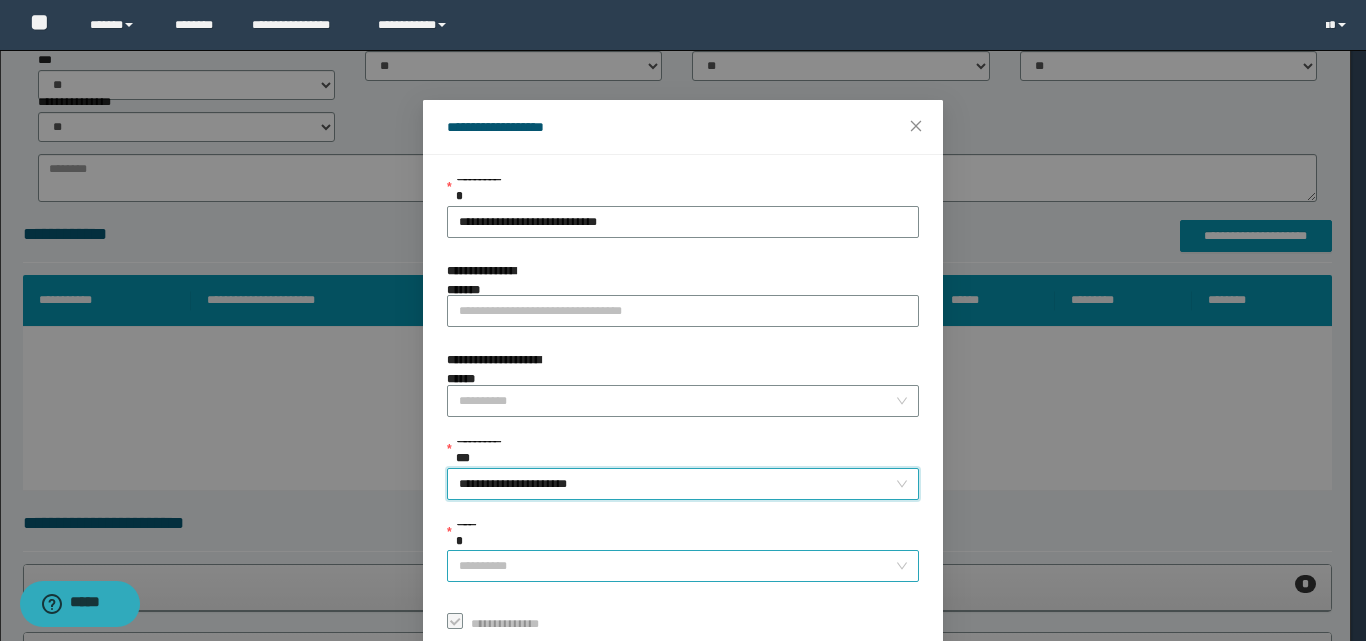 click on "******" at bounding box center (677, 566) 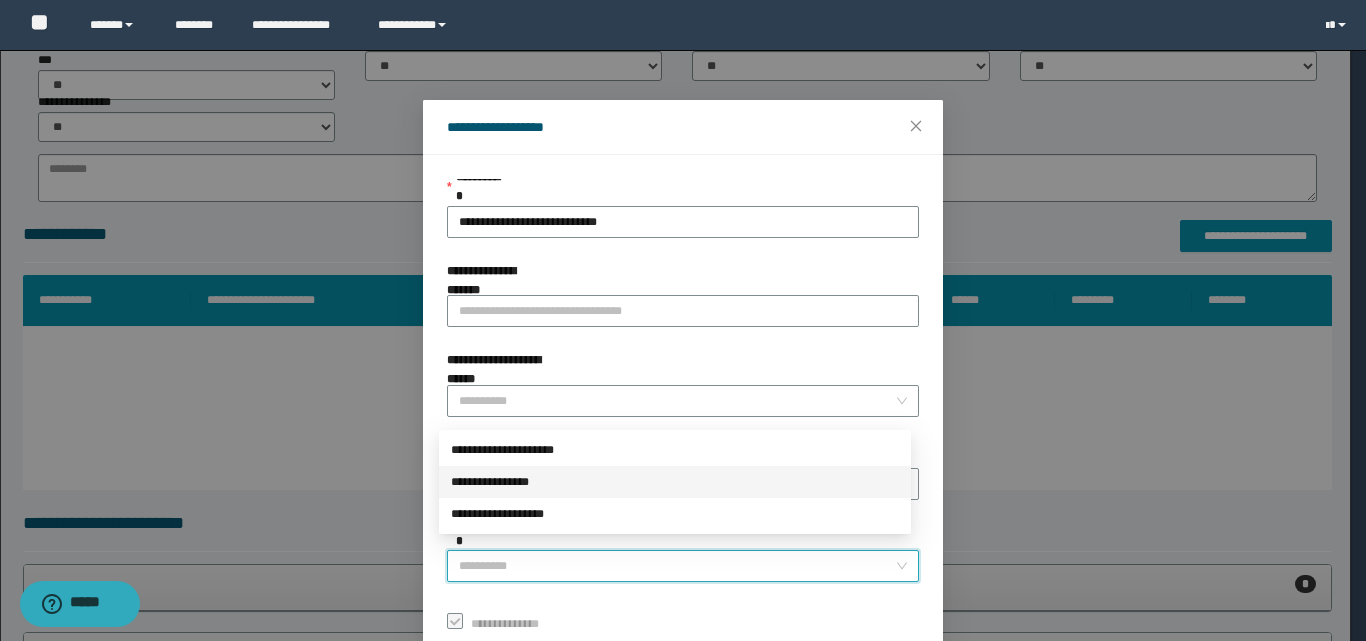 click on "**********" at bounding box center (675, 482) 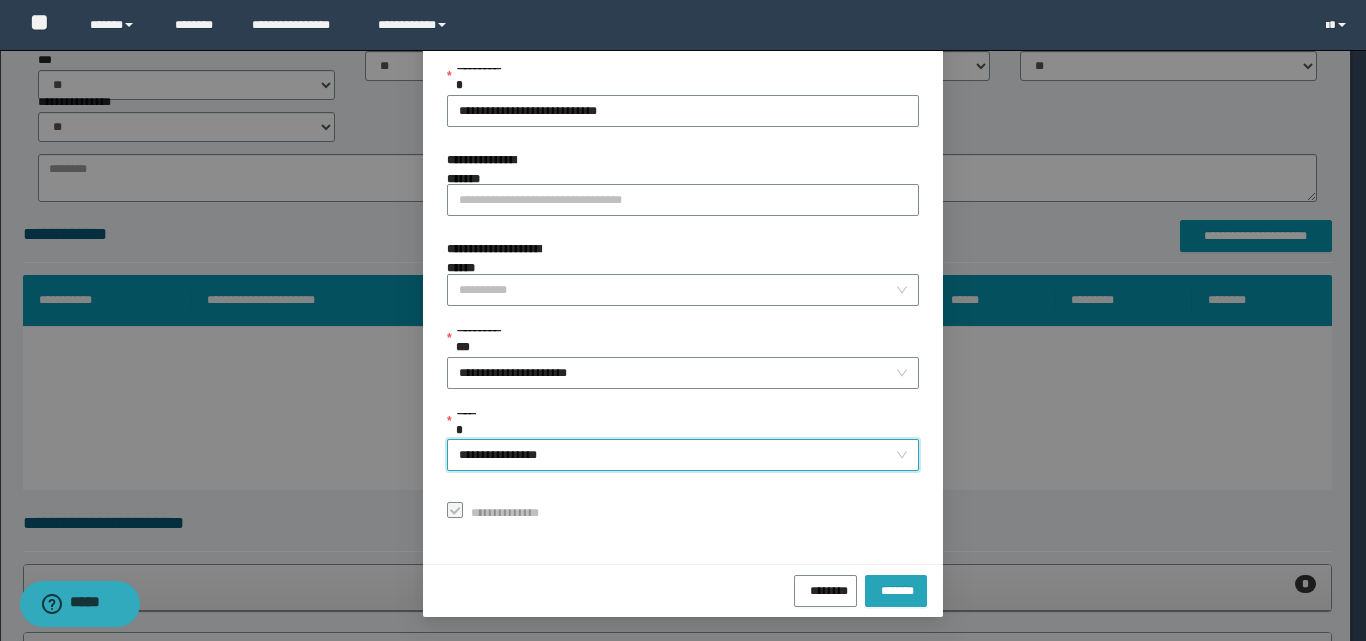 click on "*******" at bounding box center [896, 588] 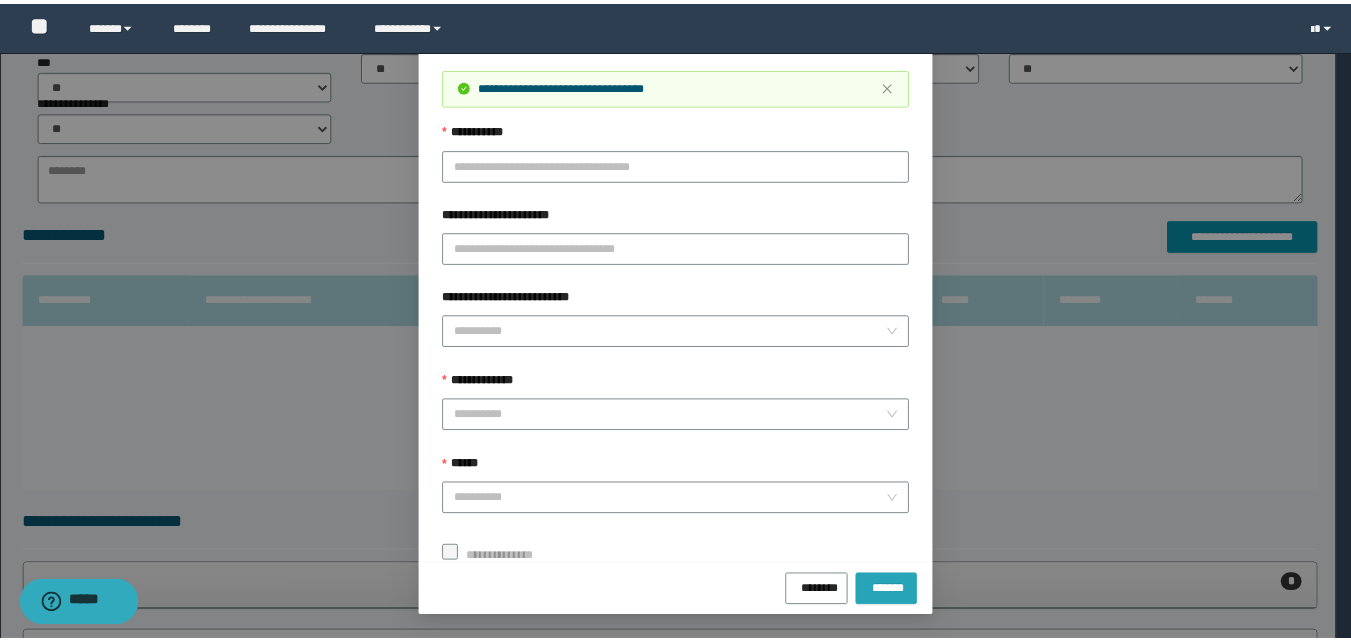 scroll, scrollTop: 64, scrollLeft: 0, axis: vertical 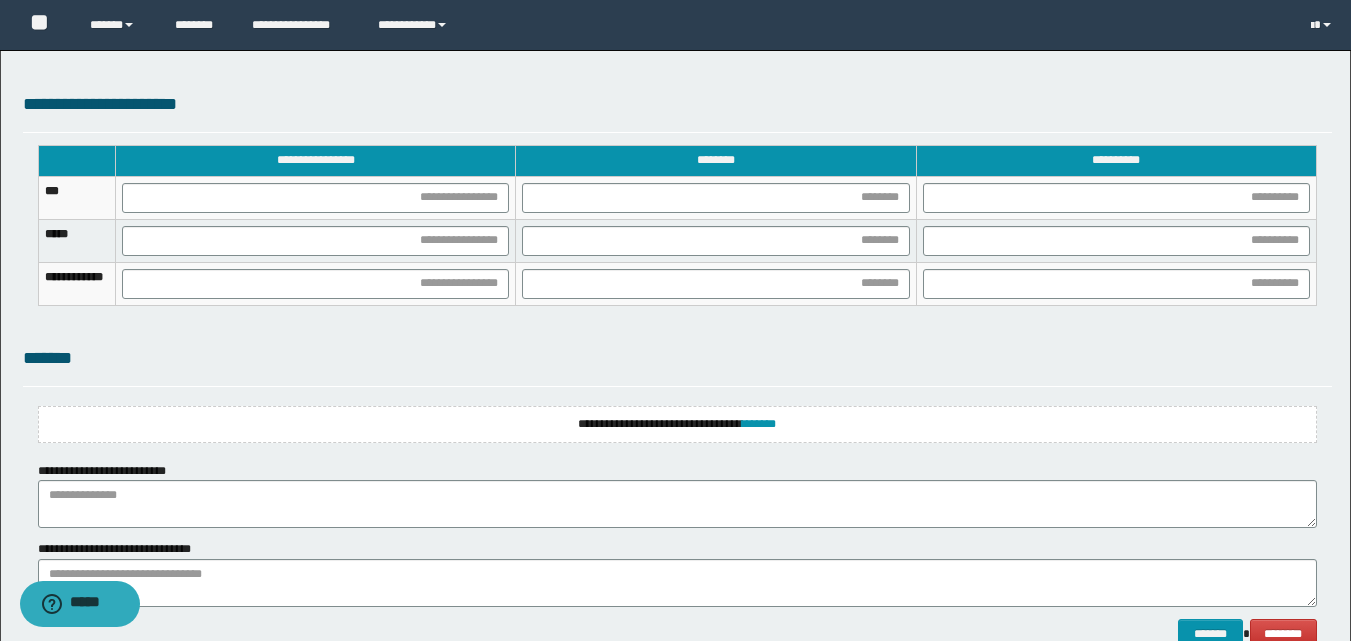 click on "**********" at bounding box center (677, 424) 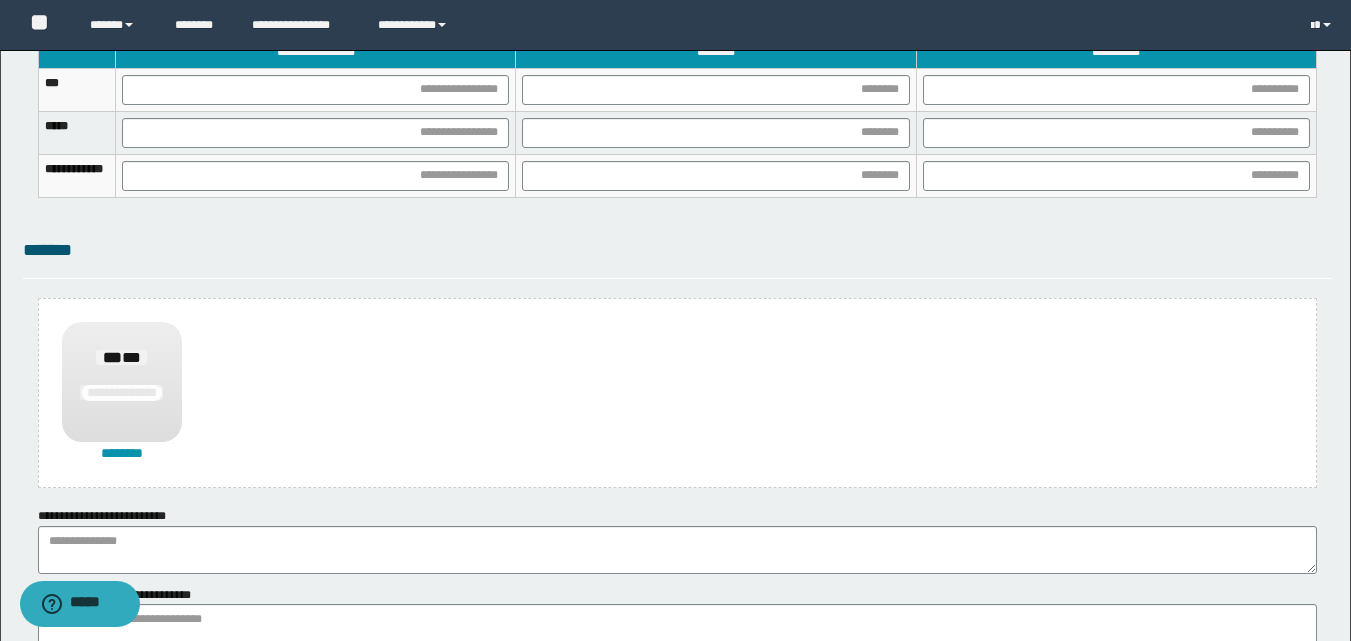 scroll, scrollTop: 1470, scrollLeft: 0, axis: vertical 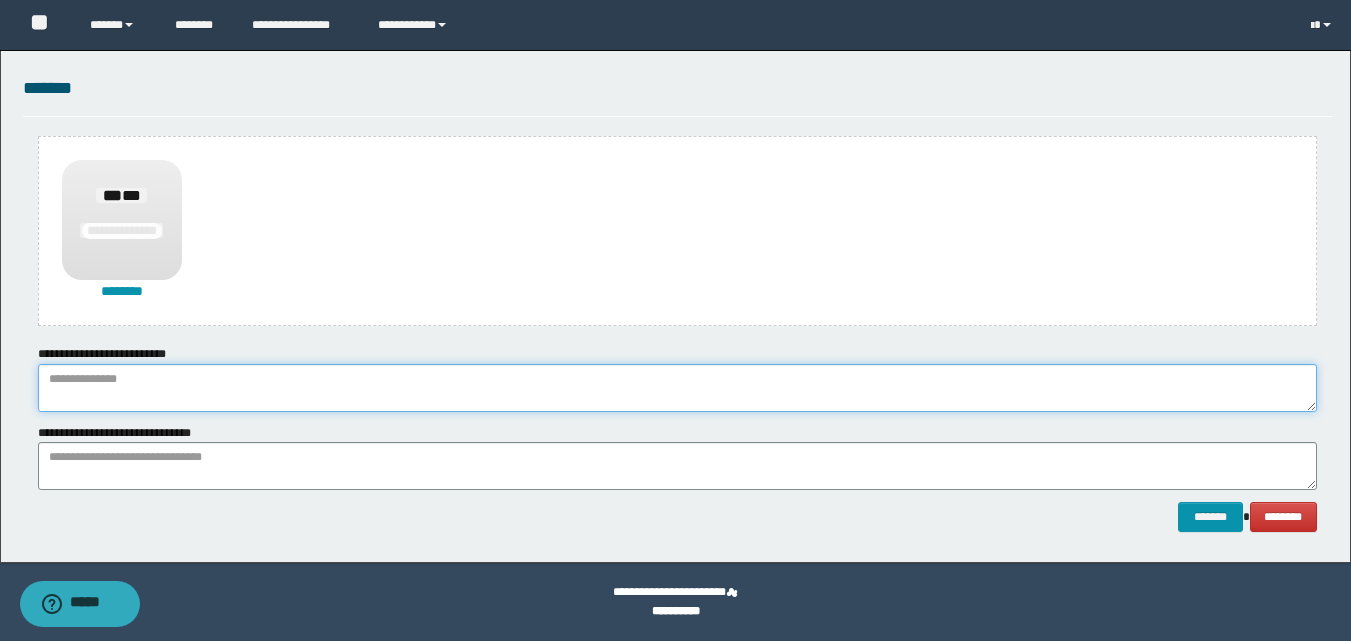 click at bounding box center [677, 388] 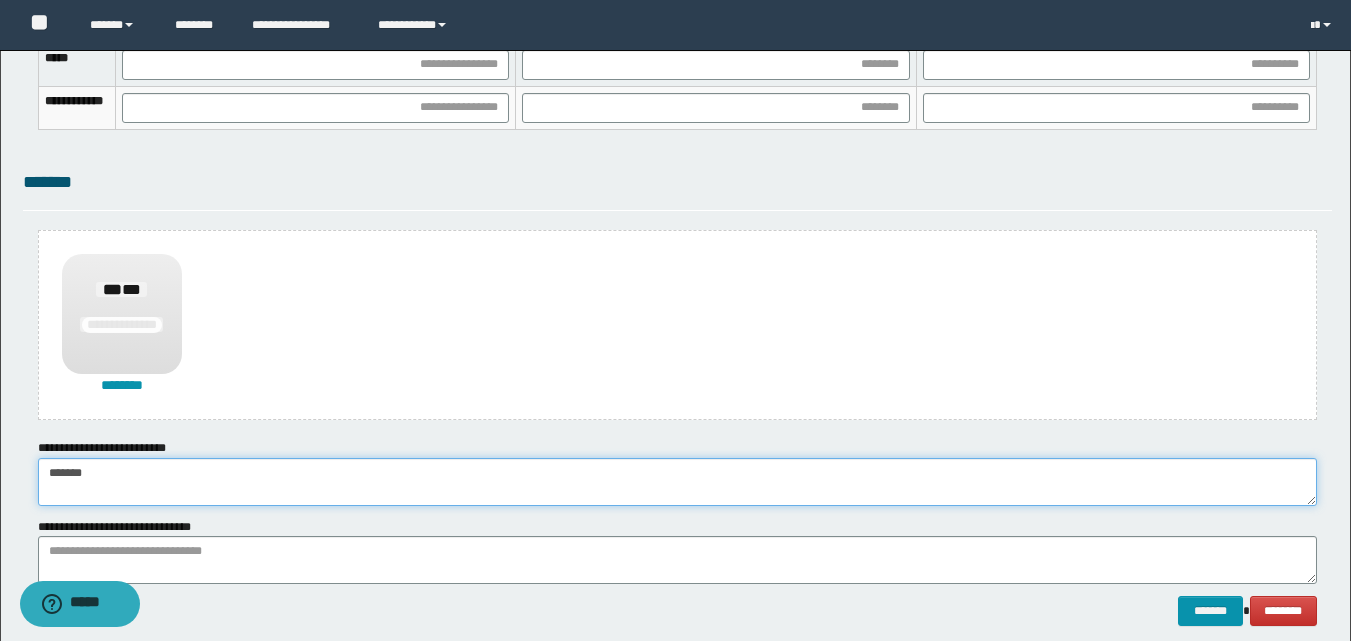 scroll, scrollTop: 1170, scrollLeft: 0, axis: vertical 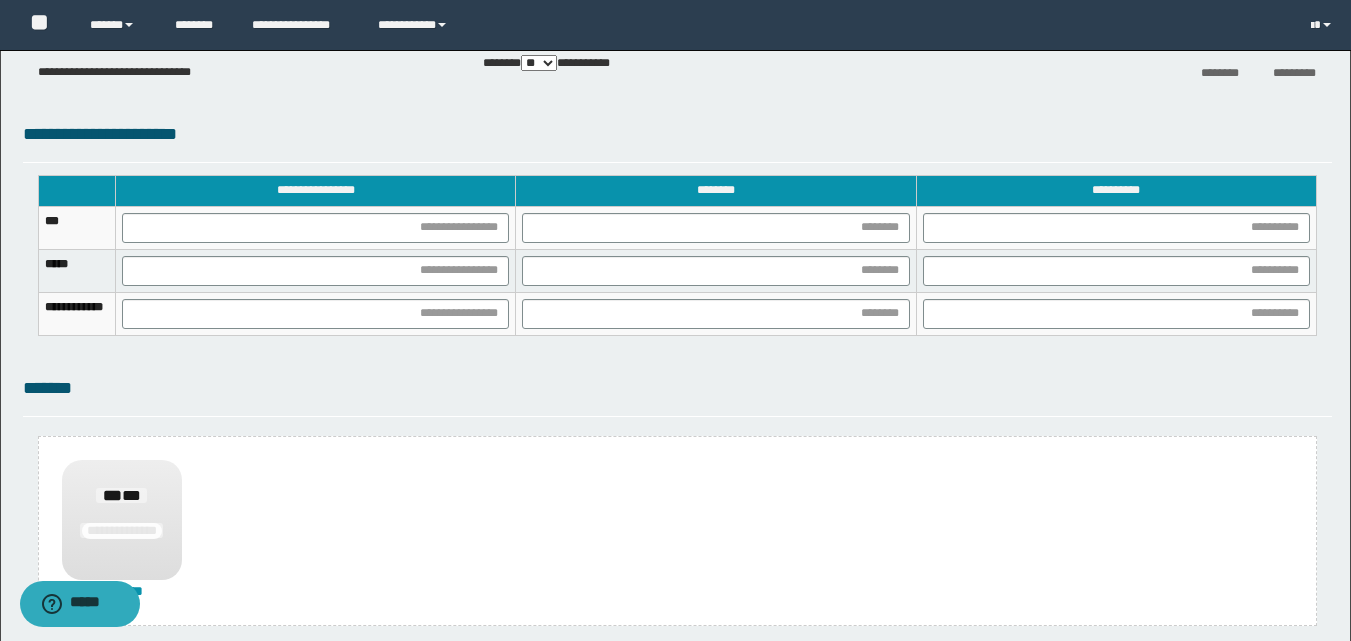 type on "******" 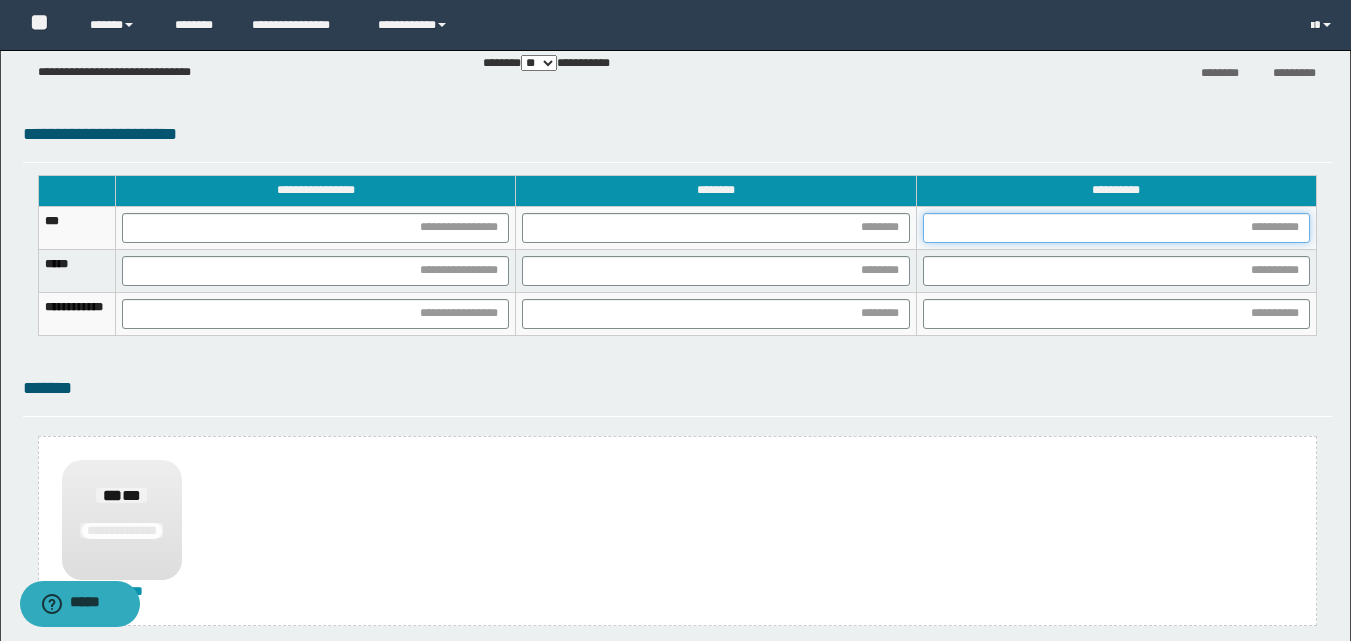 click at bounding box center [1116, 228] 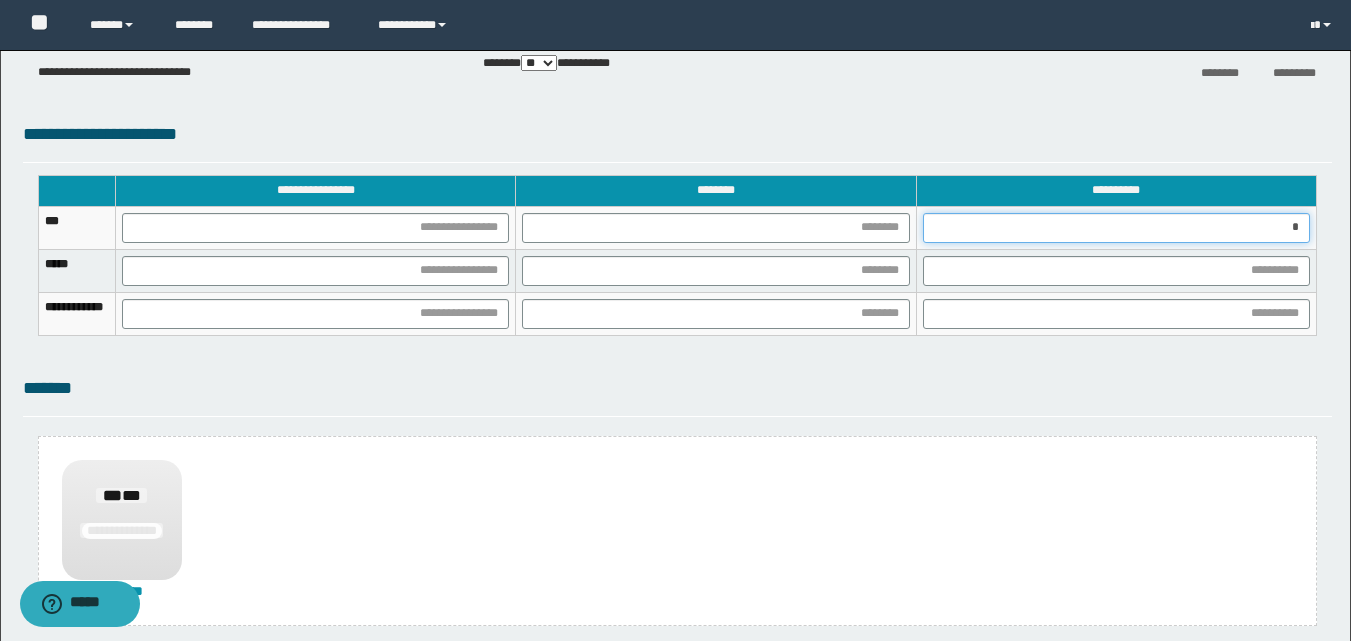 type on "**" 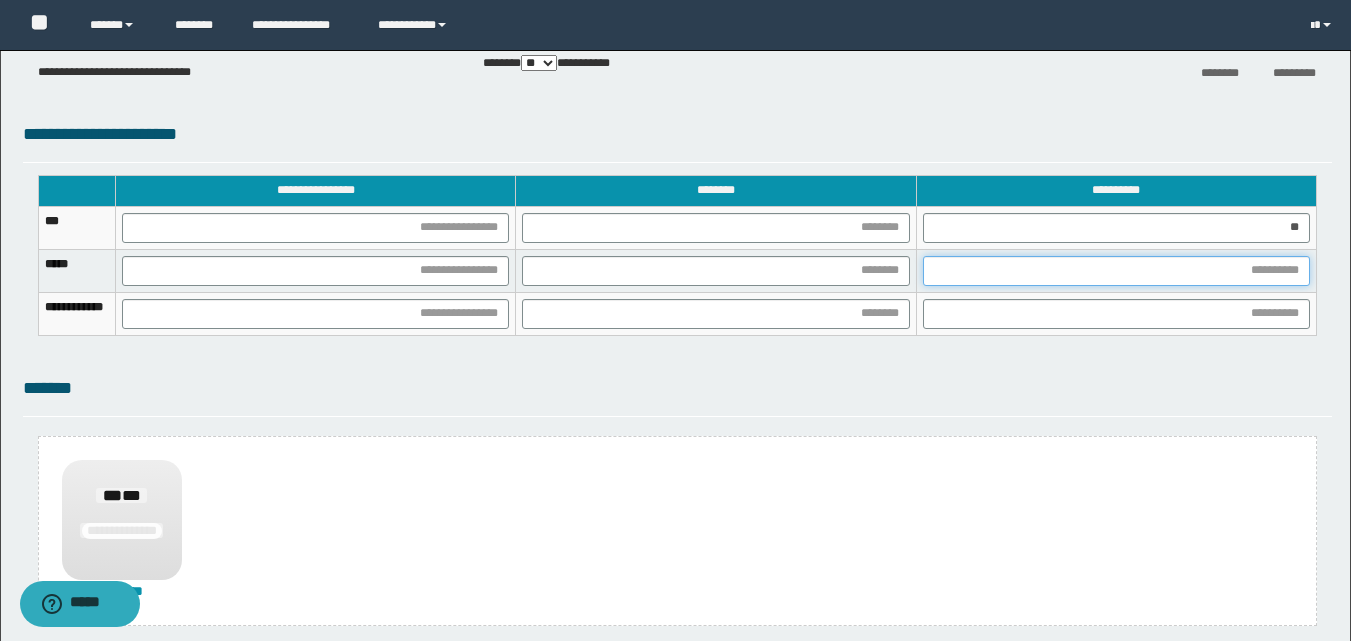 drag, startPoint x: 1150, startPoint y: 273, endPoint x: 1044, endPoint y: 350, distance: 131.01526 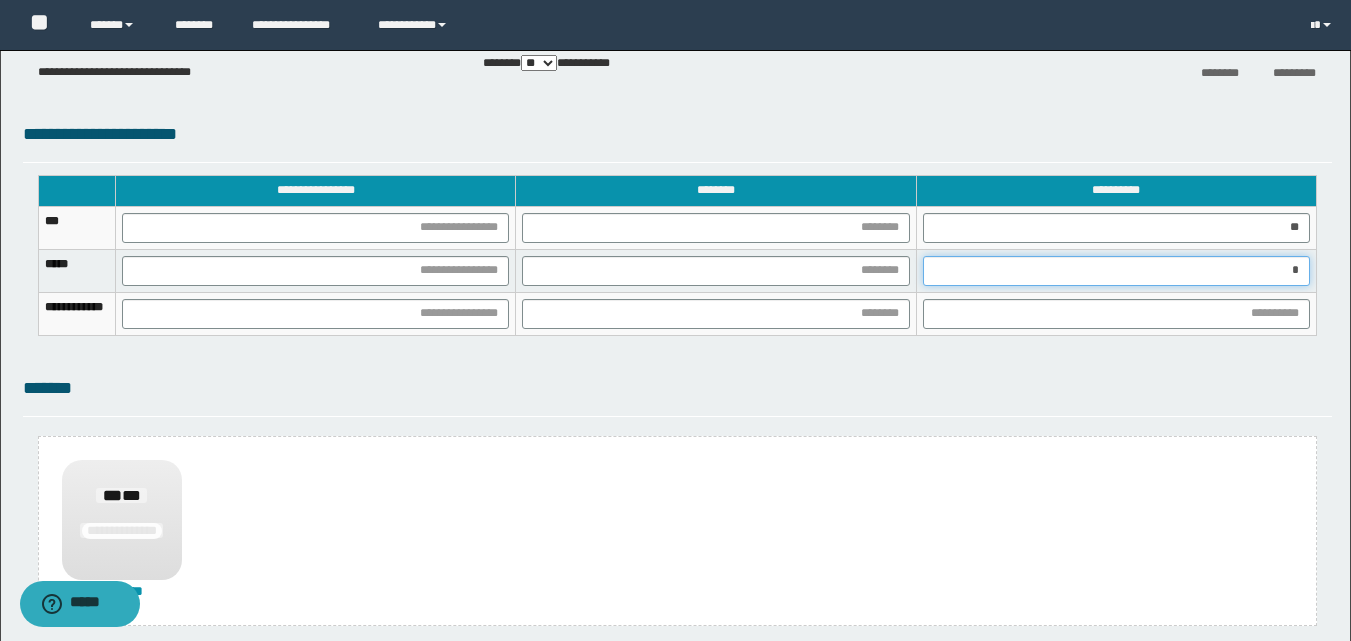 type on "**" 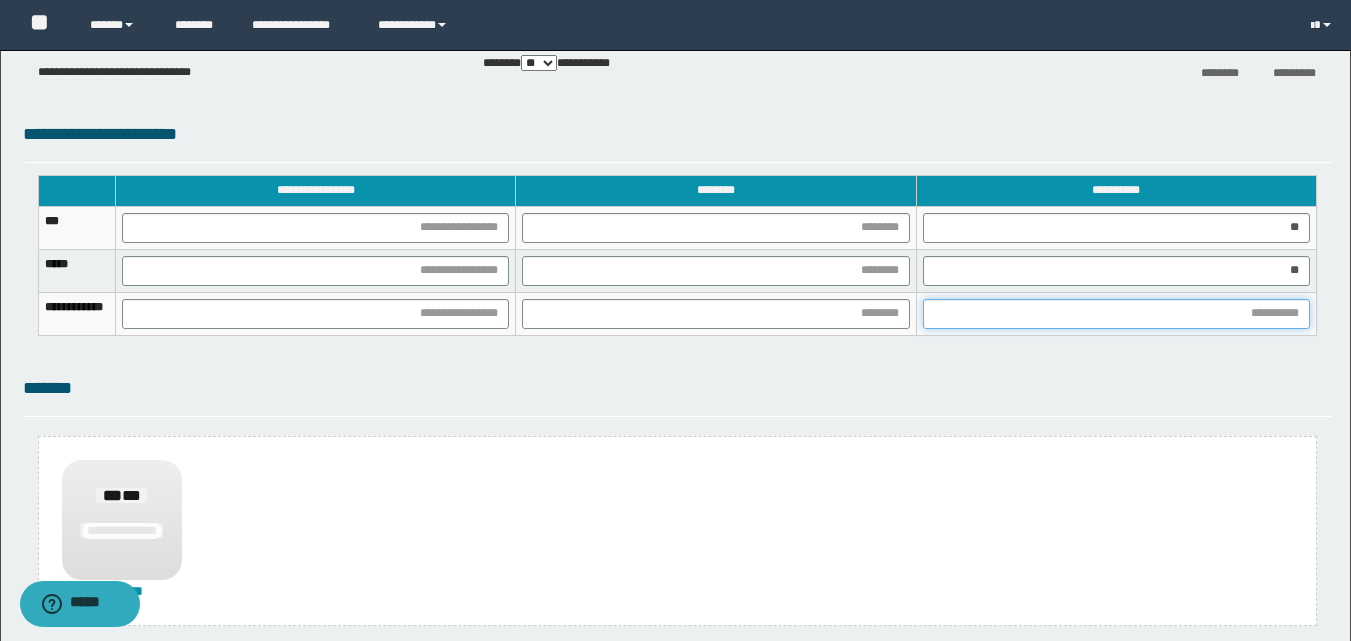 click at bounding box center [1116, 314] 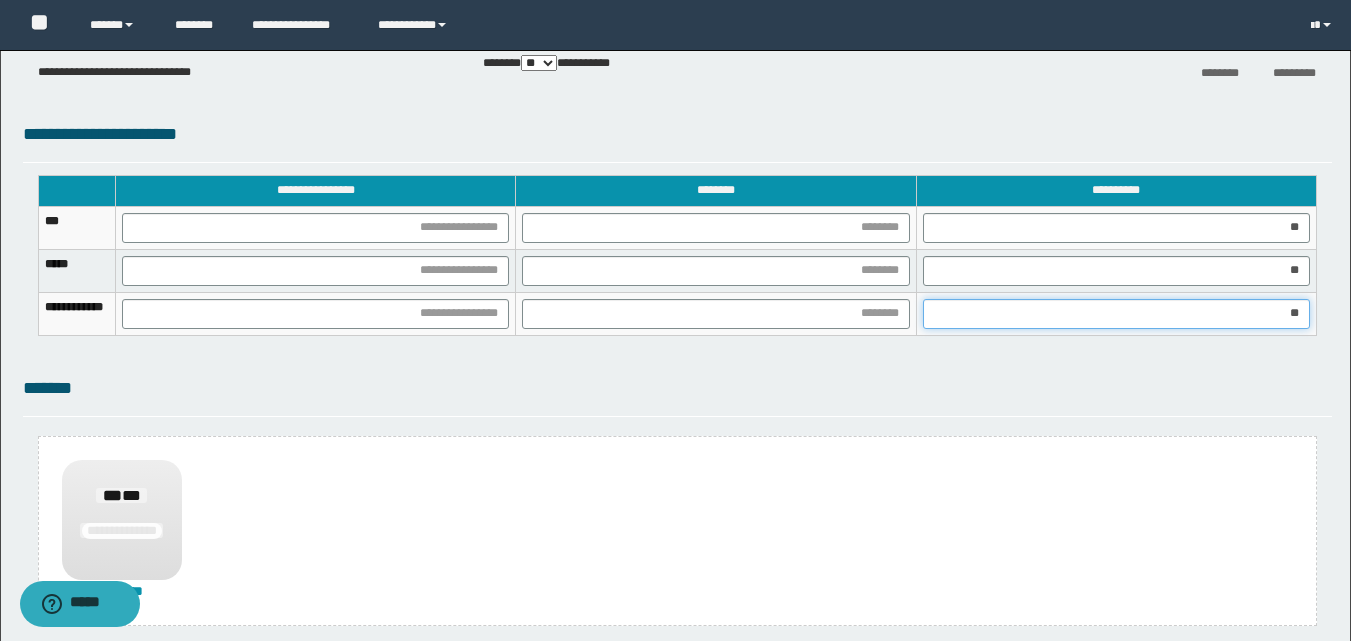 type on "***" 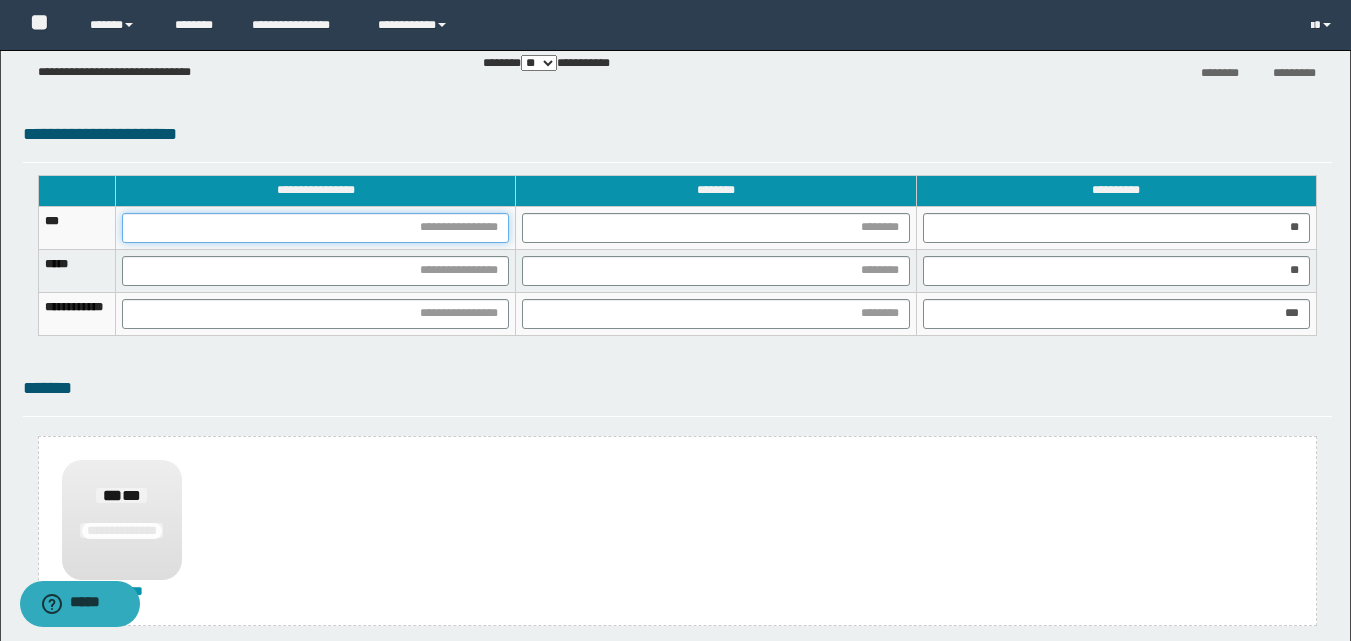 click at bounding box center (315, 228) 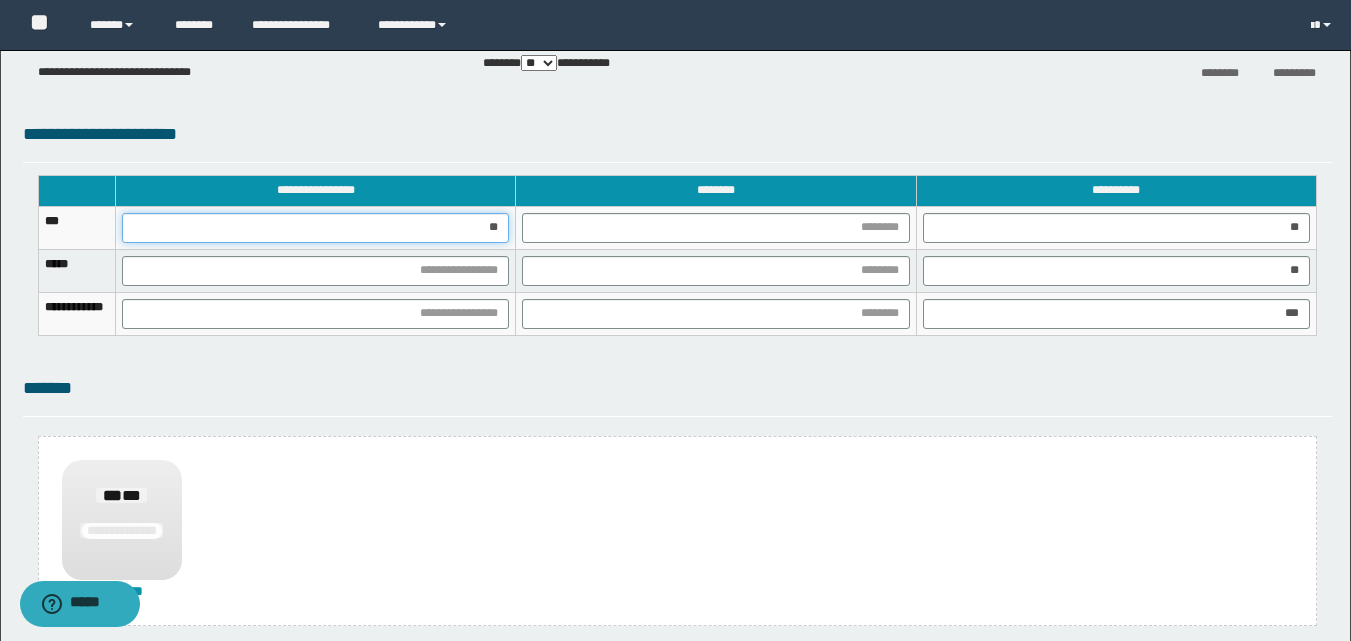 type on "***" 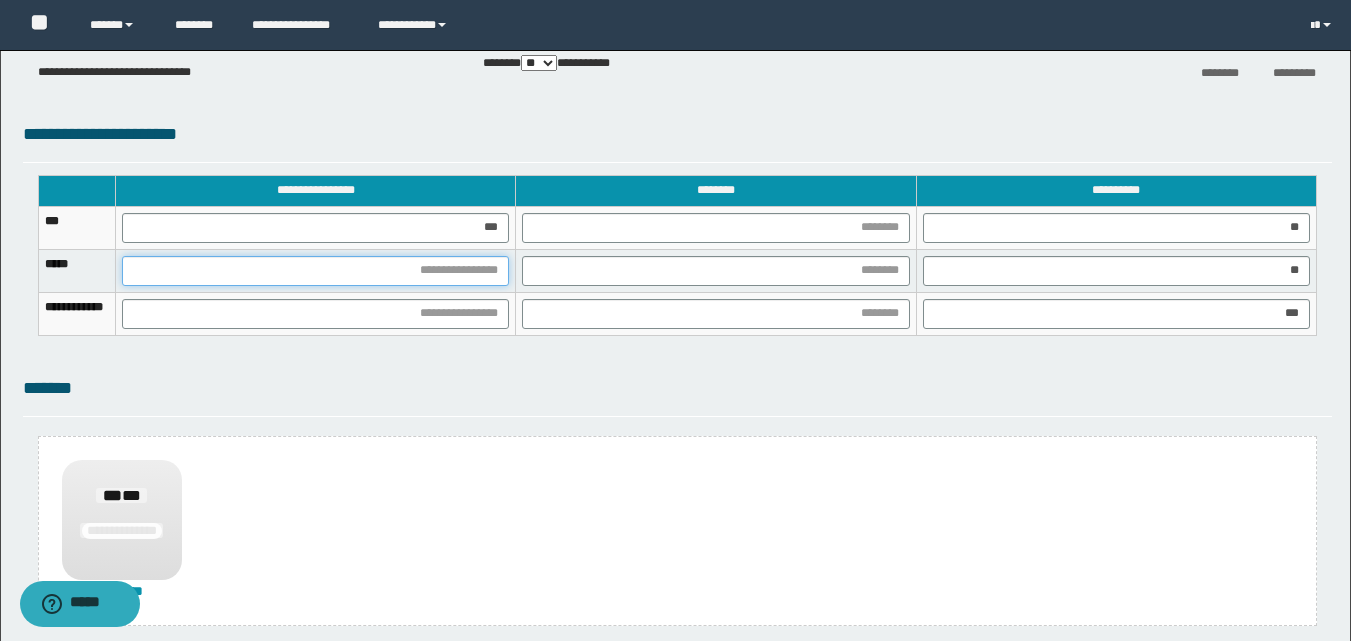 click at bounding box center [315, 271] 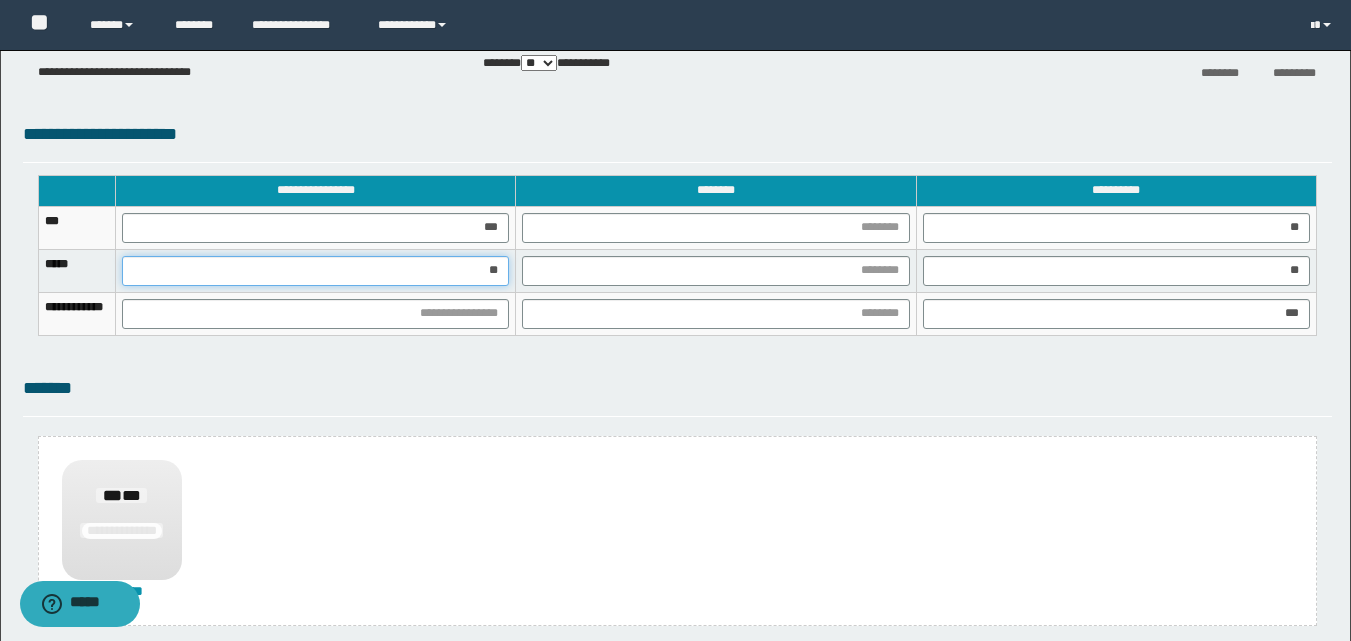 type on "***" 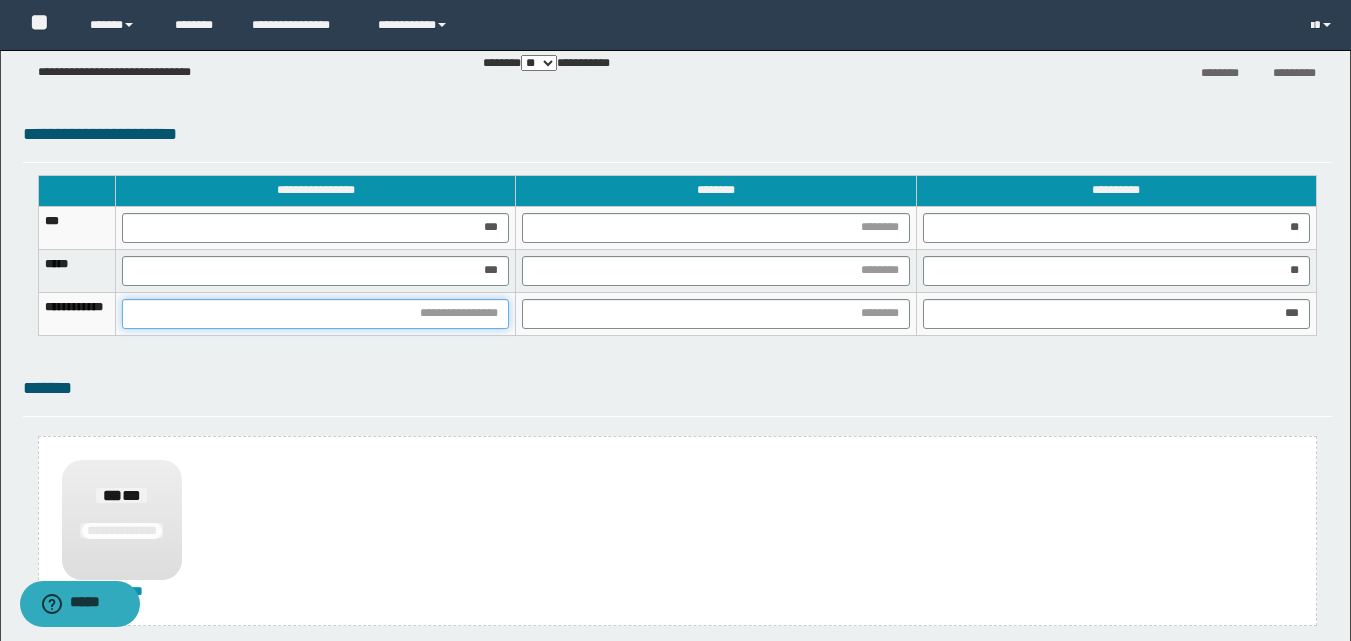 drag, startPoint x: 532, startPoint y: 313, endPoint x: 575, endPoint y: 398, distance: 95.257545 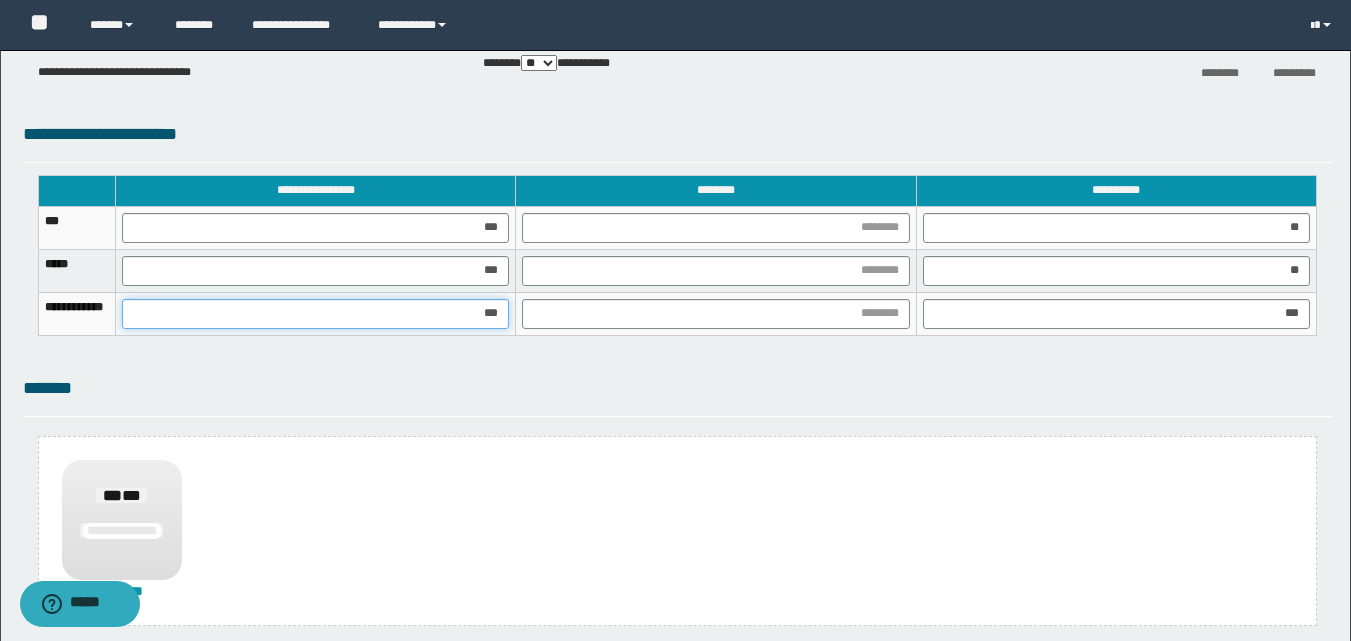 type on "****" 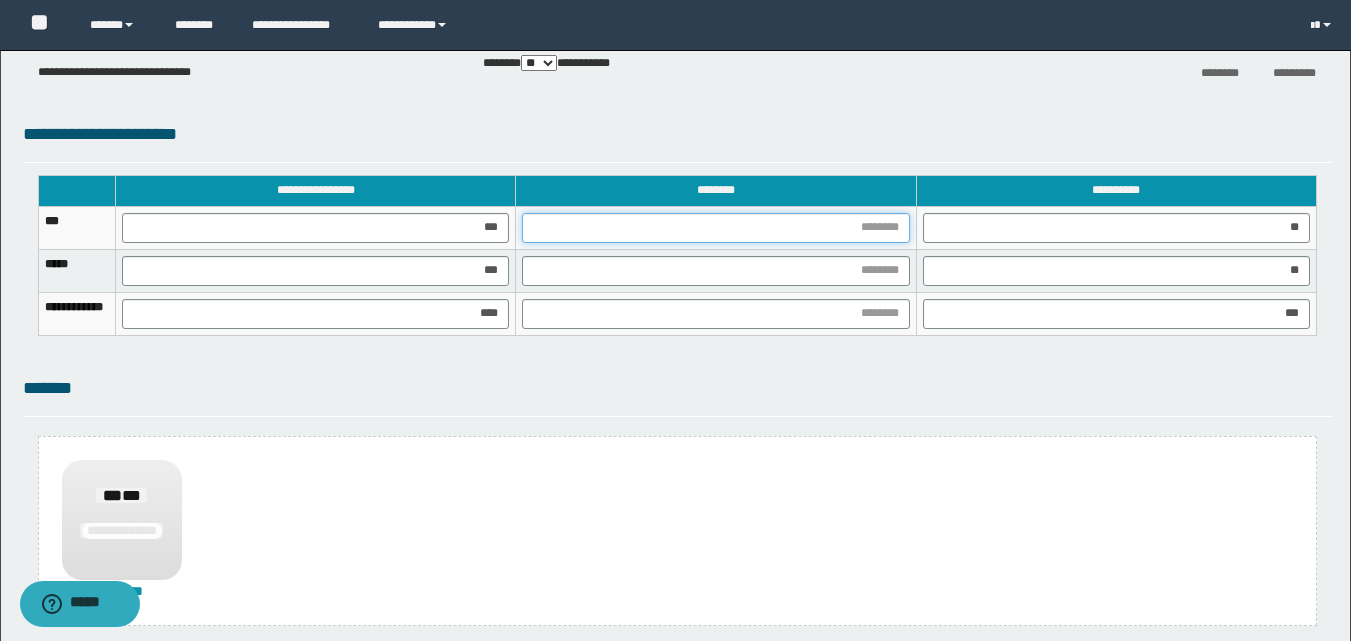 click at bounding box center (715, 228) 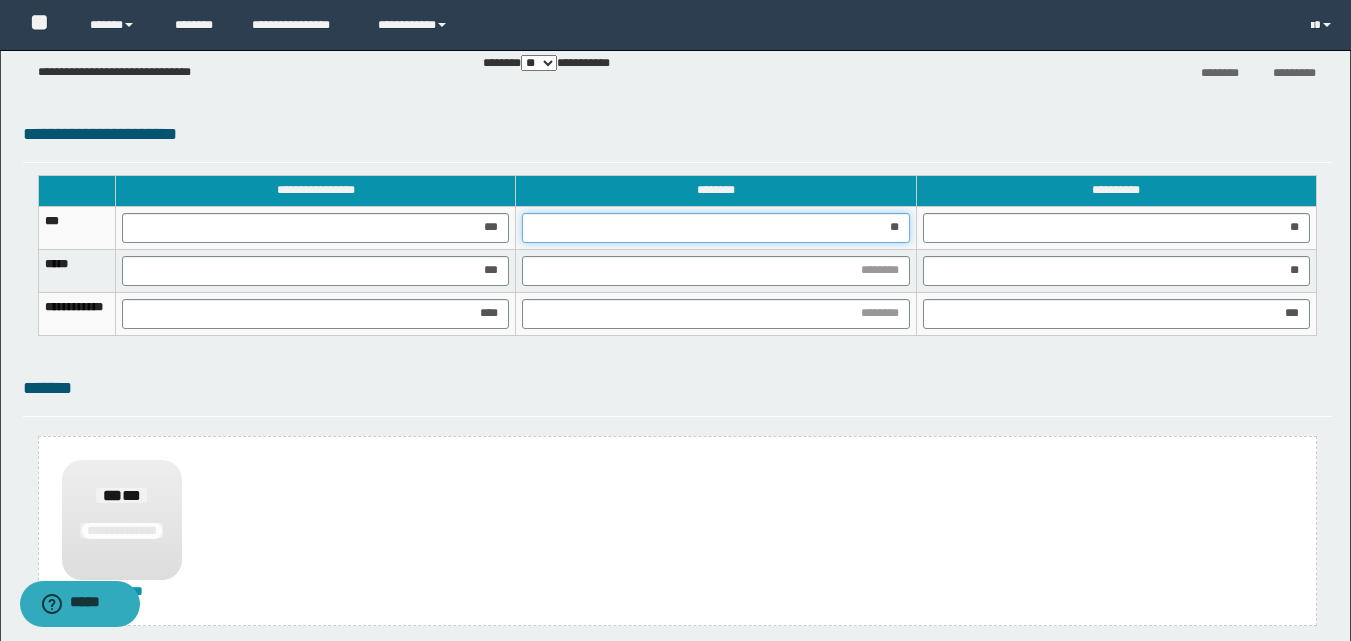 type on "***" 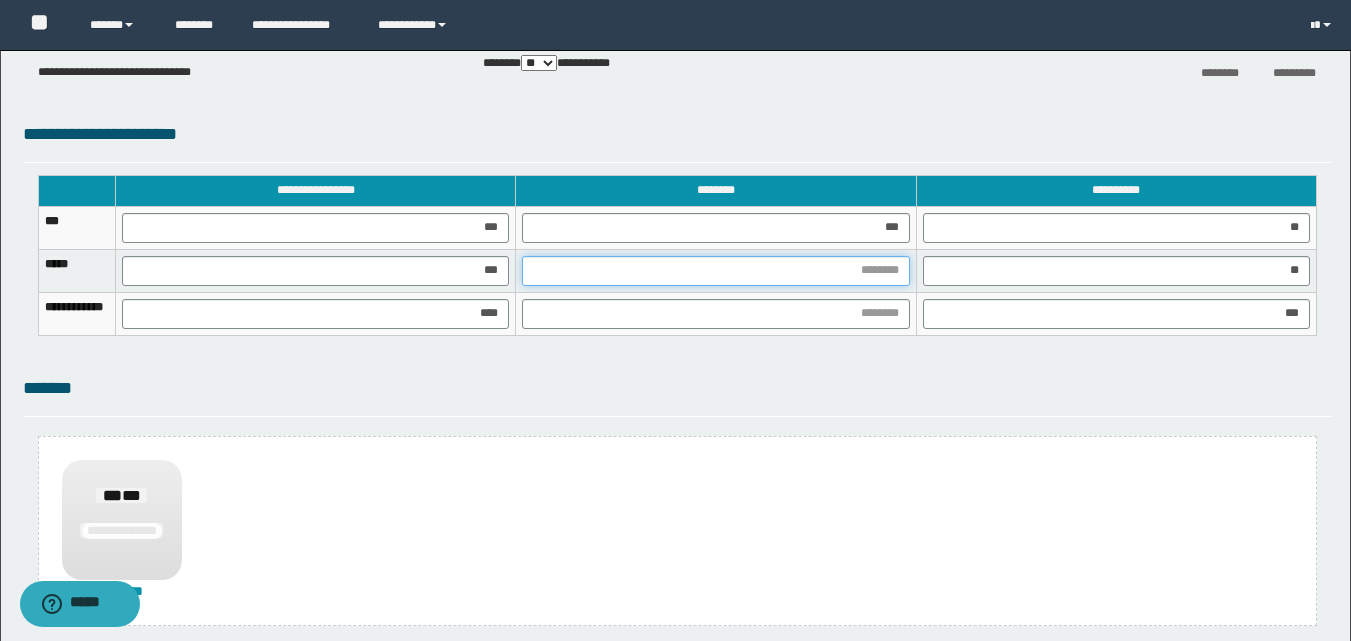 click at bounding box center (715, 271) 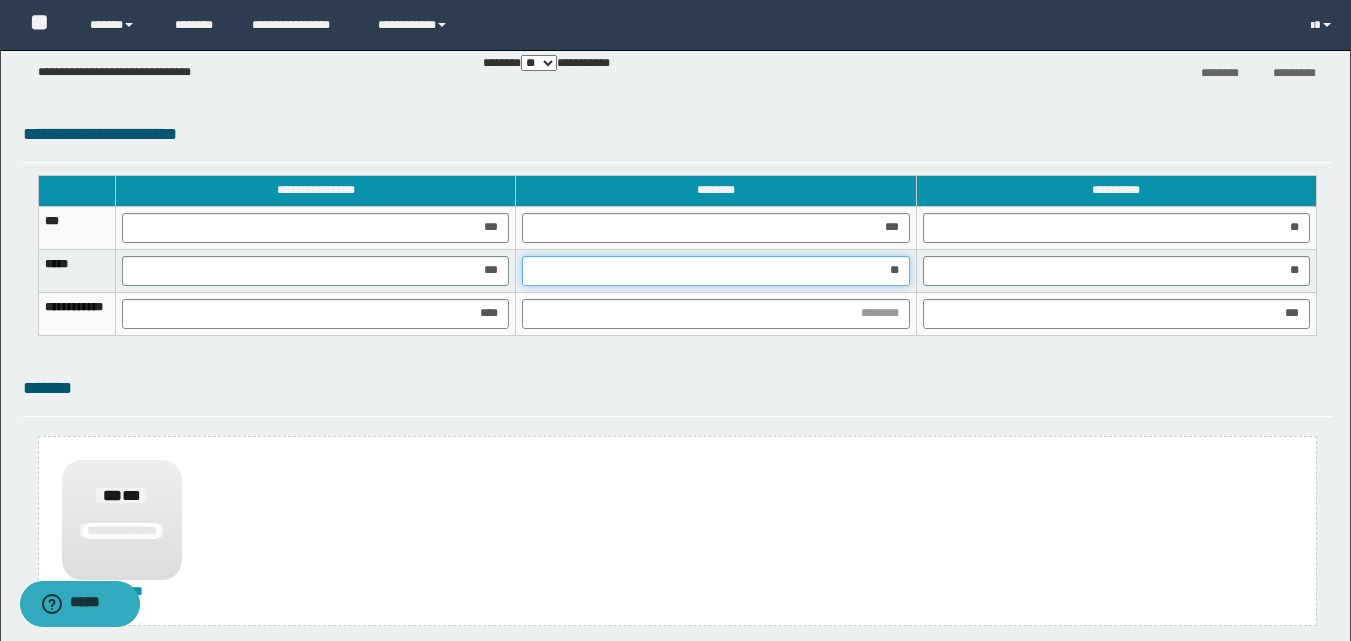 type on "***" 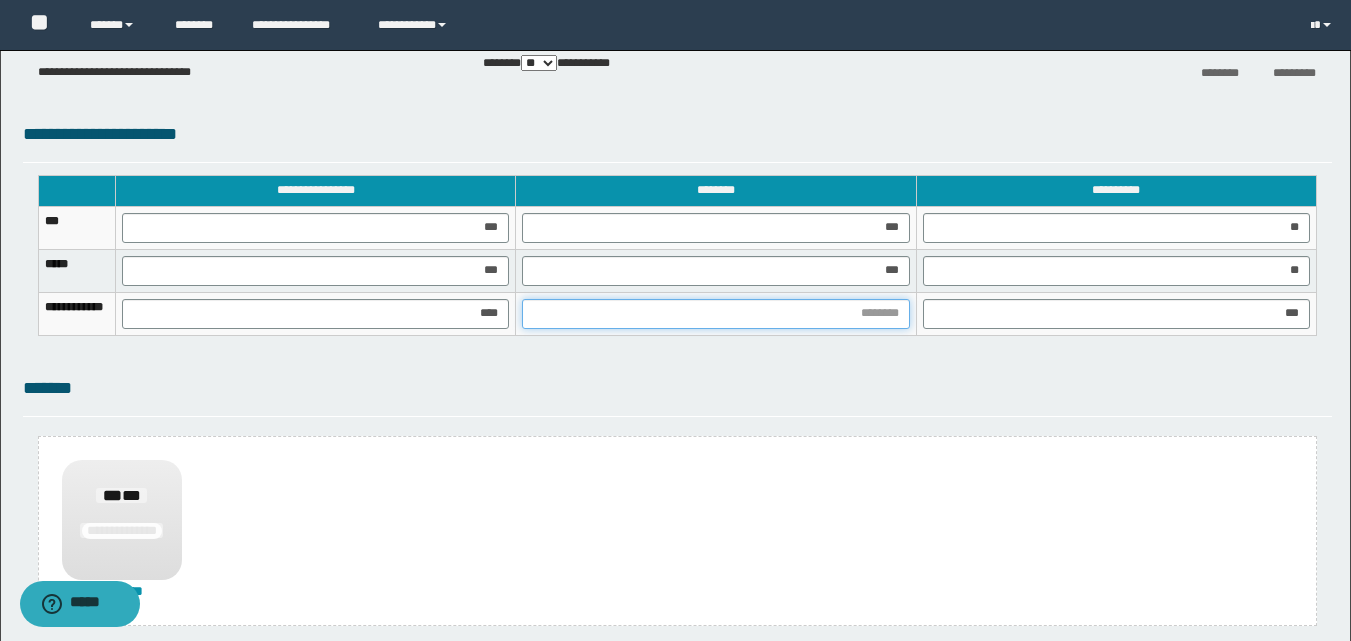 drag, startPoint x: 883, startPoint y: 316, endPoint x: 858, endPoint y: 361, distance: 51.47815 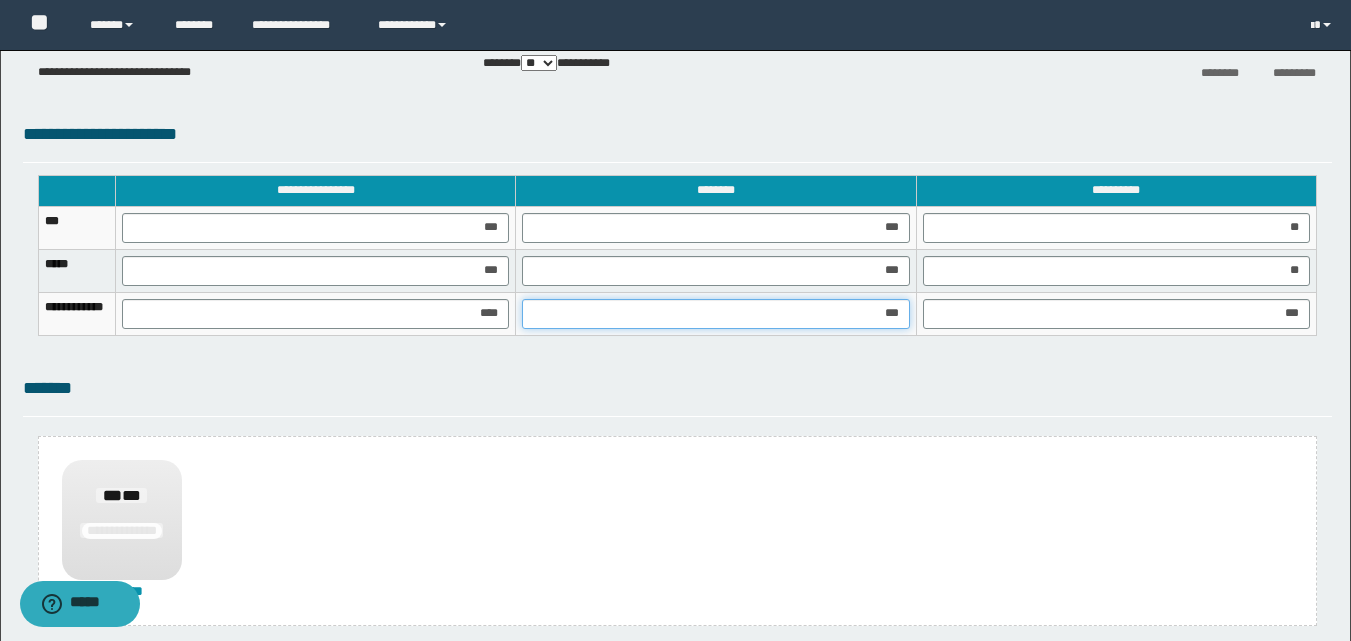 type on "****" 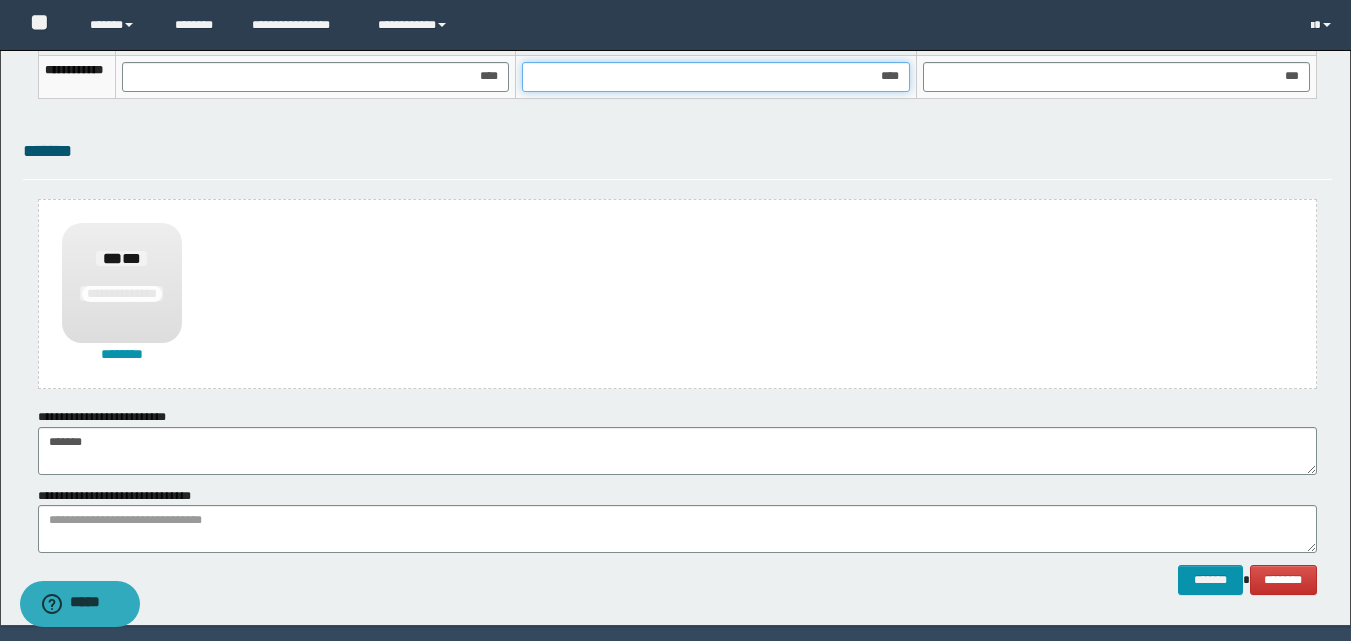 scroll, scrollTop: 1470, scrollLeft: 0, axis: vertical 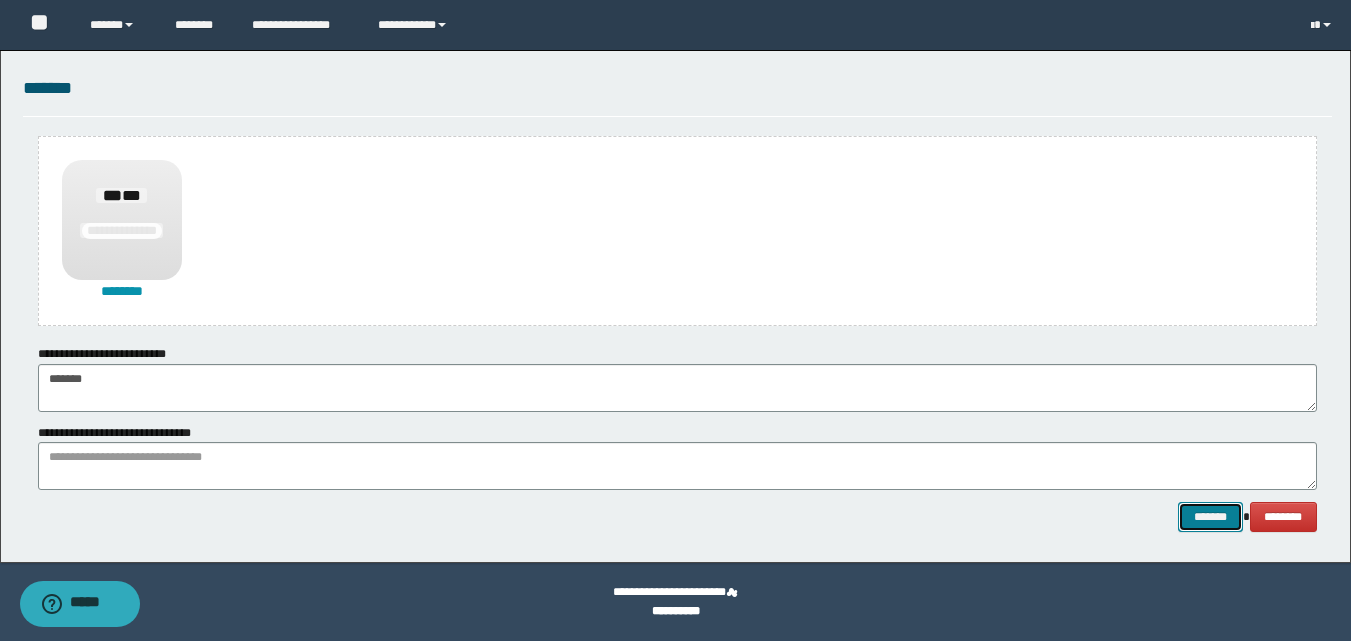 click on "*******" at bounding box center [1210, 517] 